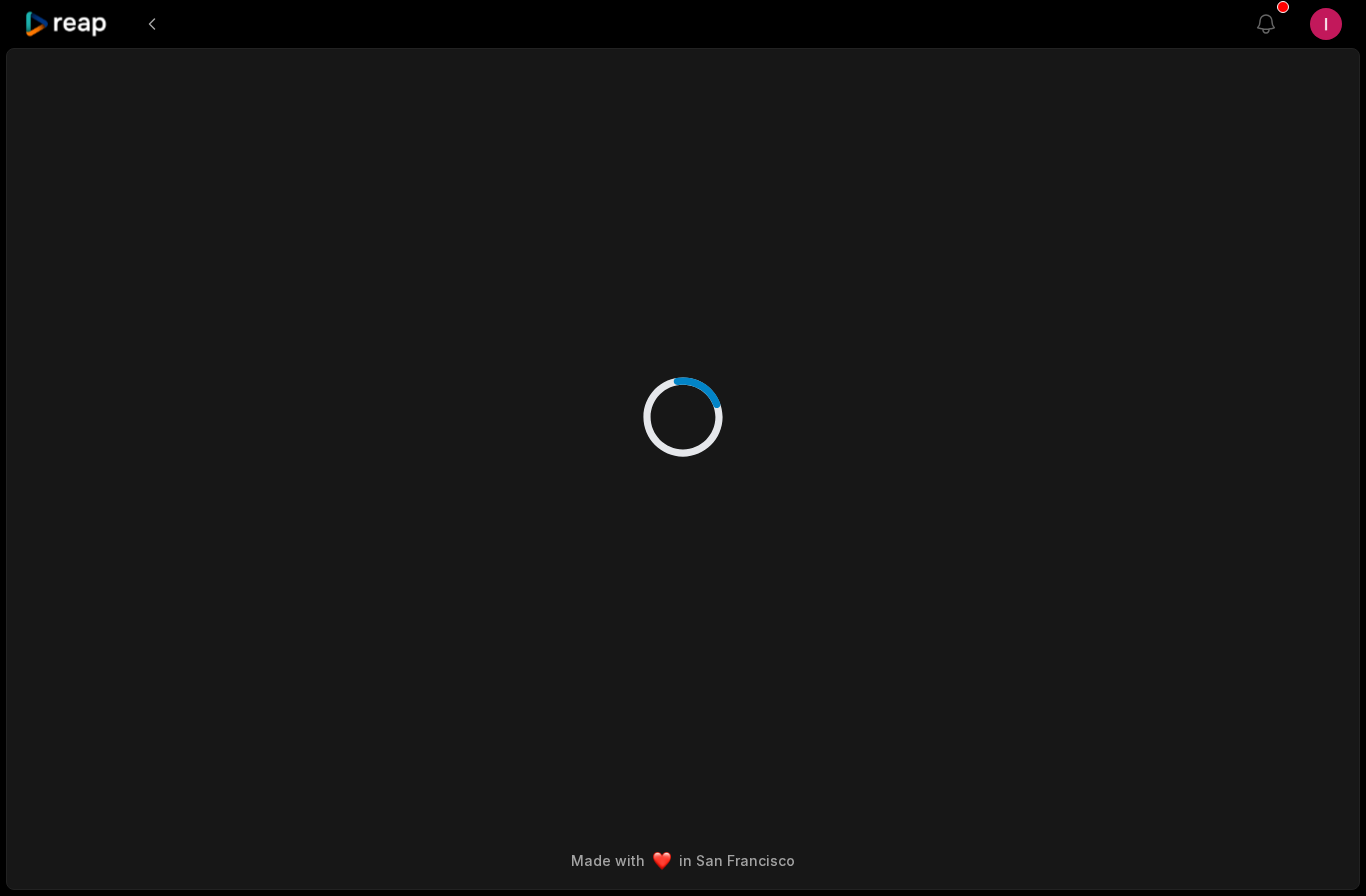 scroll, scrollTop: 82, scrollLeft: 0, axis: vertical 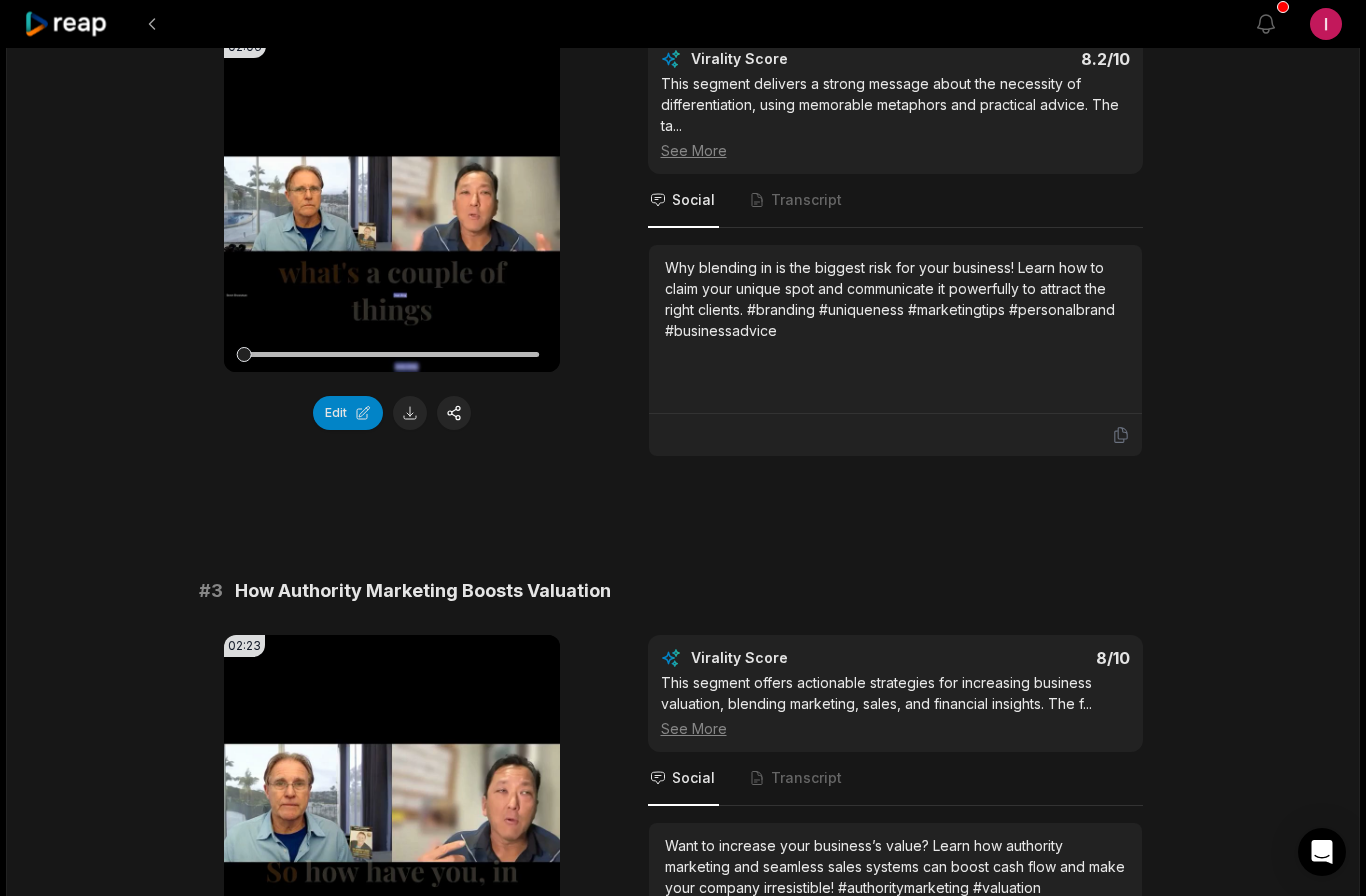 click 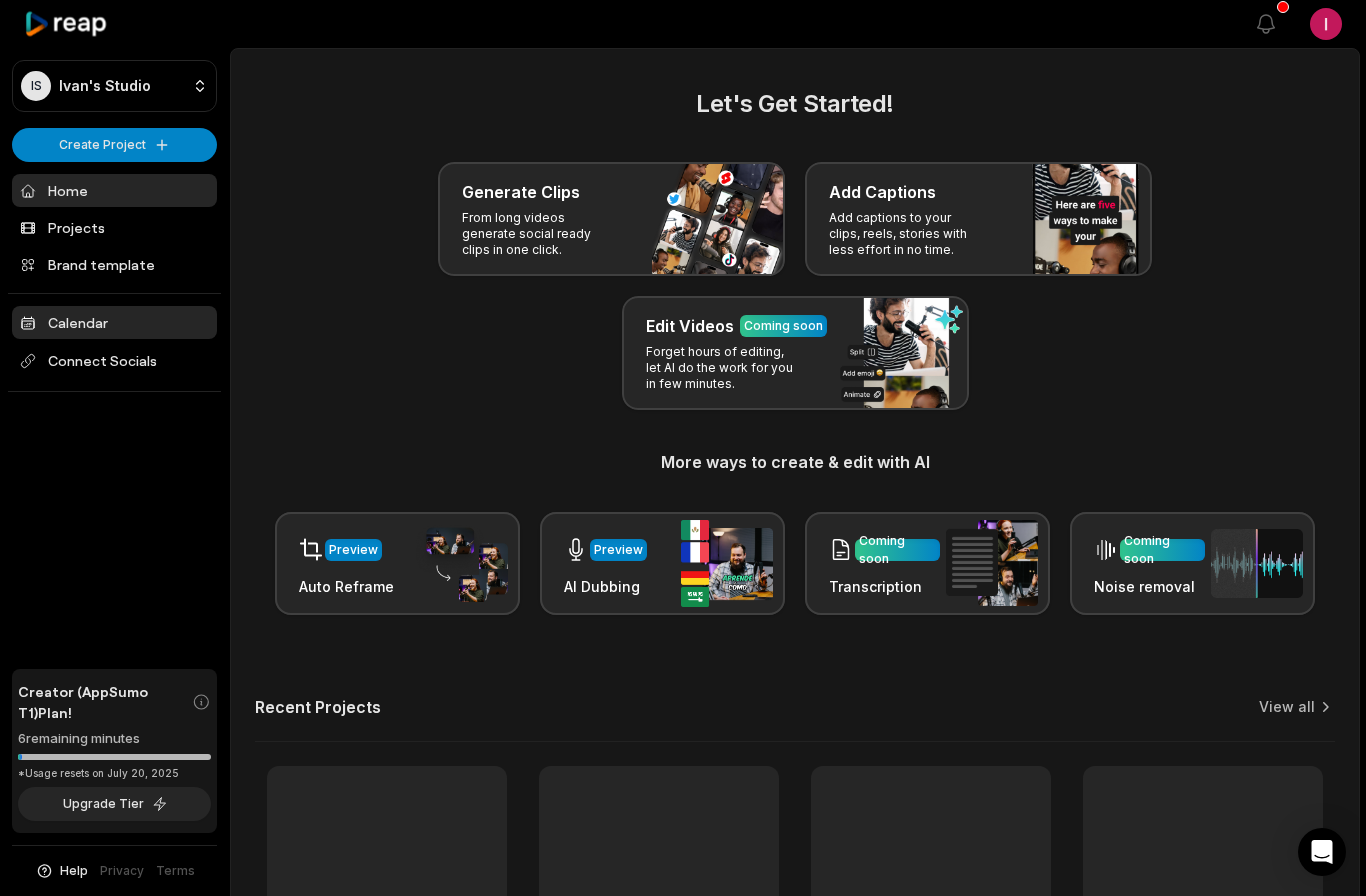 click on "Calendar" at bounding box center (114, 322) 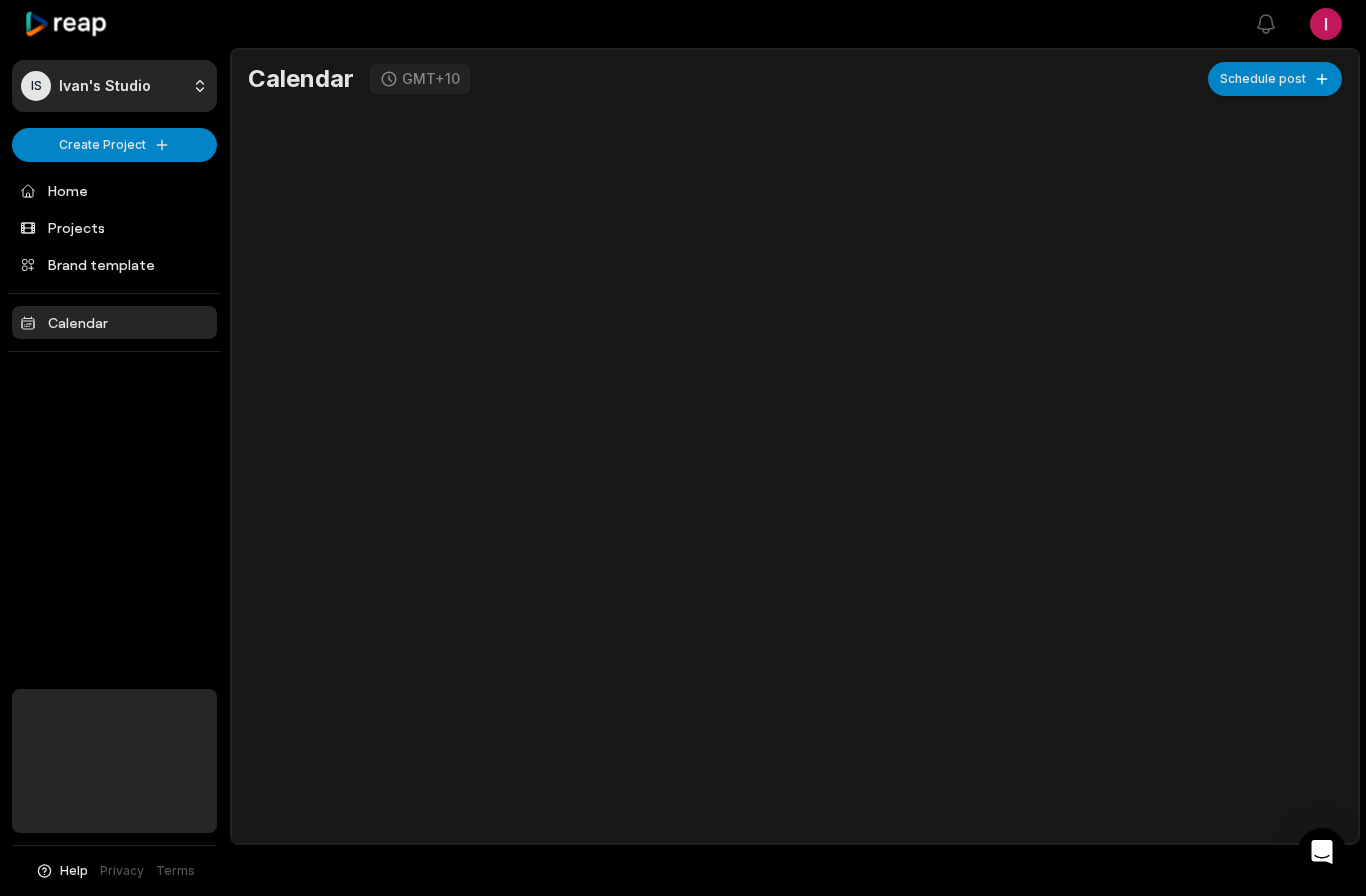 scroll, scrollTop: 0, scrollLeft: 0, axis: both 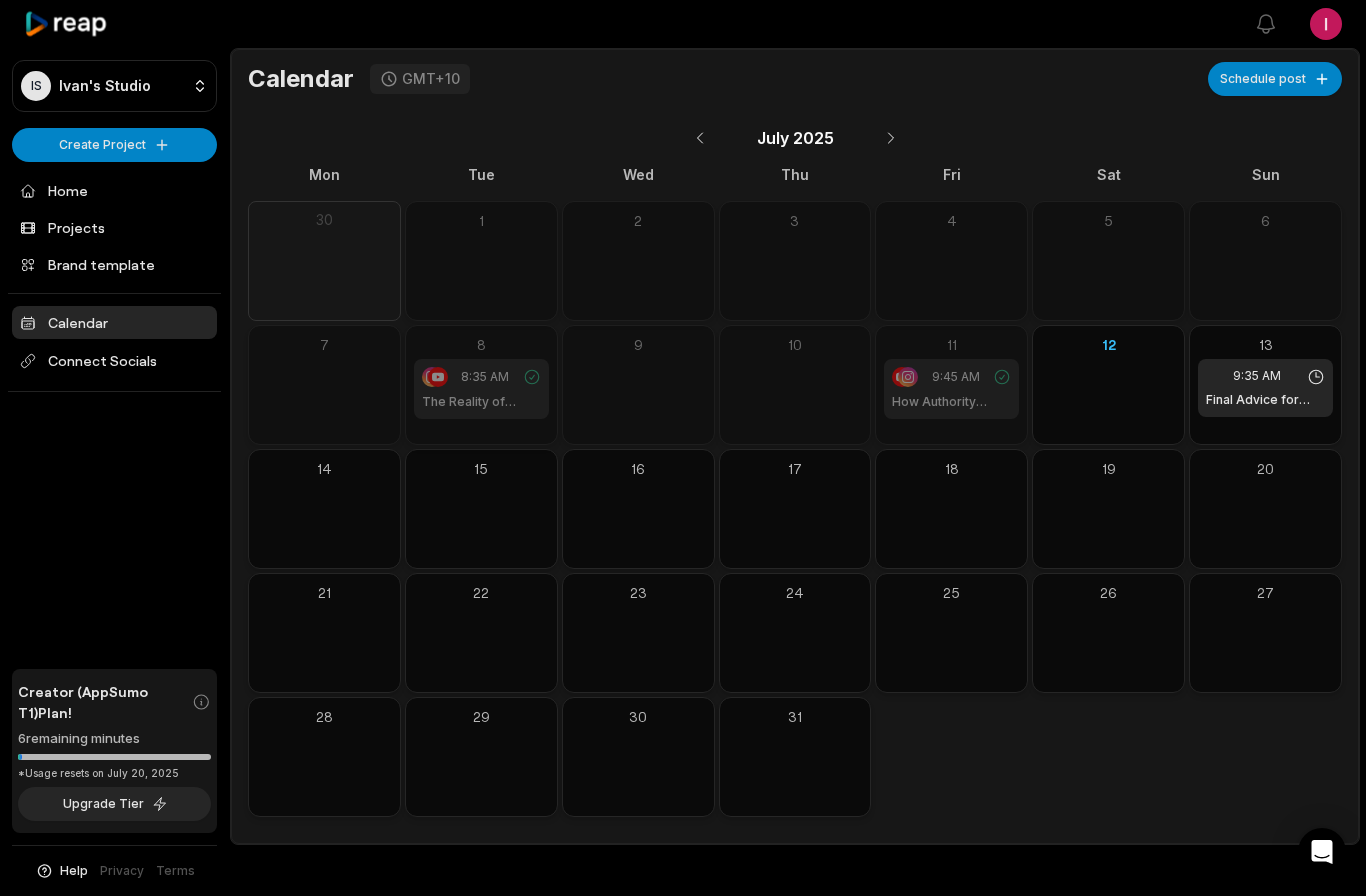 click on "The Reality of Unplanned Business Exits" at bounding box center (481, 402) 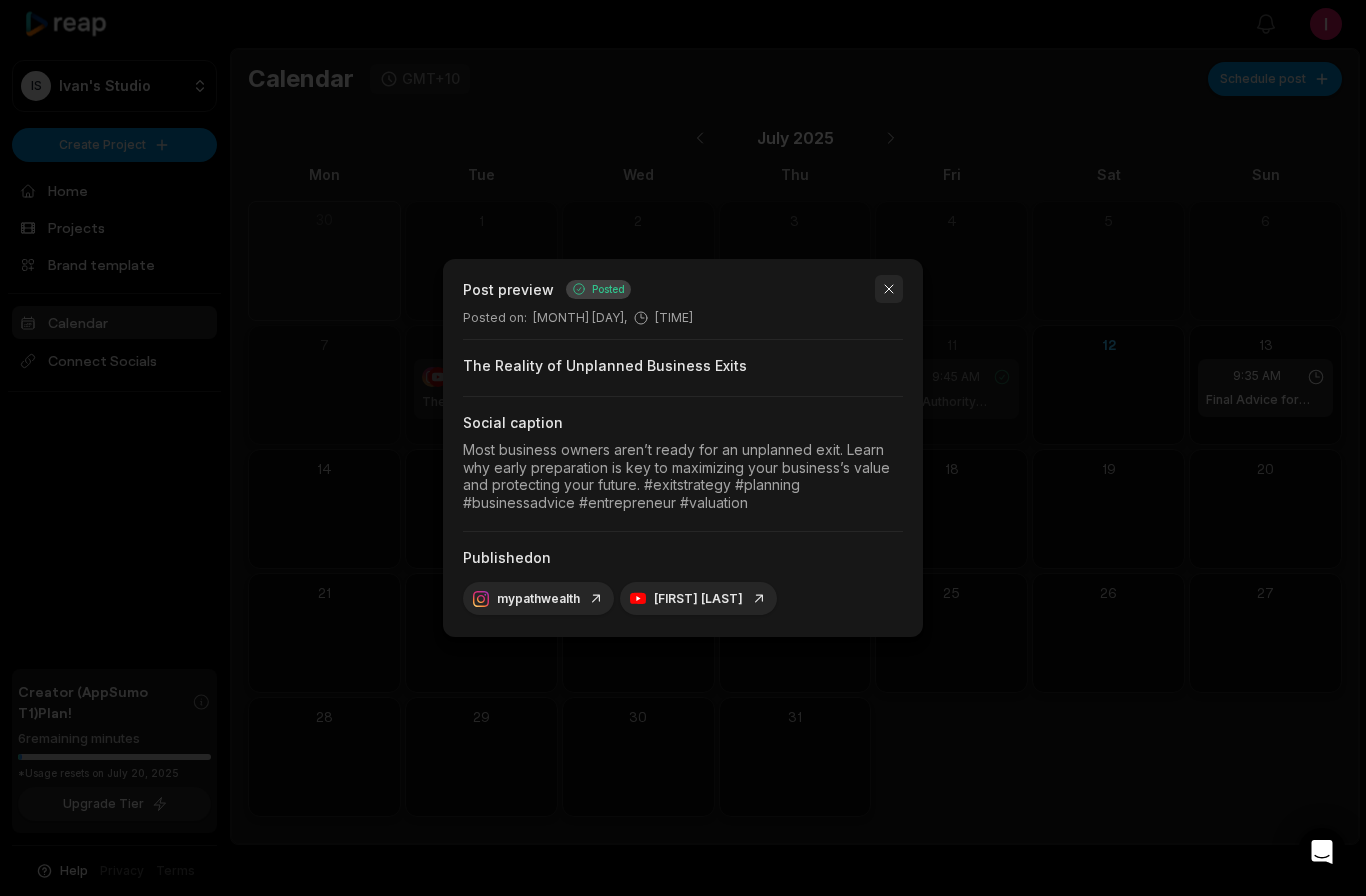 click at bounding box center (889, 289) 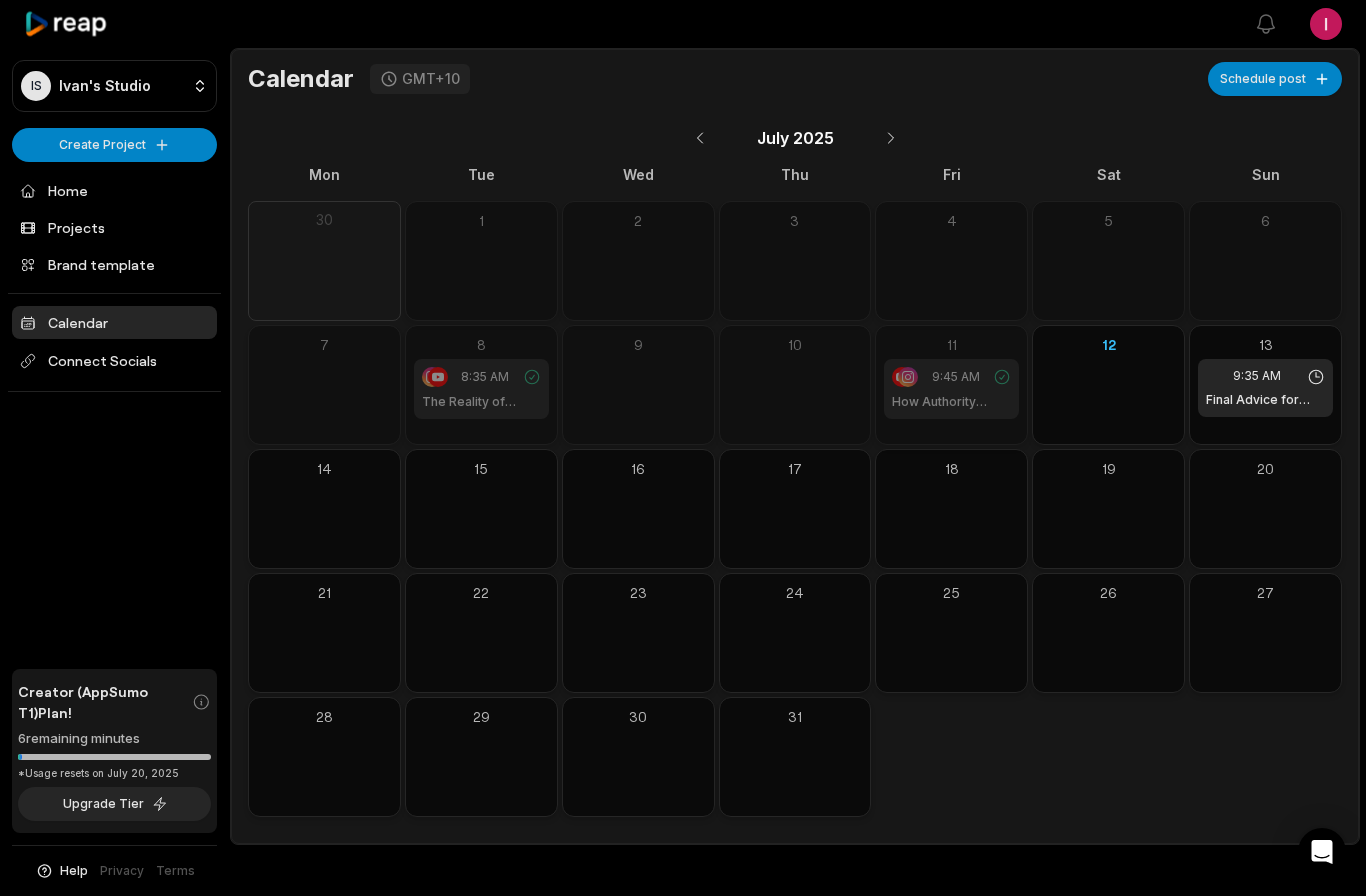 click on "How Authority Marketing Boosts Valuation" at bounding box center [951, 402] 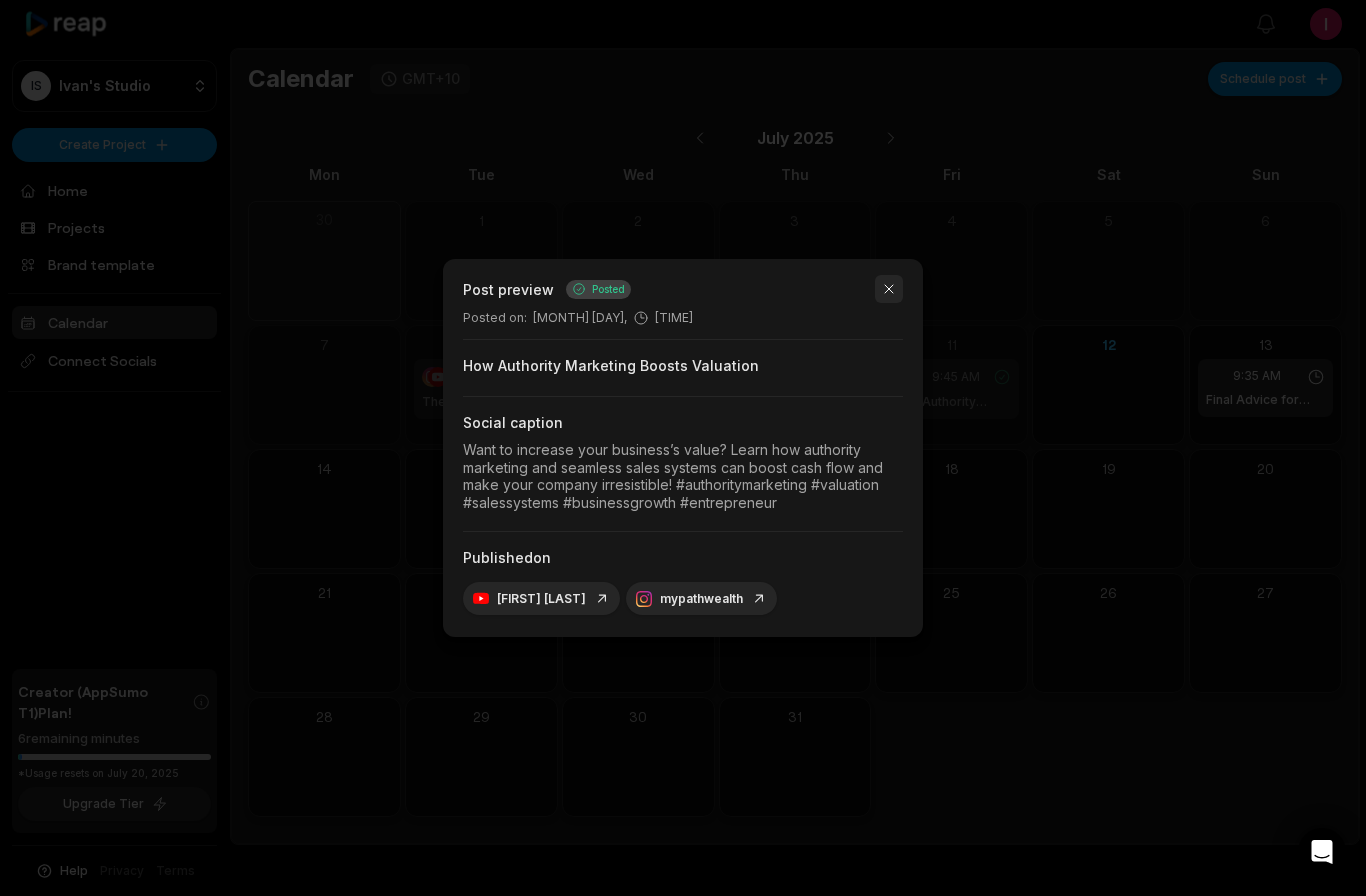 click at bounding box center [889, 289] 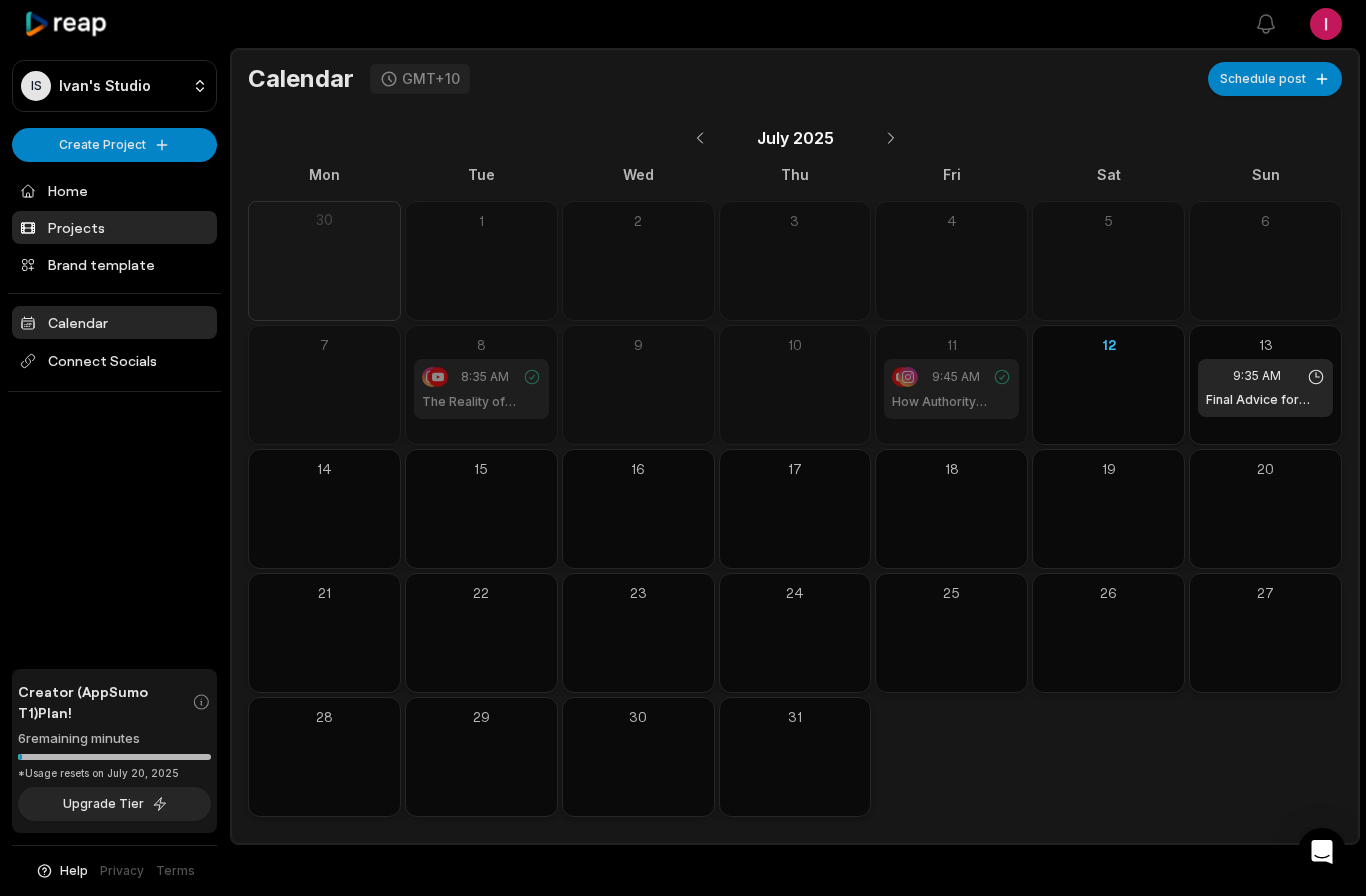 click on "Projects" at bounding box center [114, 227] 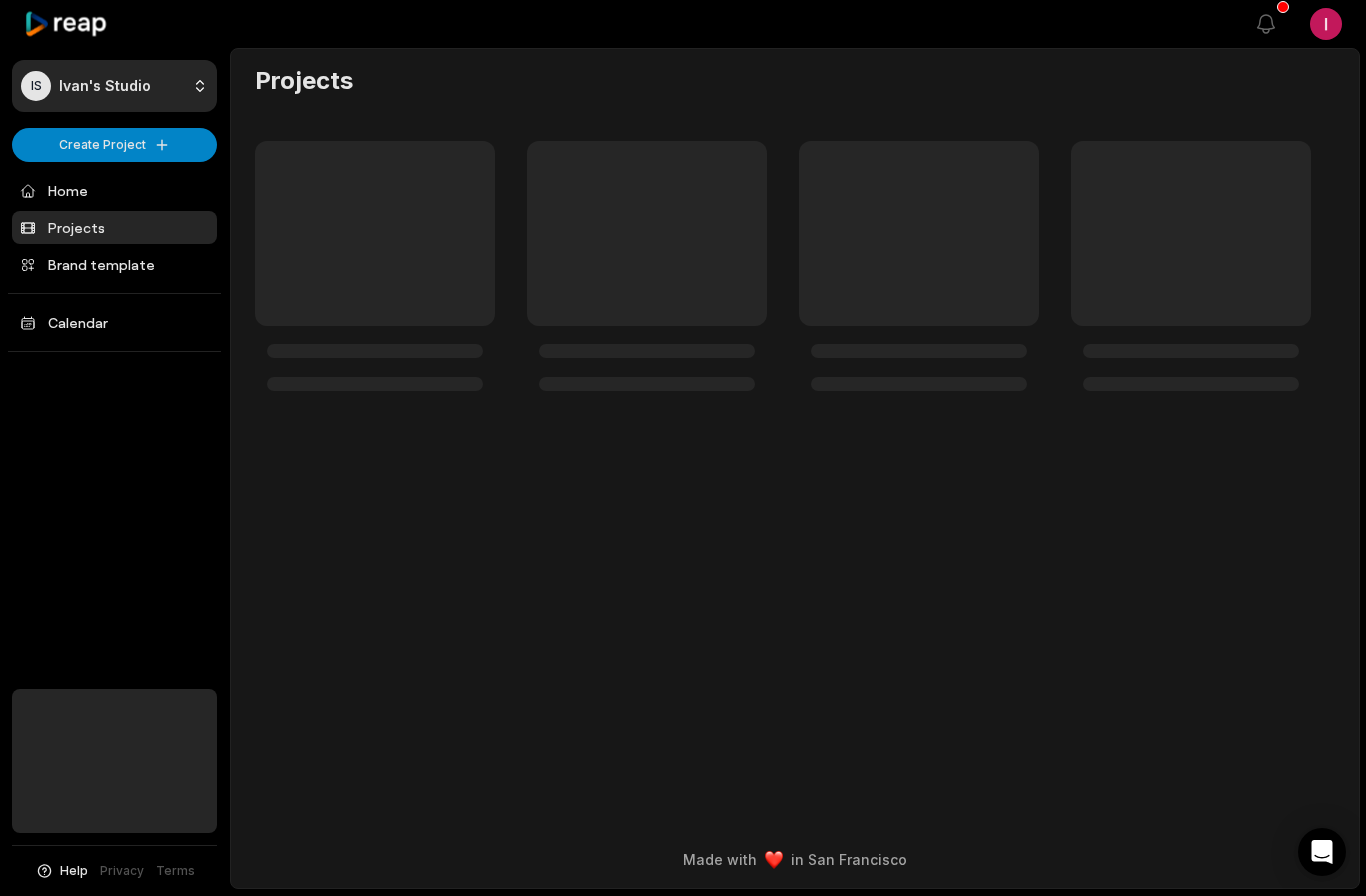 scroll, scrollTop: 0, scrollLeft: 0, axis: both 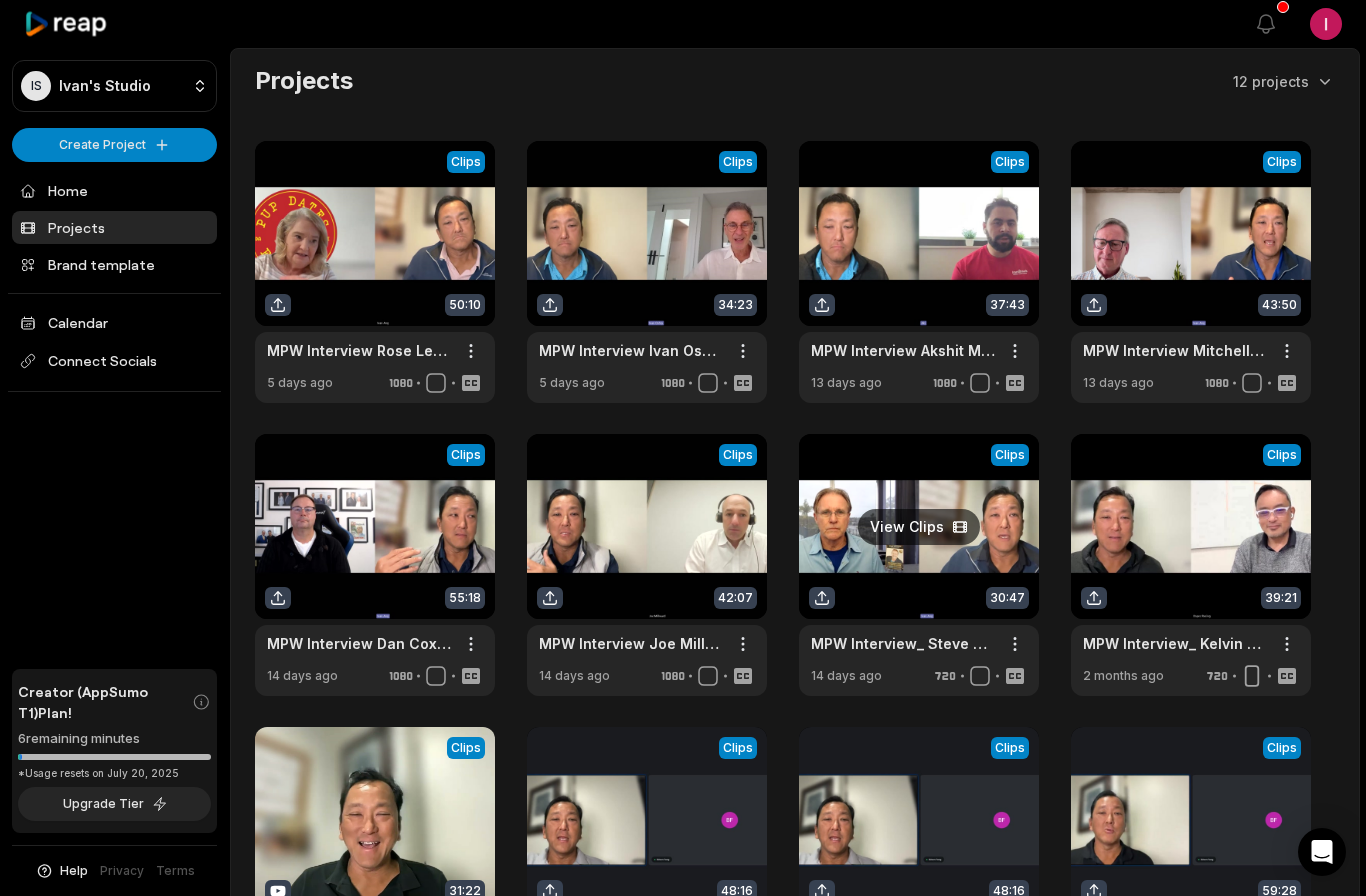 click at bounding box center [919, 565] 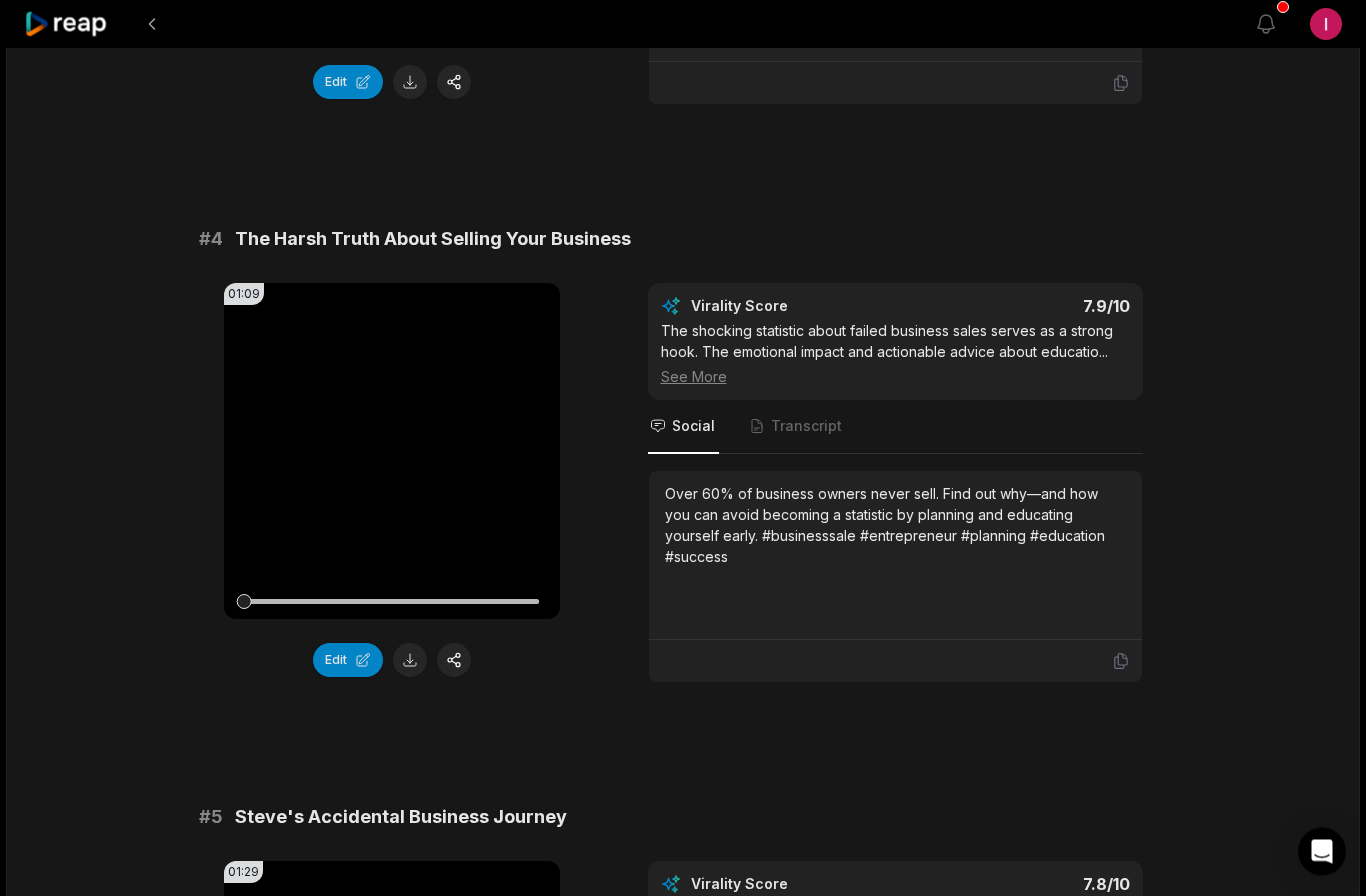 scroll, scrollTop: 1810, scrollLeft: 0, axis: vertical 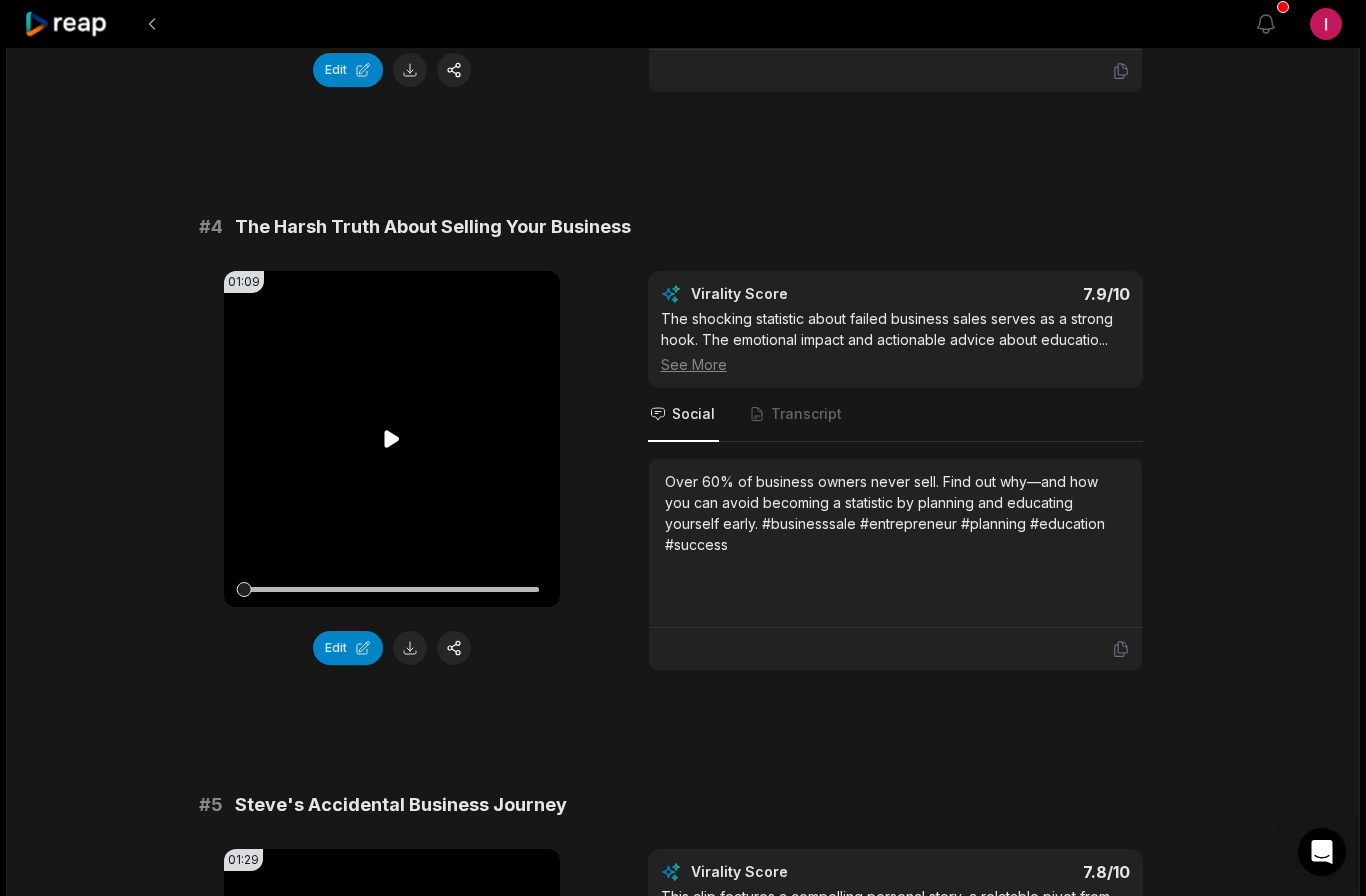 click 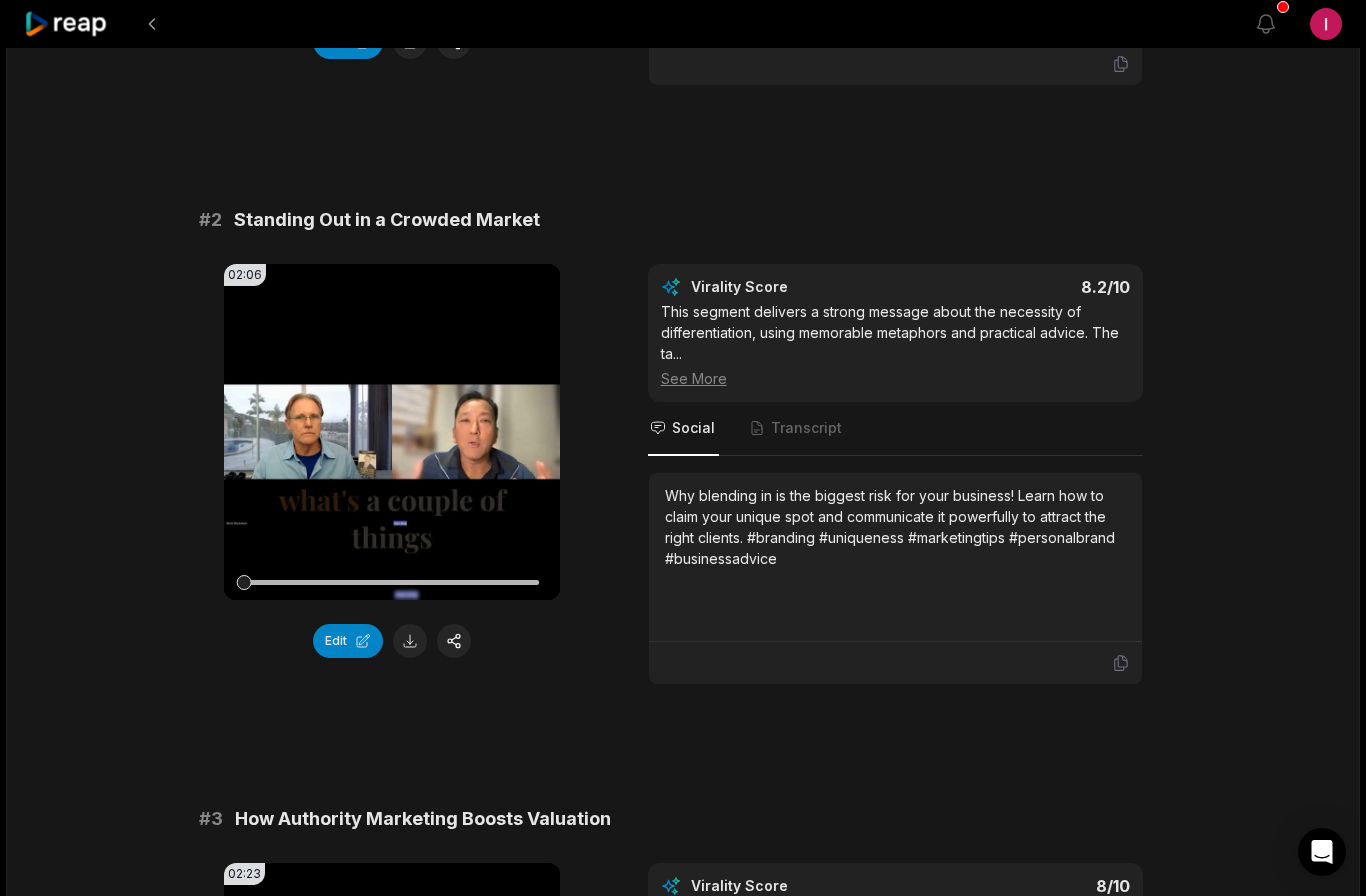 scroll, scrollTop: 609, scrollLeft: 0, axis: vertical 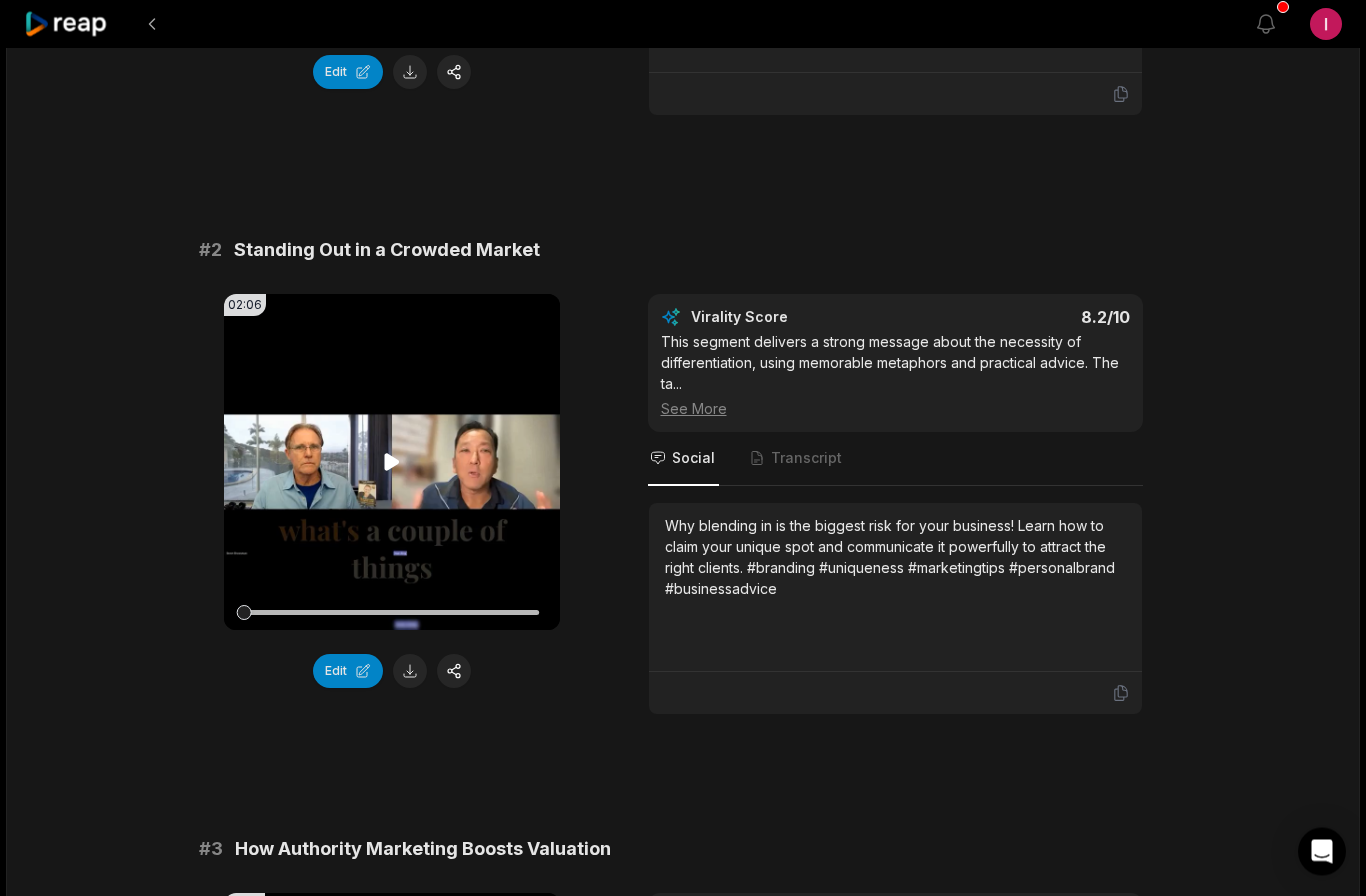 click on "Your browser does not support mp4 format." at bounding box center [392, 463] 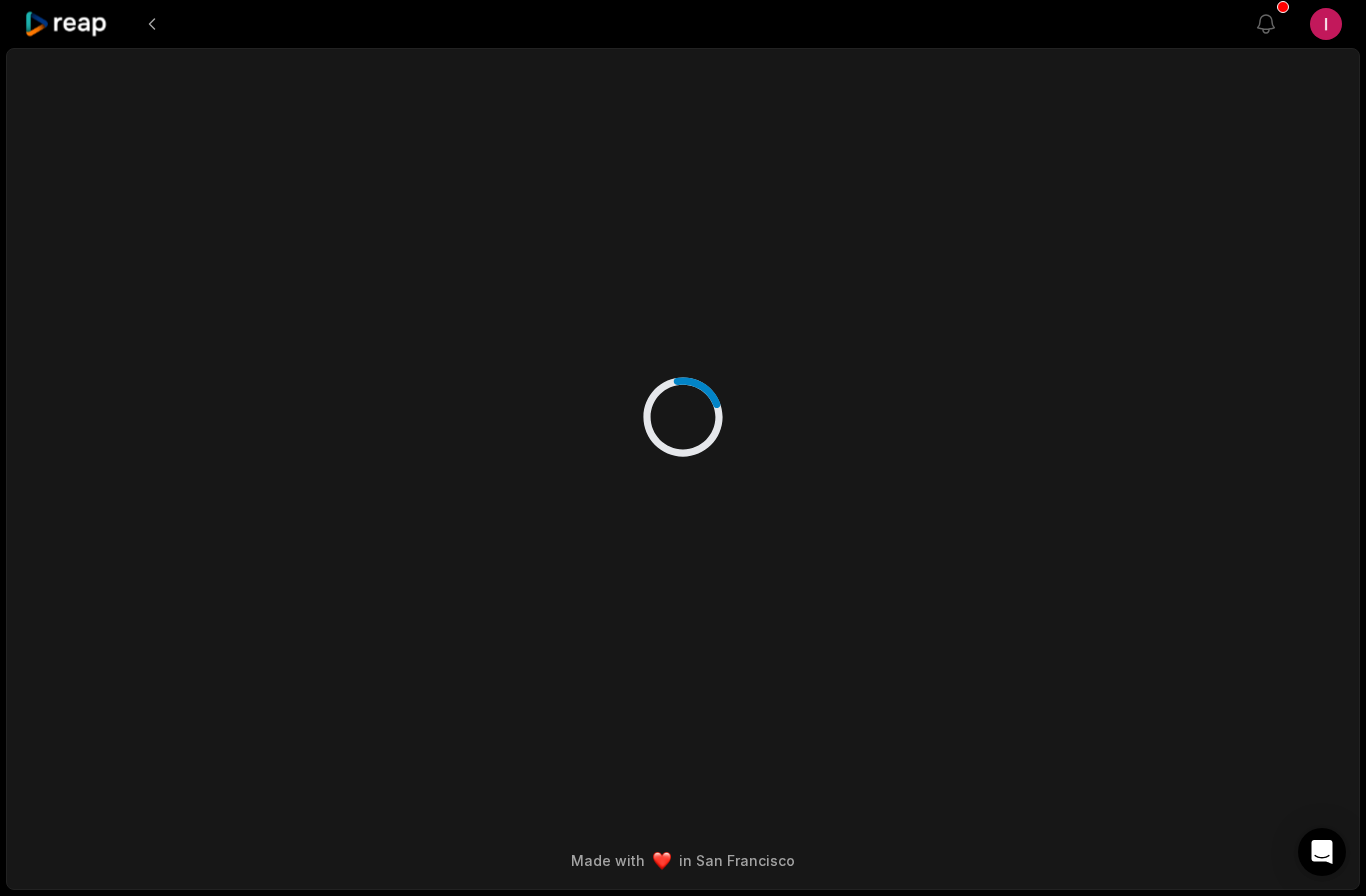 scroll, scrollTop: 82, scrollLeft: 0, axis: vertical 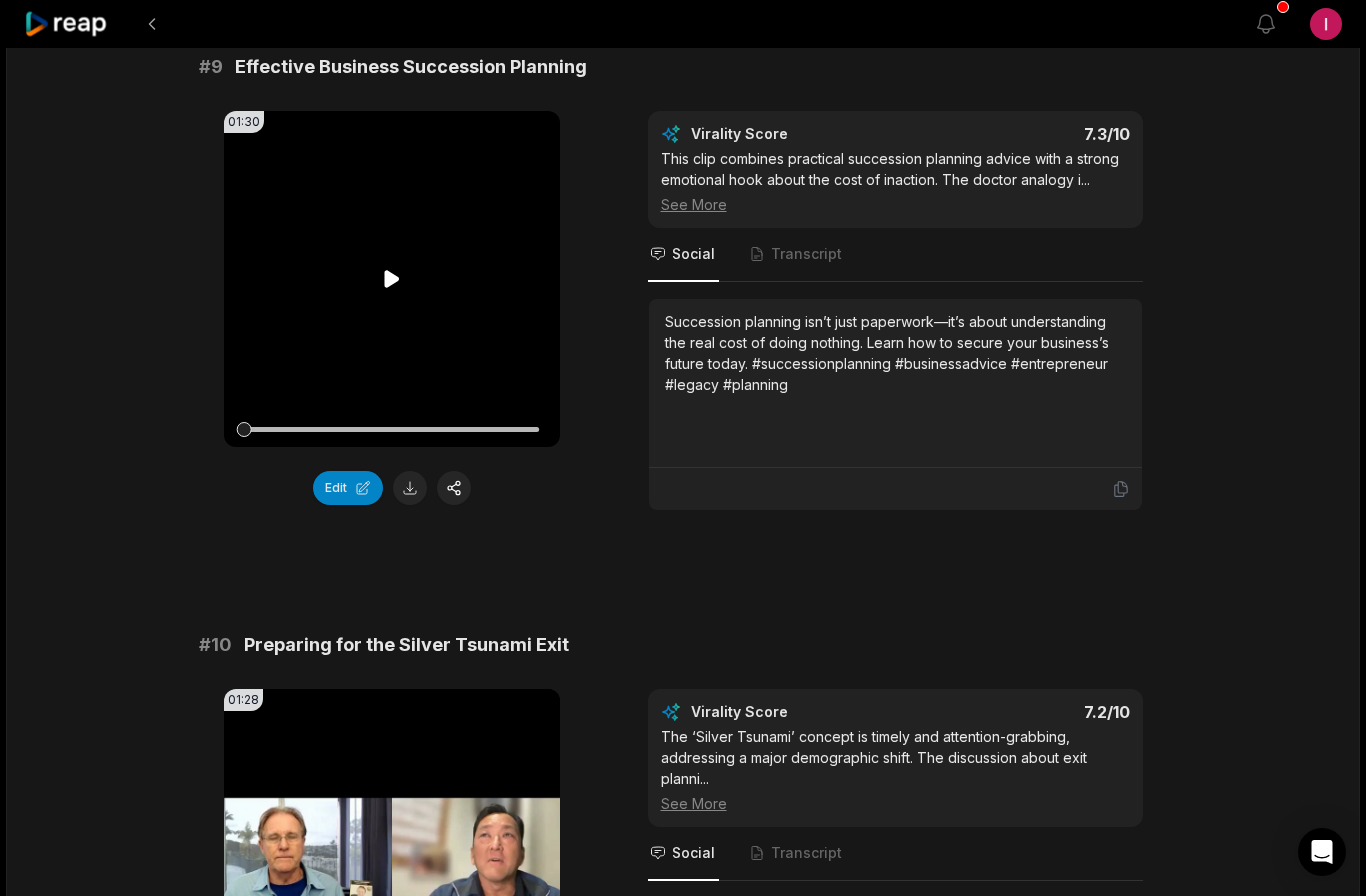 click 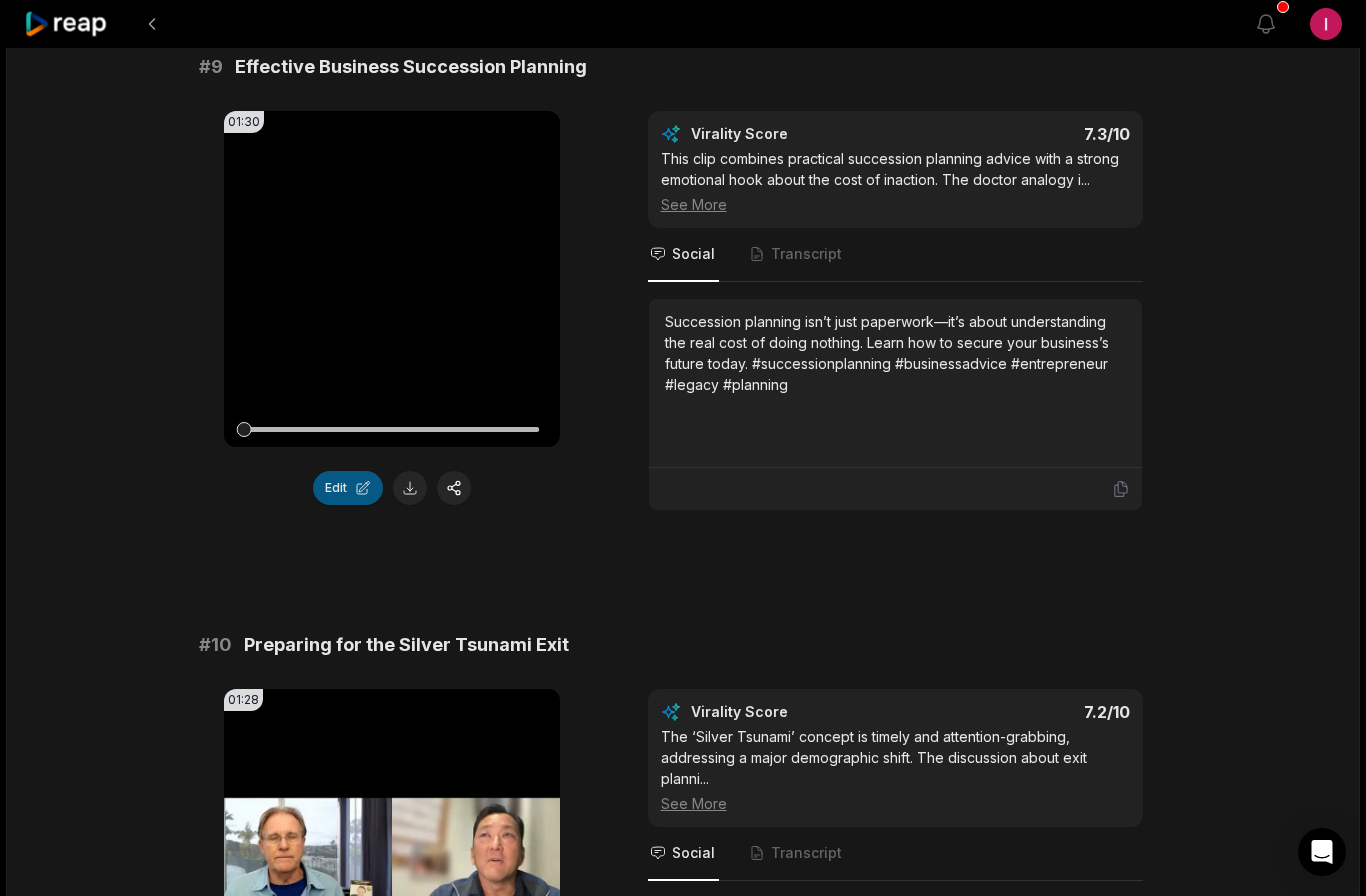 click on "Edit" at bounding box center [348, 488] 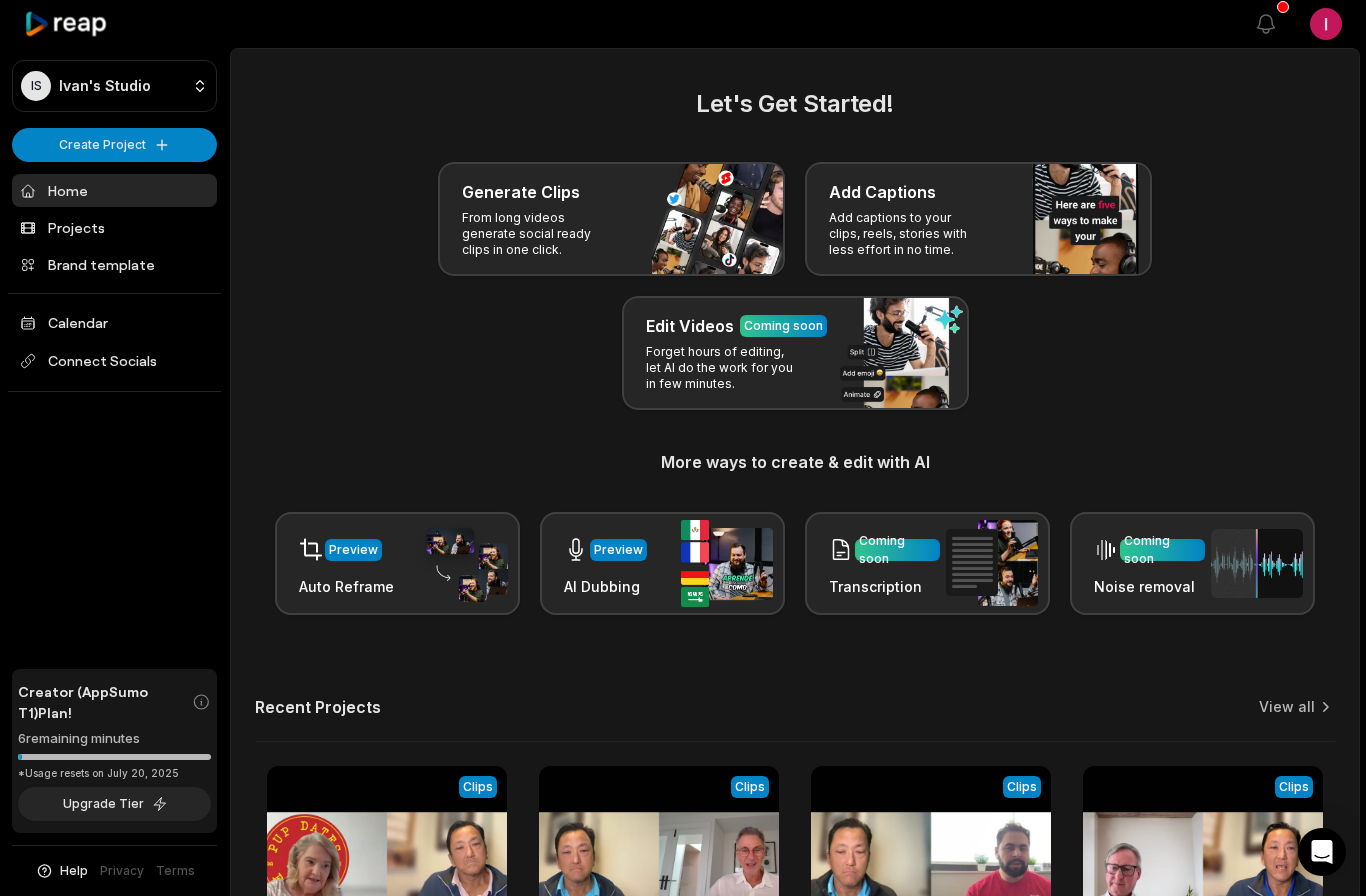 scroll, scrollTop: 0, scrollLeft: 0, axis: both 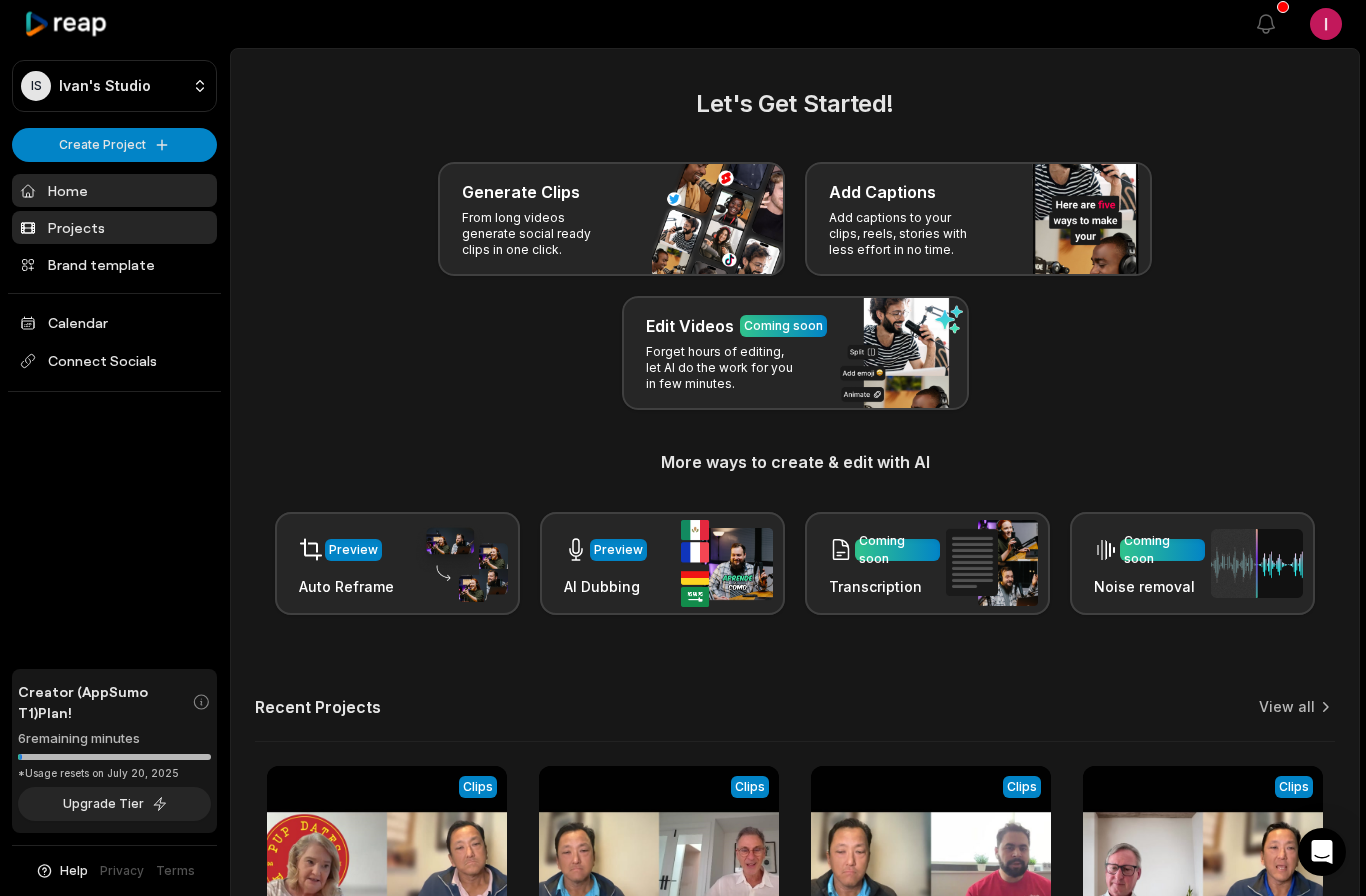 click on "Projects" at bounding box center [114, 227] 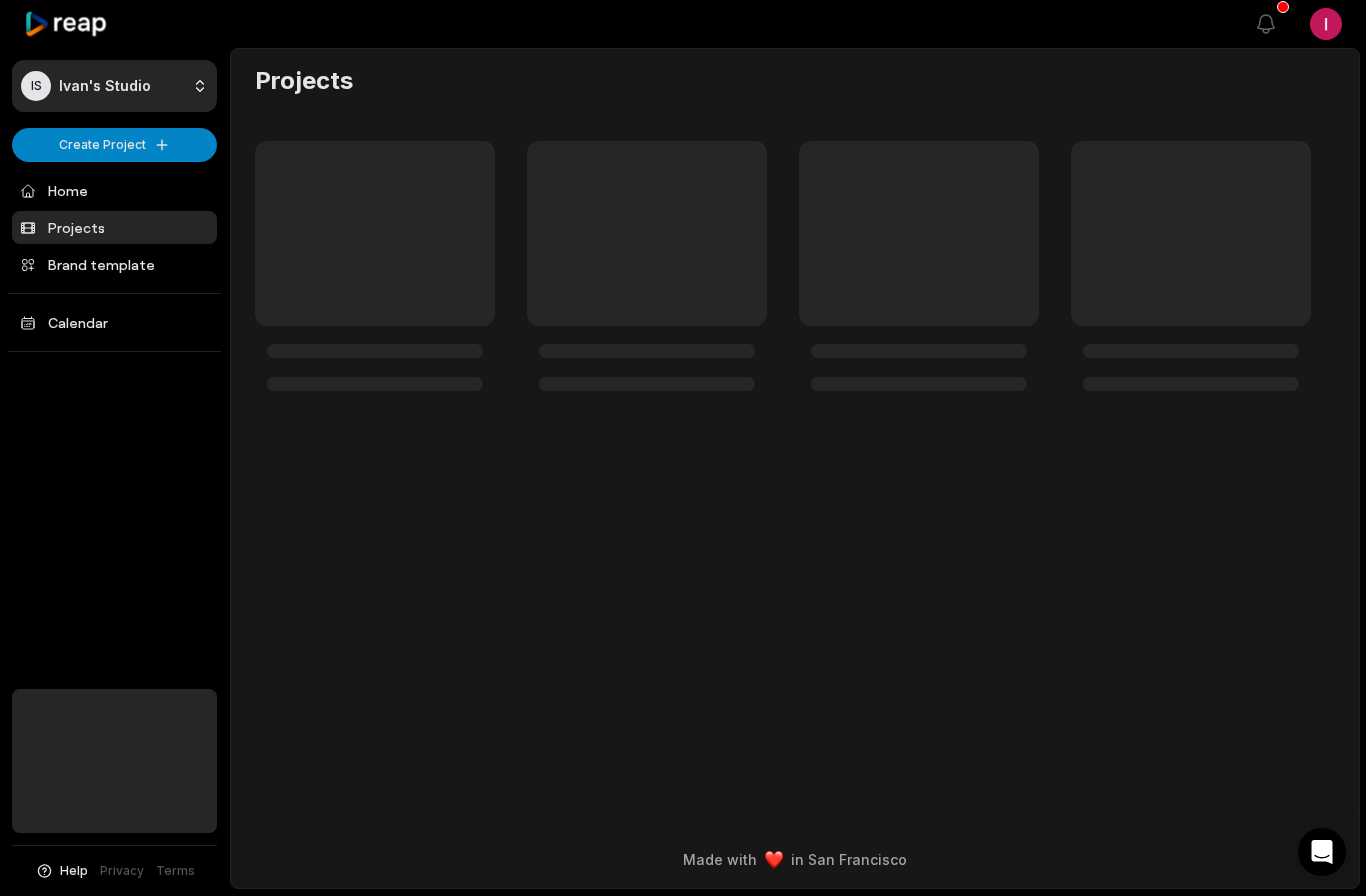 scroll, scrollTop: 0, scrollLeft: 0, axis: both 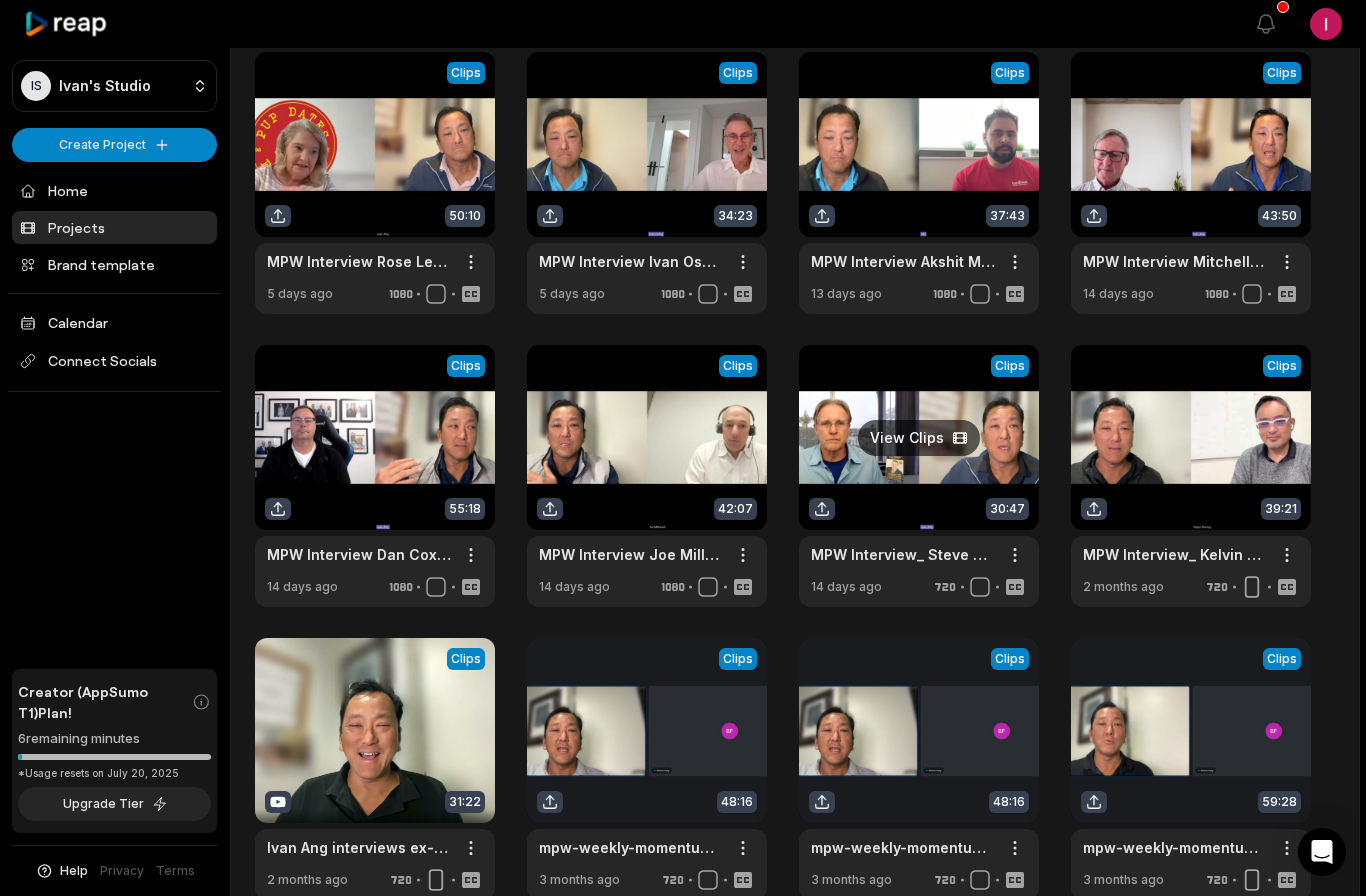 click at bounding box center [919, 476] 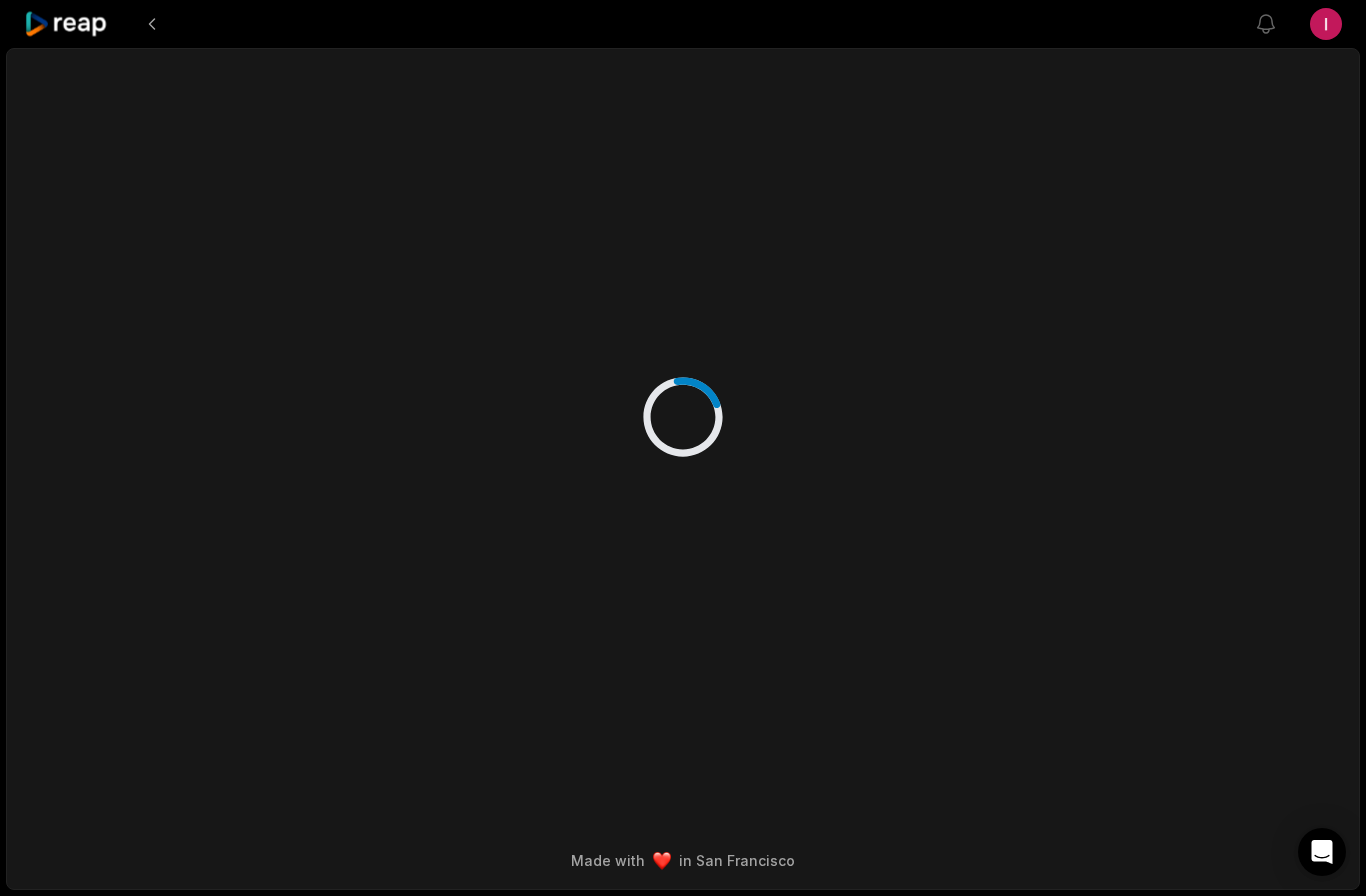 scroll, scrollTop: 82, scrollLeft: 0, axis: vertical 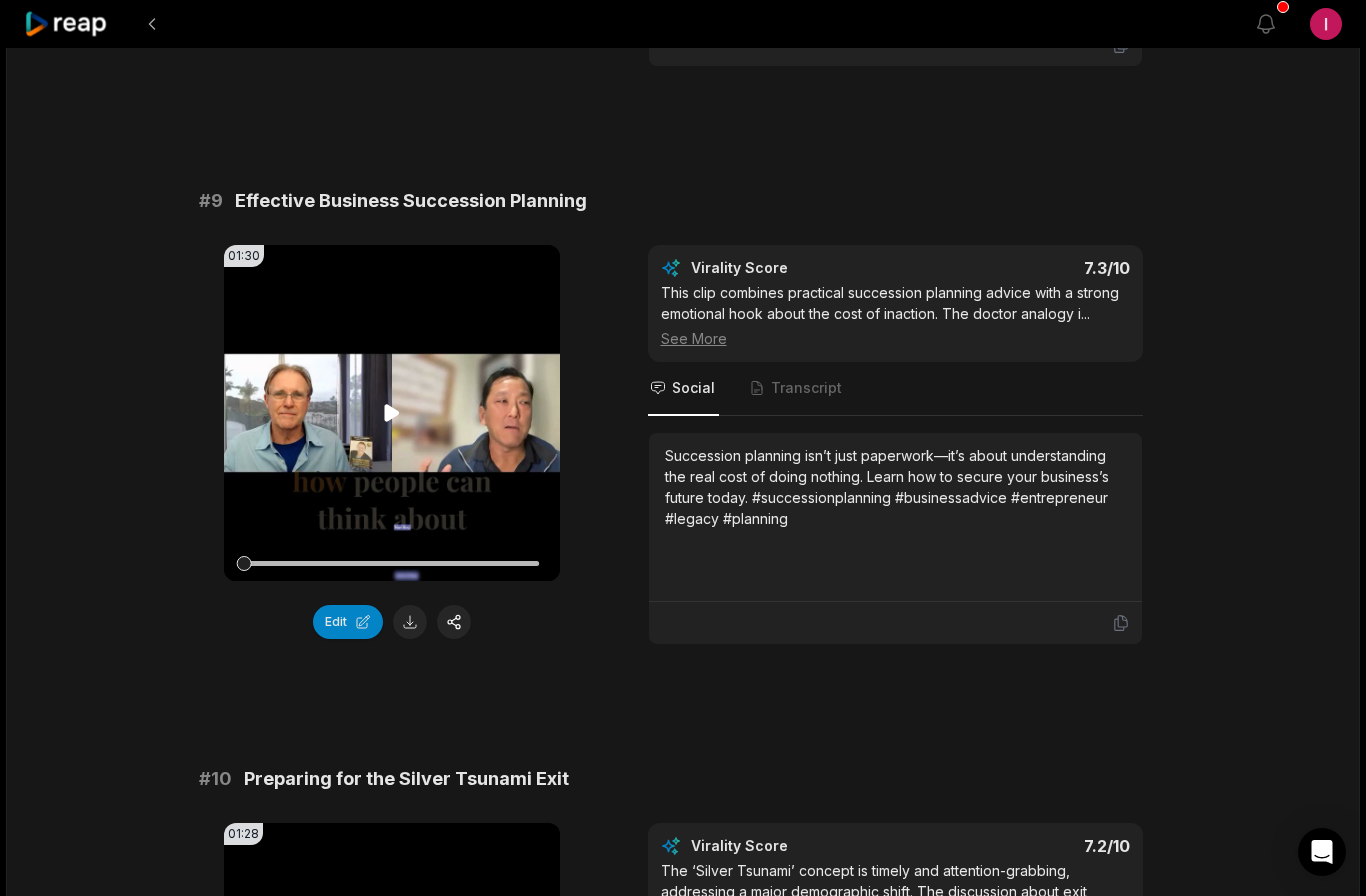 click 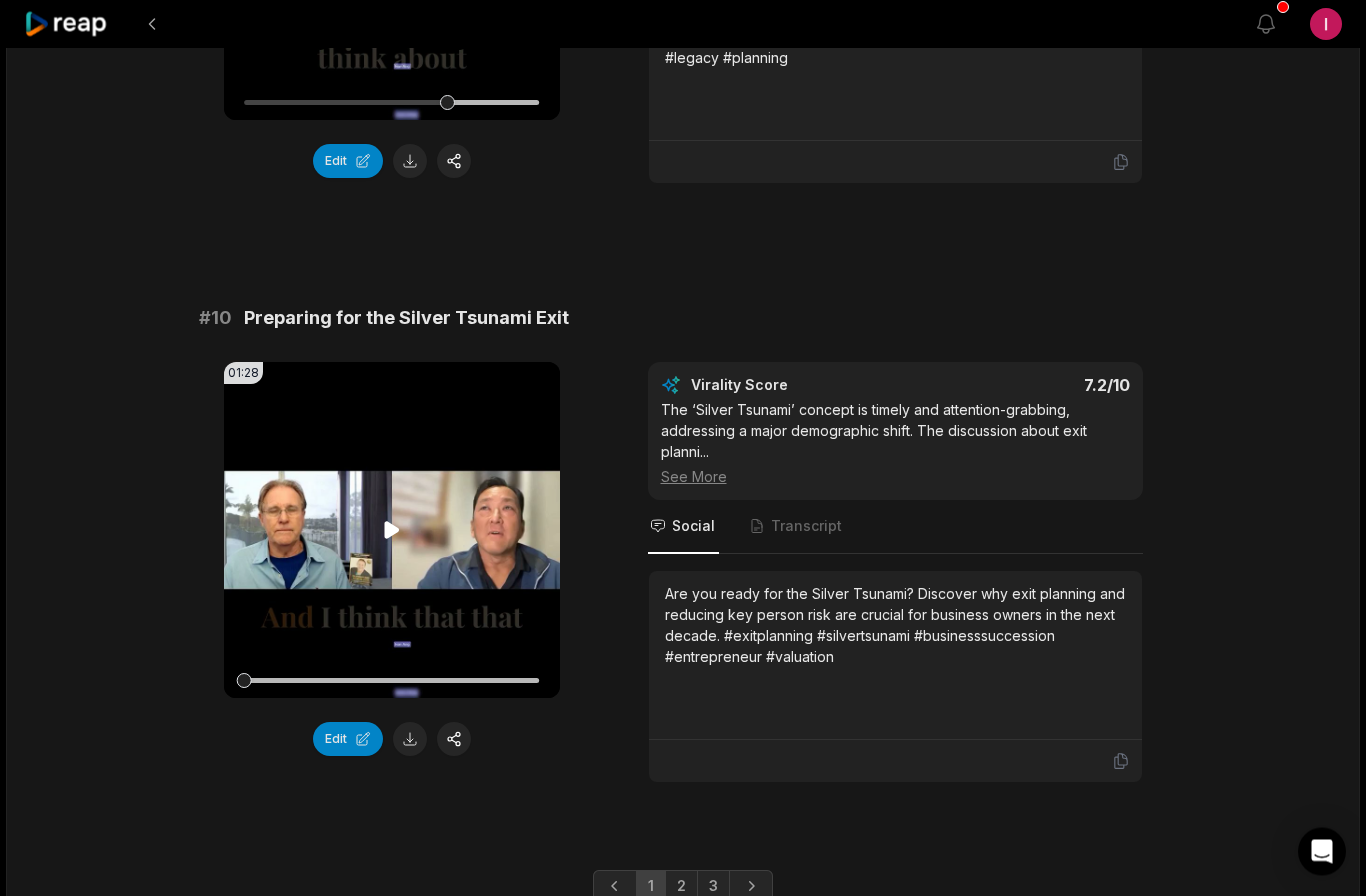 scroll, scrollTop: 5212, scrollLeft: 0, axis: vertical 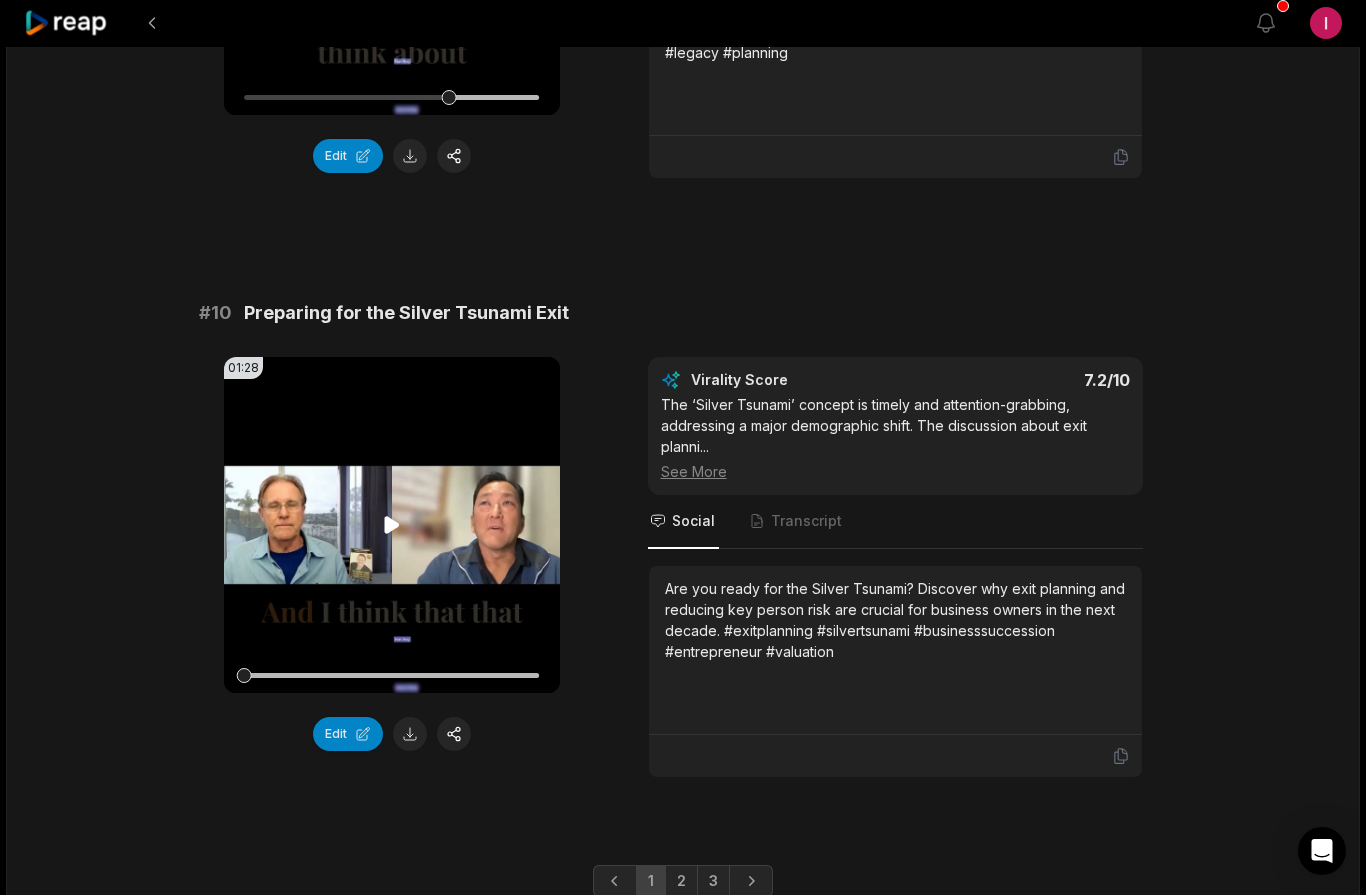 click at bounding box center [392, 676] 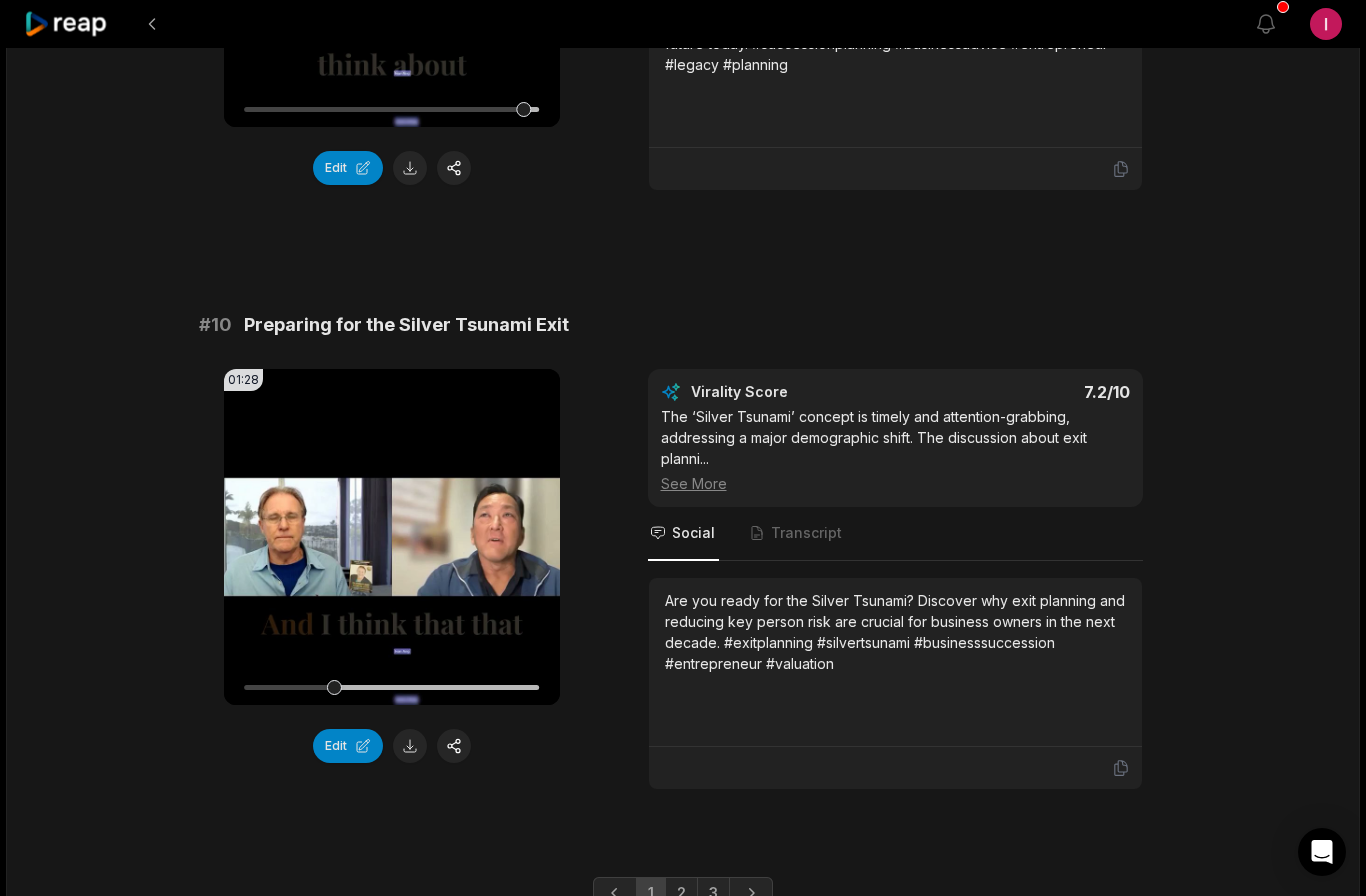 scroll, scrollTop: 5212, scrollLeft: 0, axis: vertical 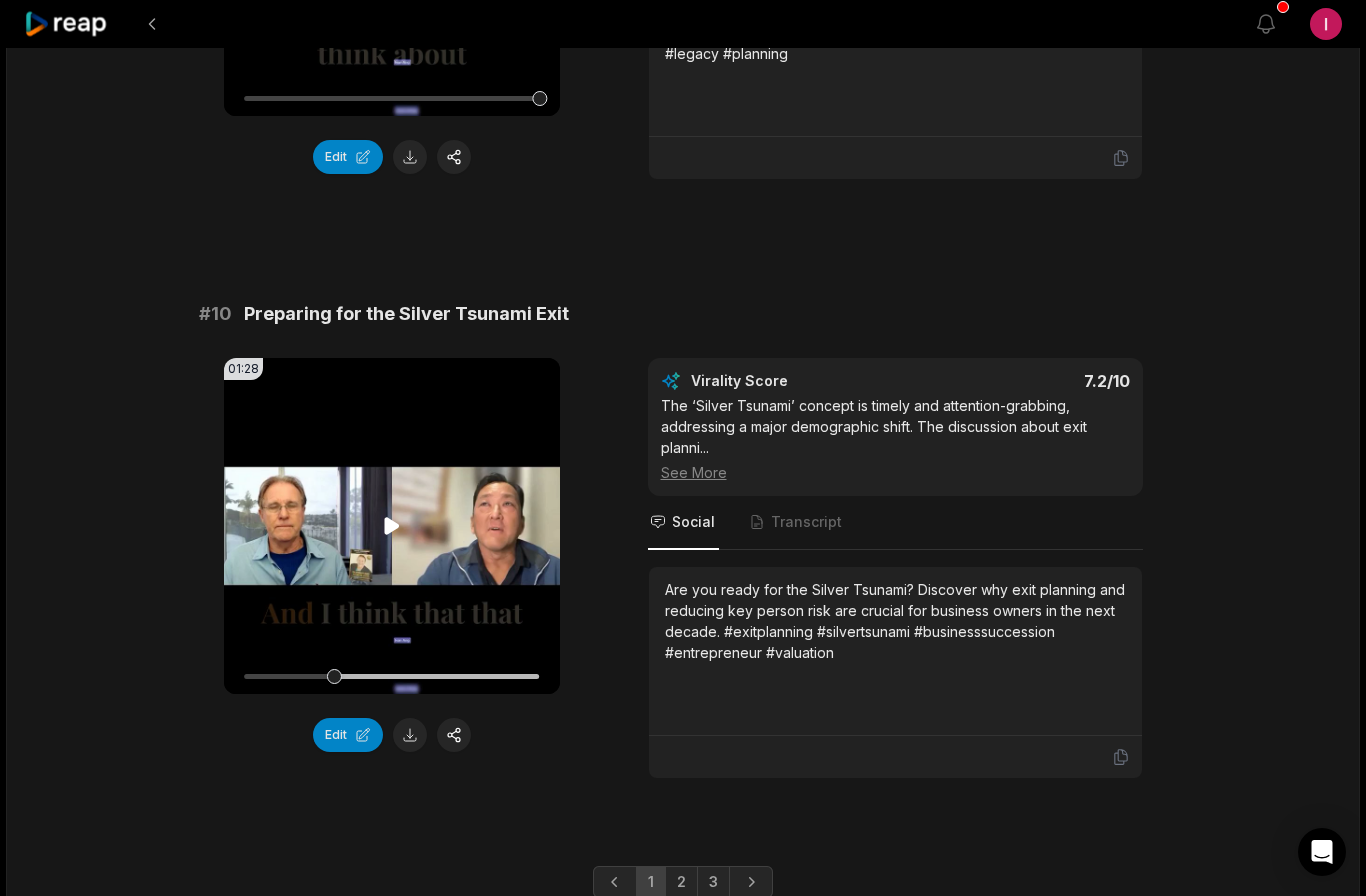 click 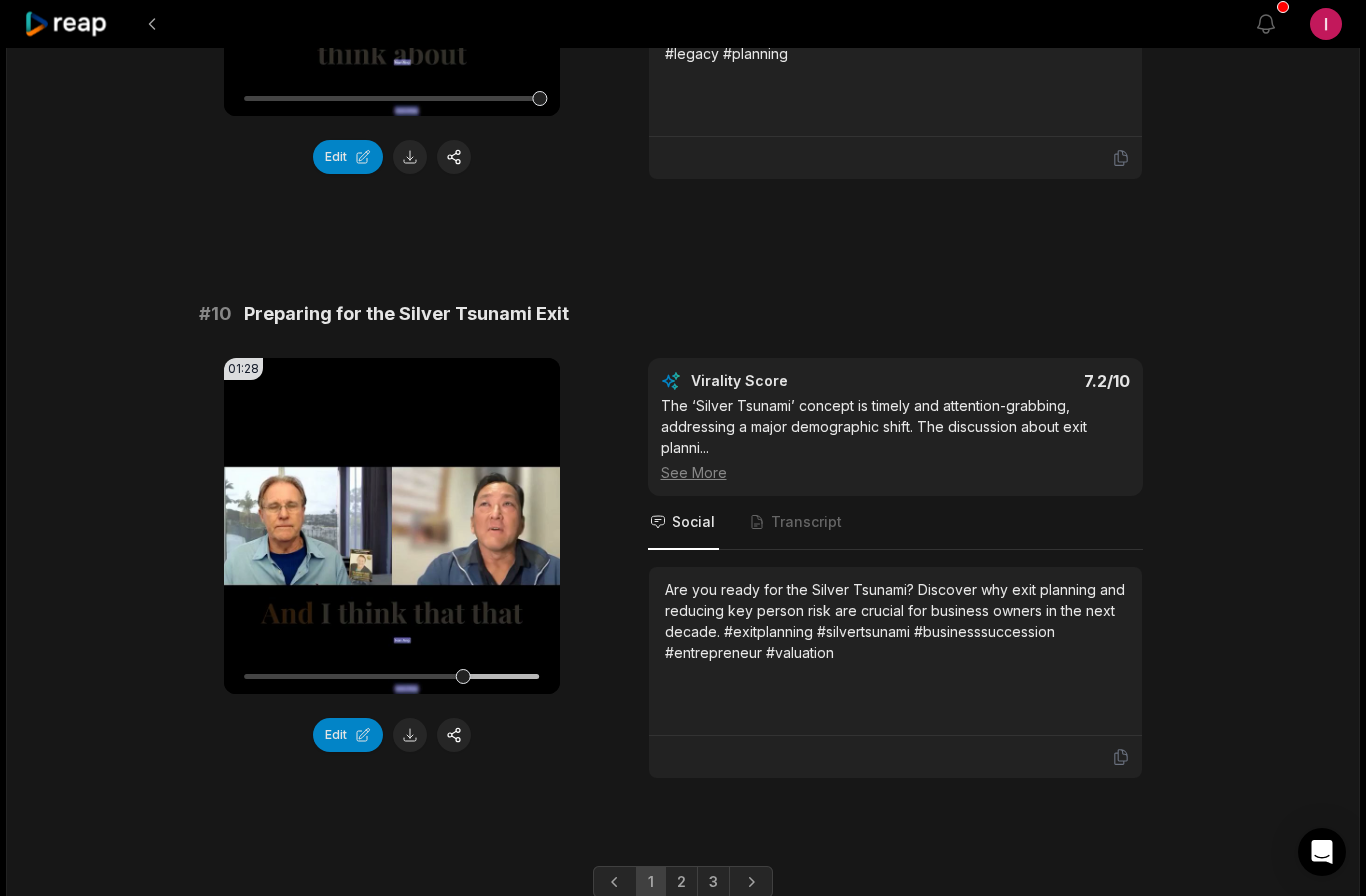 scroll, scrollTop: 5294, scrollLeft: 0, axis: vertical 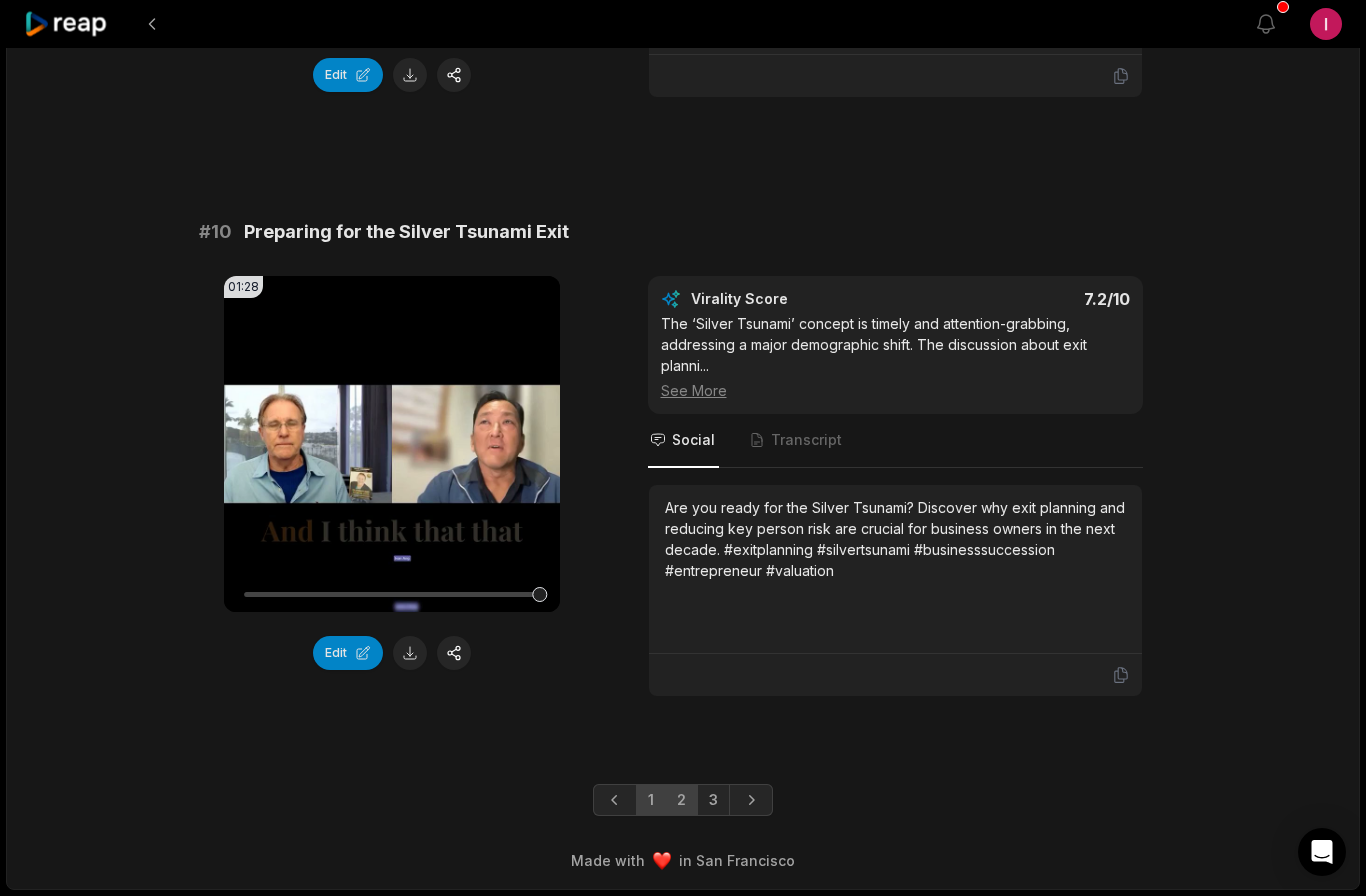 click on "2" at bounding box center [681, 800] 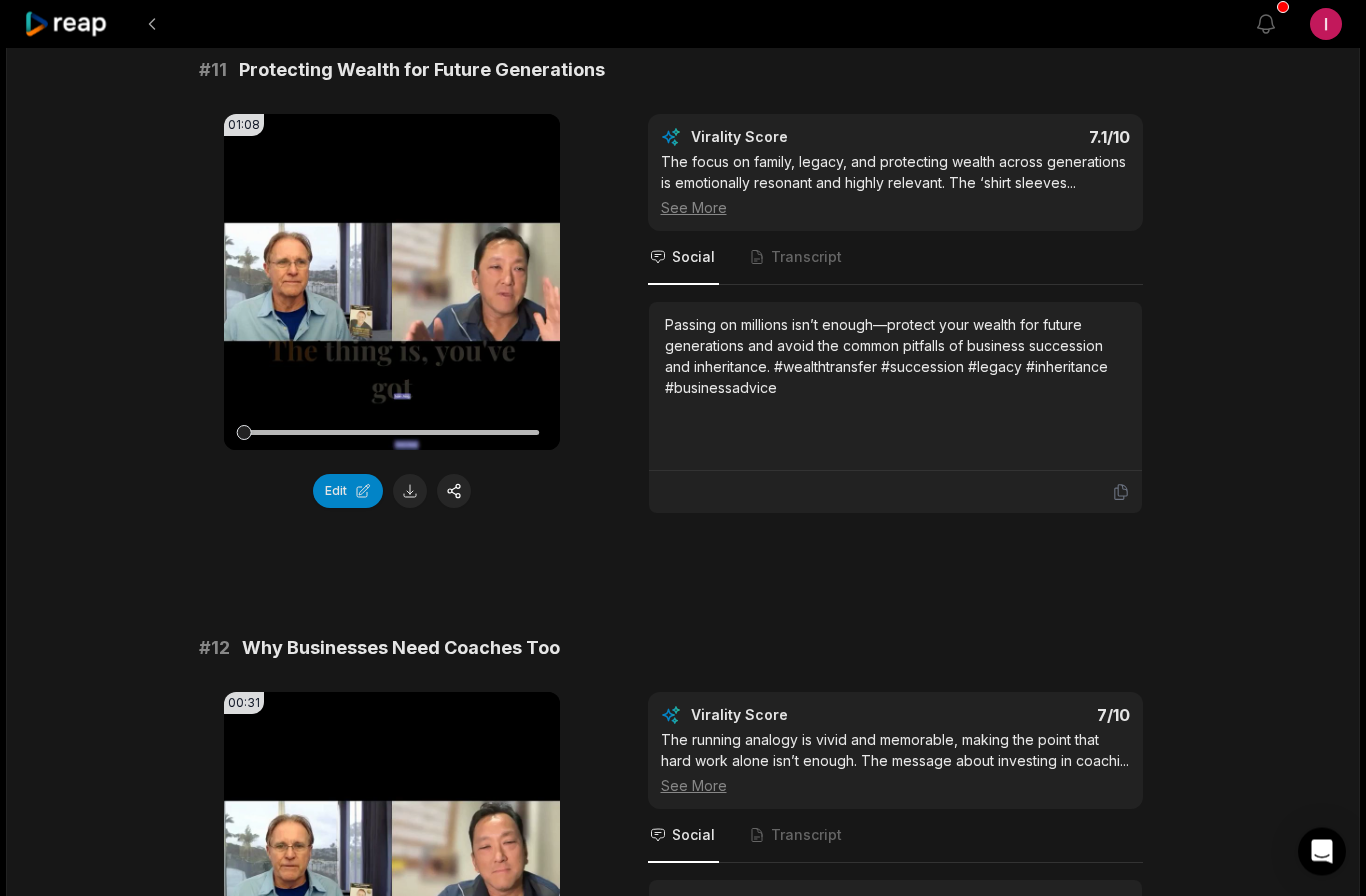 scroll, scrollTop: 0, scrollLeft: 0, axis: both 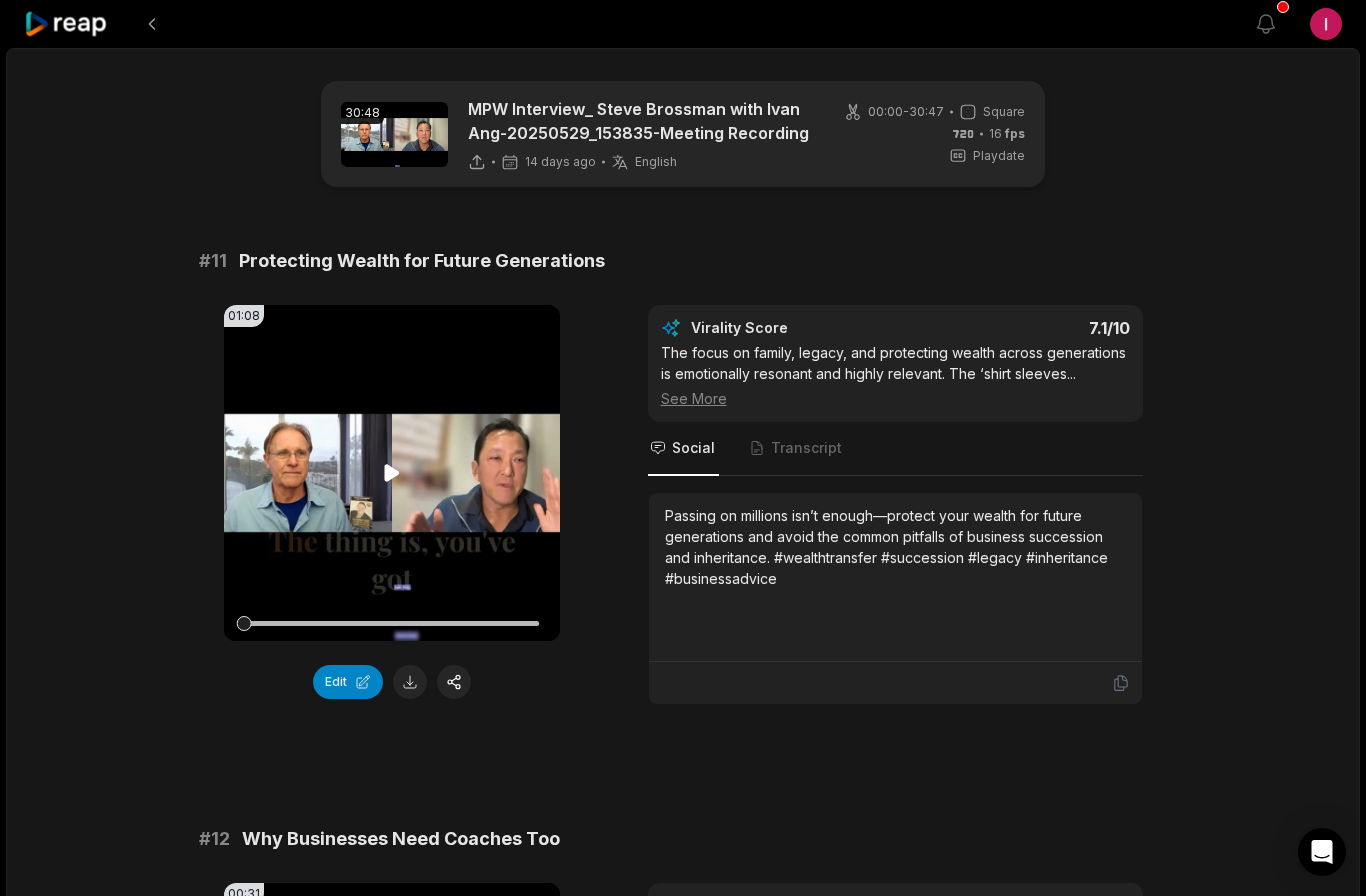 click 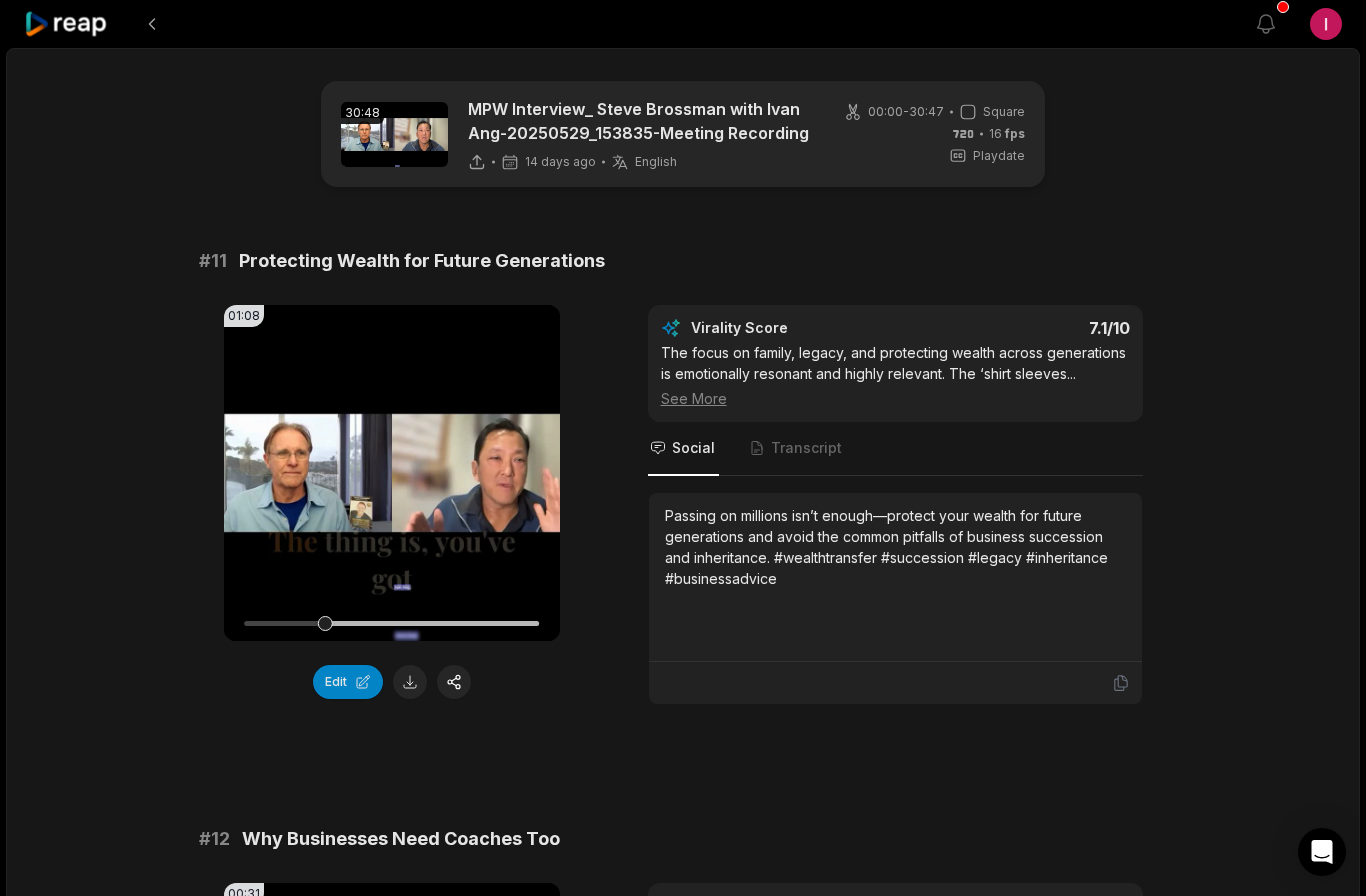 scroll, scrollTop: 16, scrollLeft: 0, axis: vertical 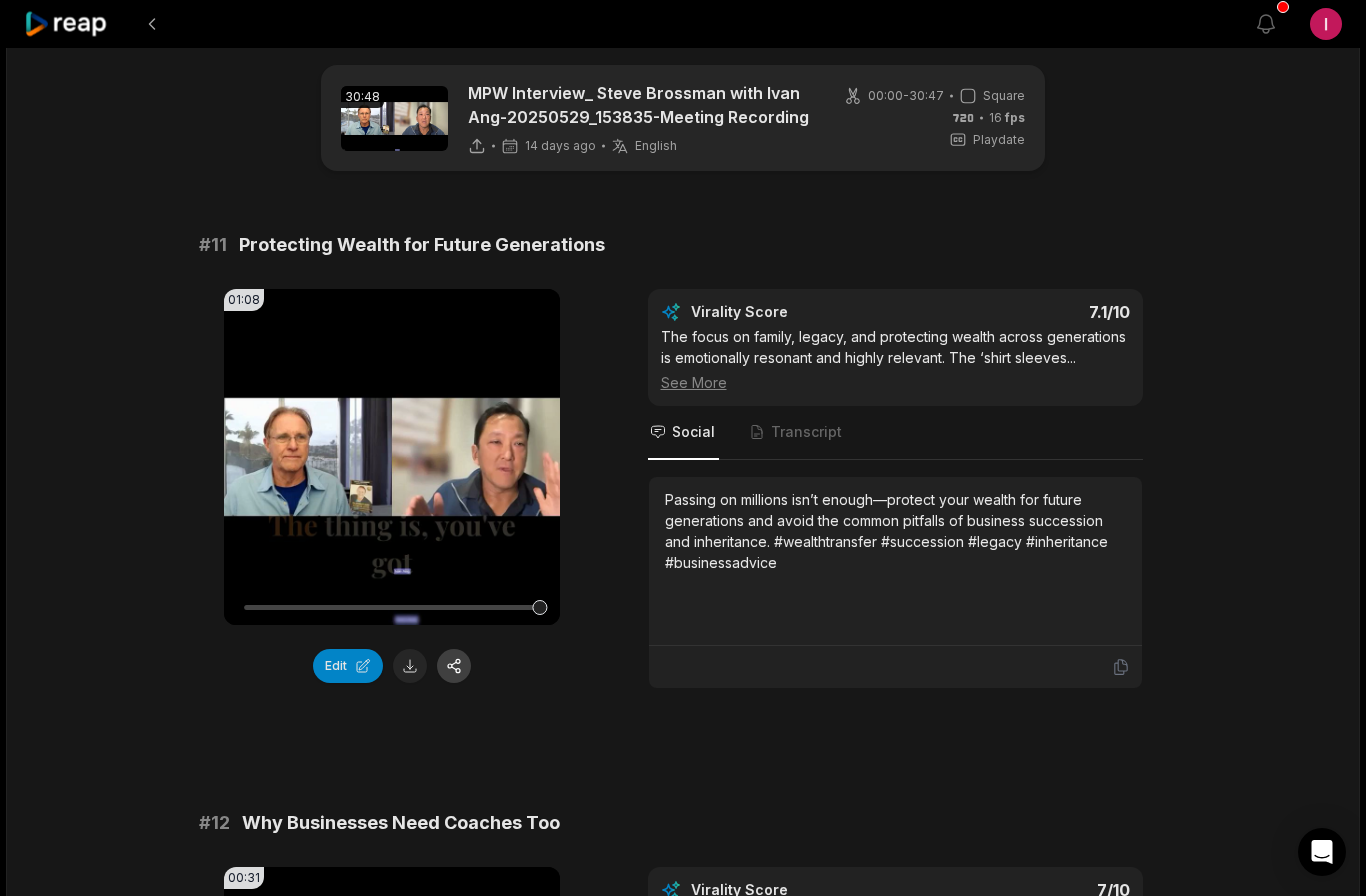 click at bounding box center (454, 666) 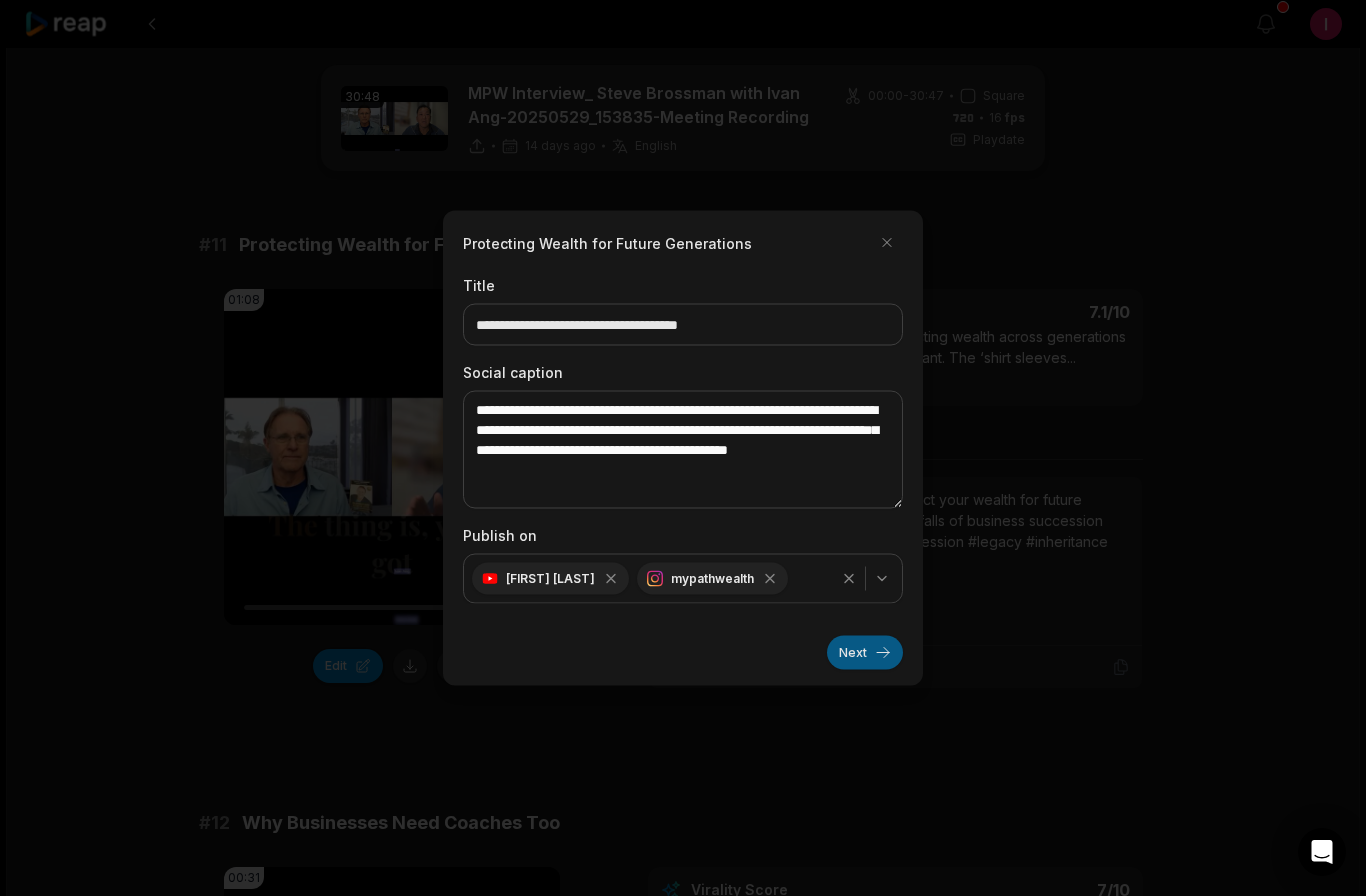 click on "Next" at bounding box center (865, 653) 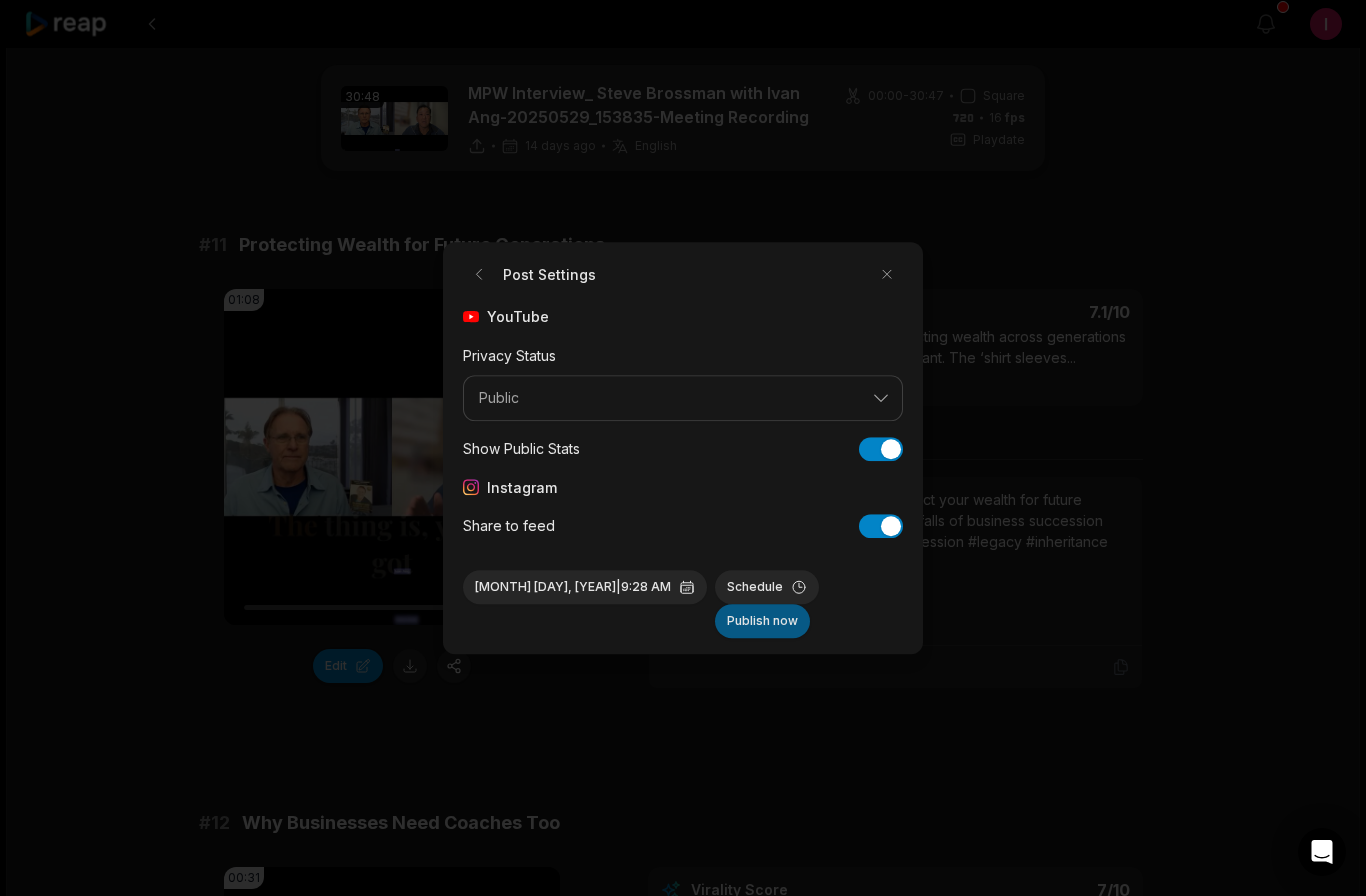 click on "Publish now" at bounding box center (762, 621) 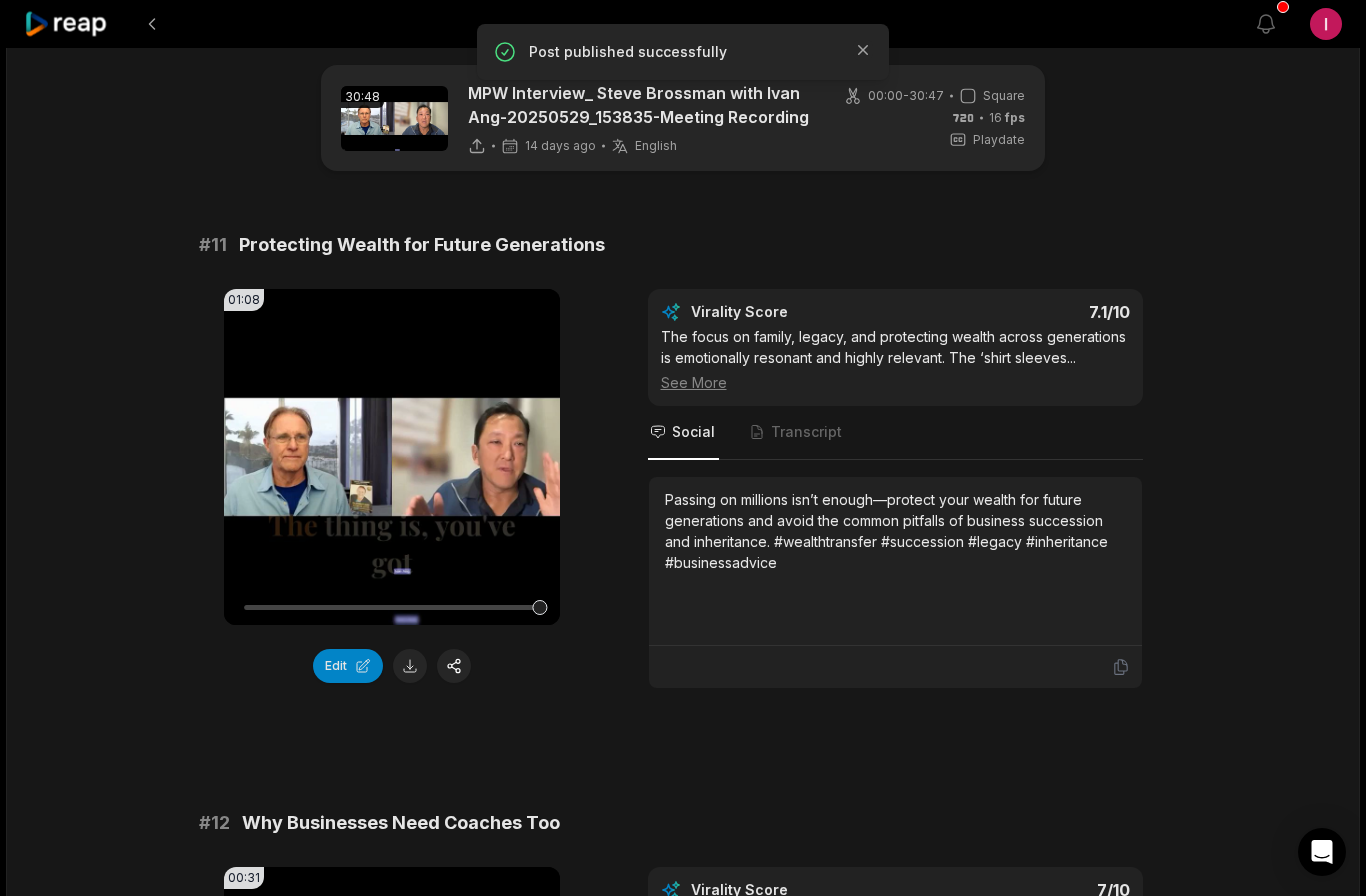 click at bounding box center [410, 666] 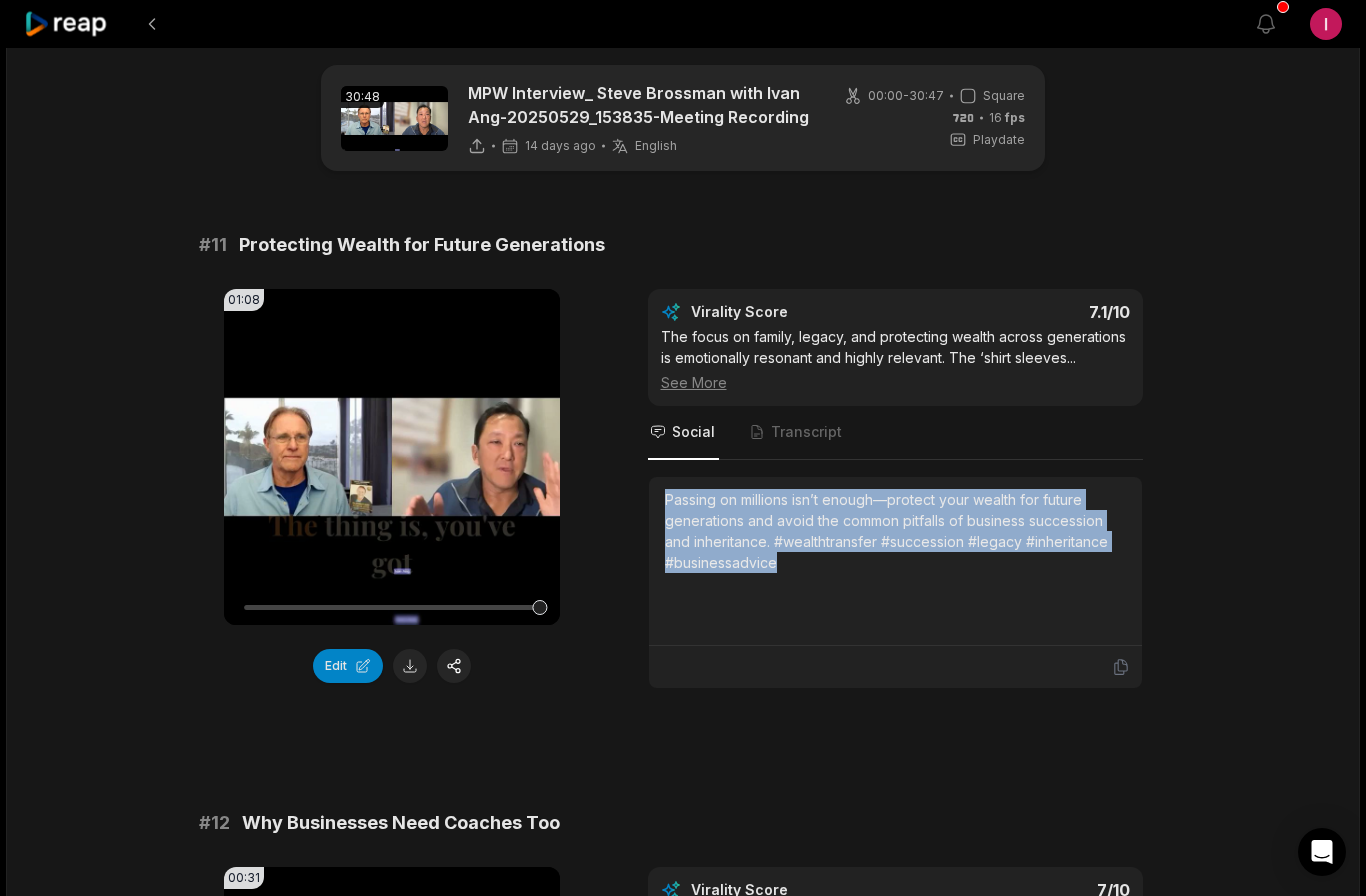 drag, startPoint x: 806, startPoint y: 565, endPoint x: 647, endPoint y: 489, distance: 176.22997 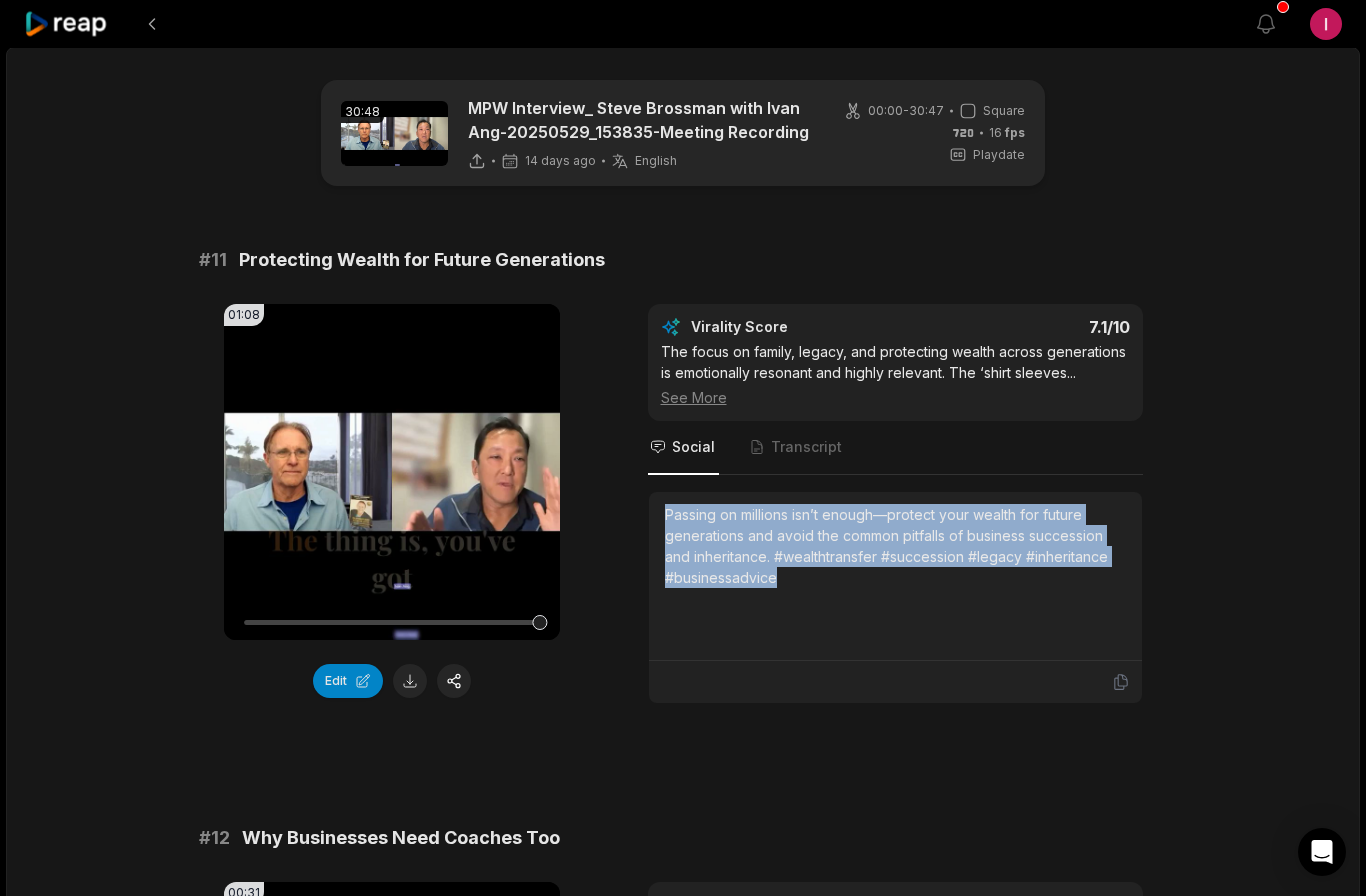 scroll, scrollTop: 0, scrollLeft: 0, axis: both 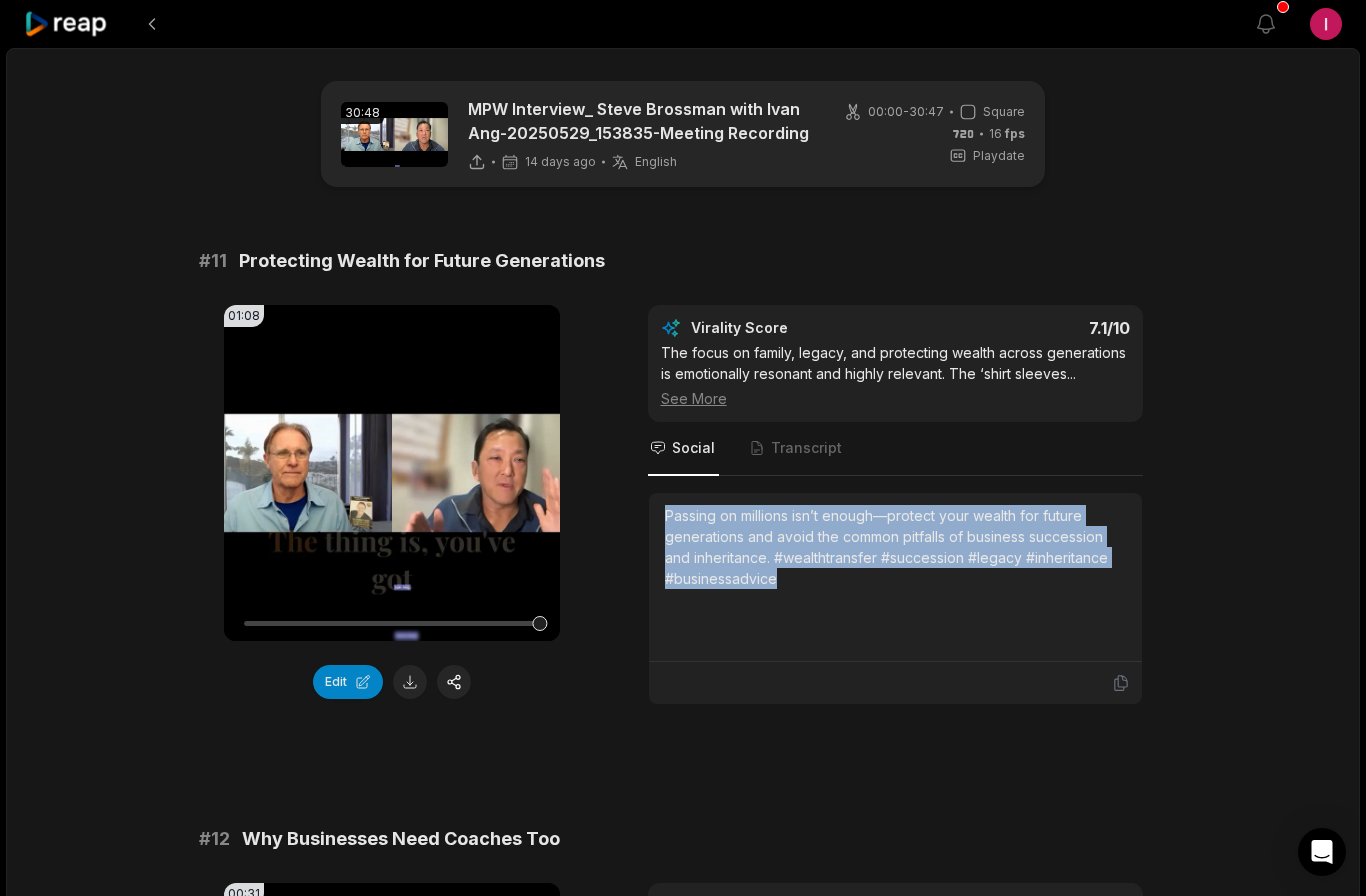 click 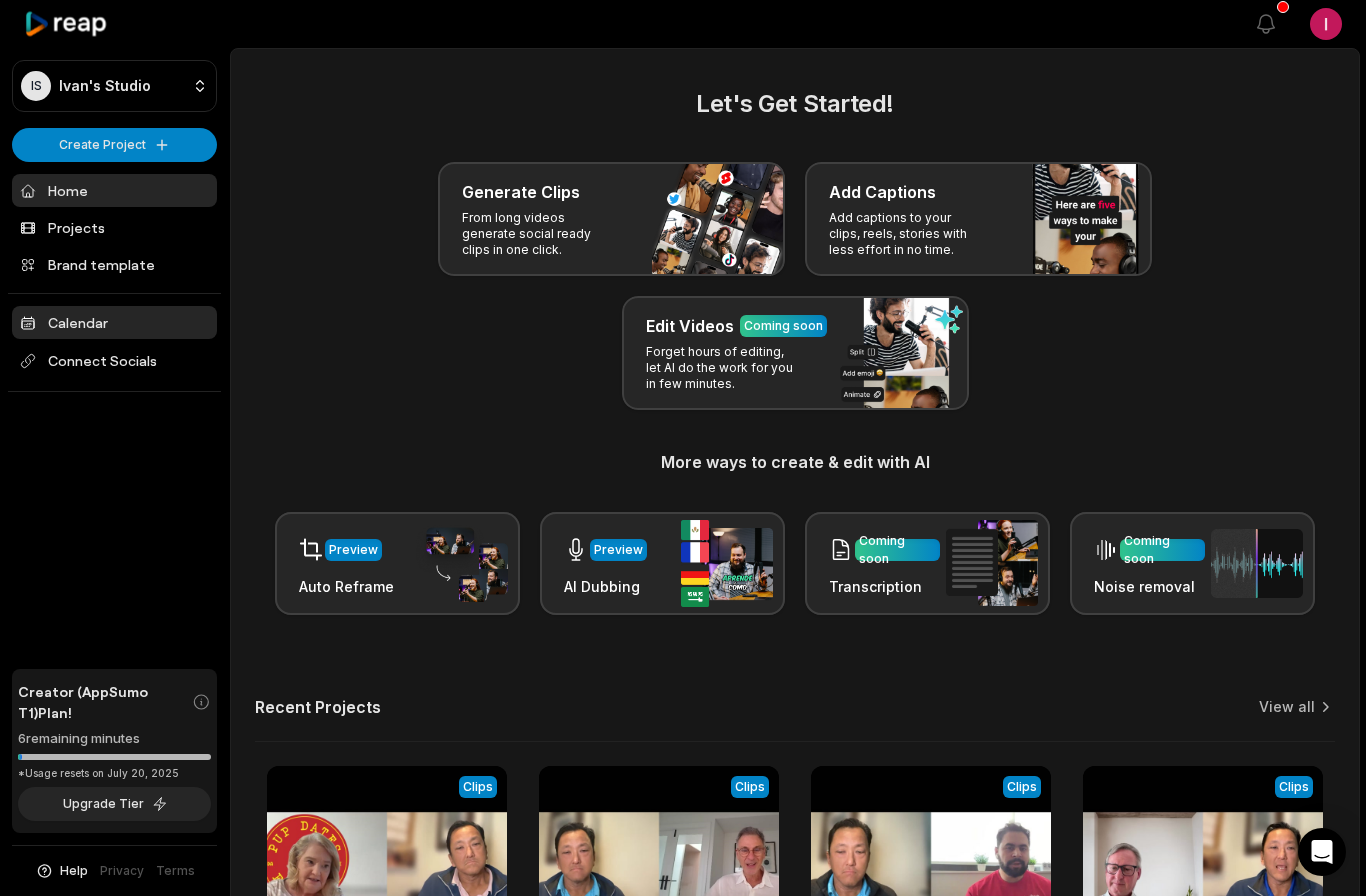 click on "Calendar" at bounding box center [114, 322] 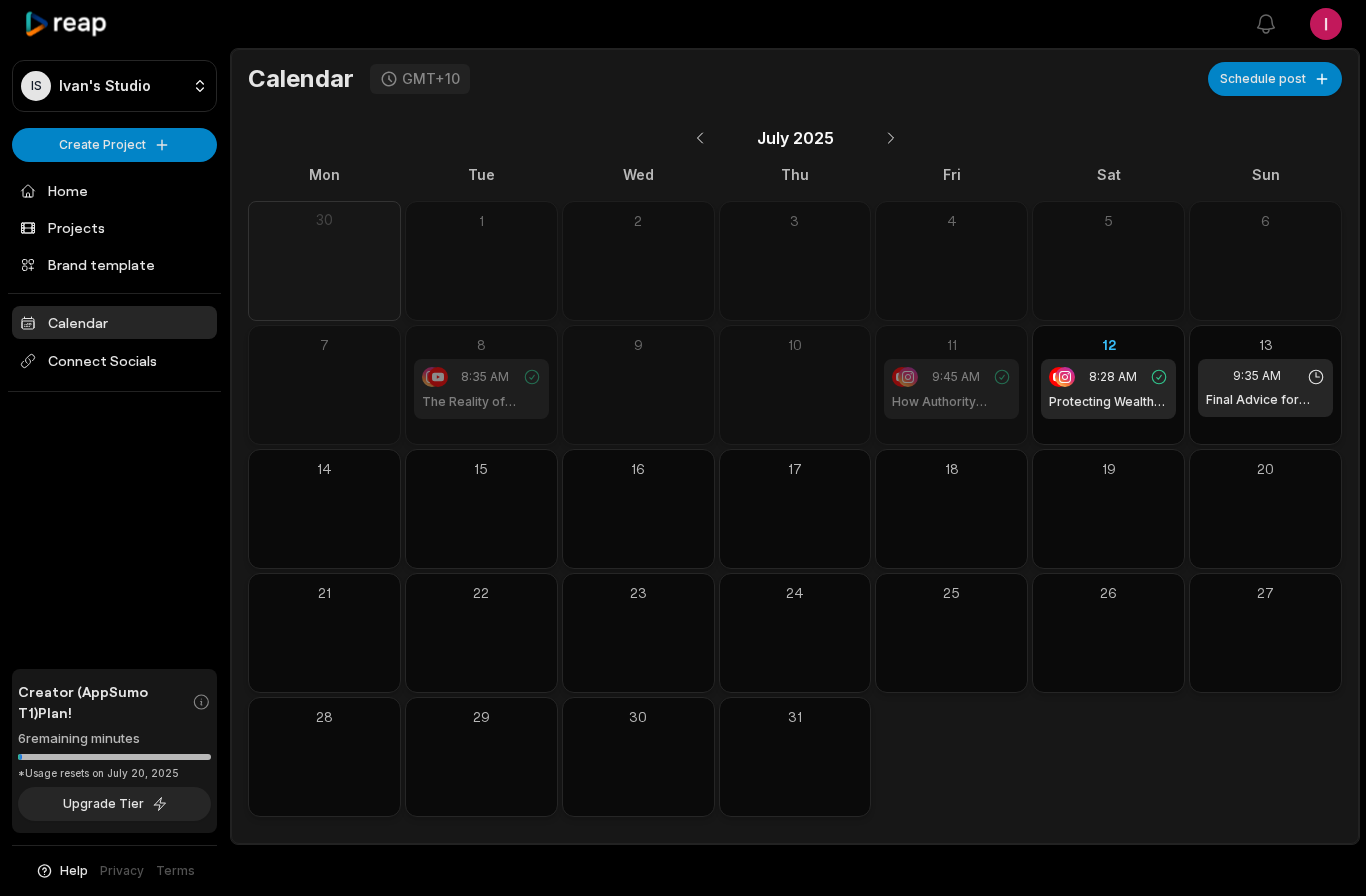 scroll, scrollTop: 0, scrollLeft: 0, axis: both 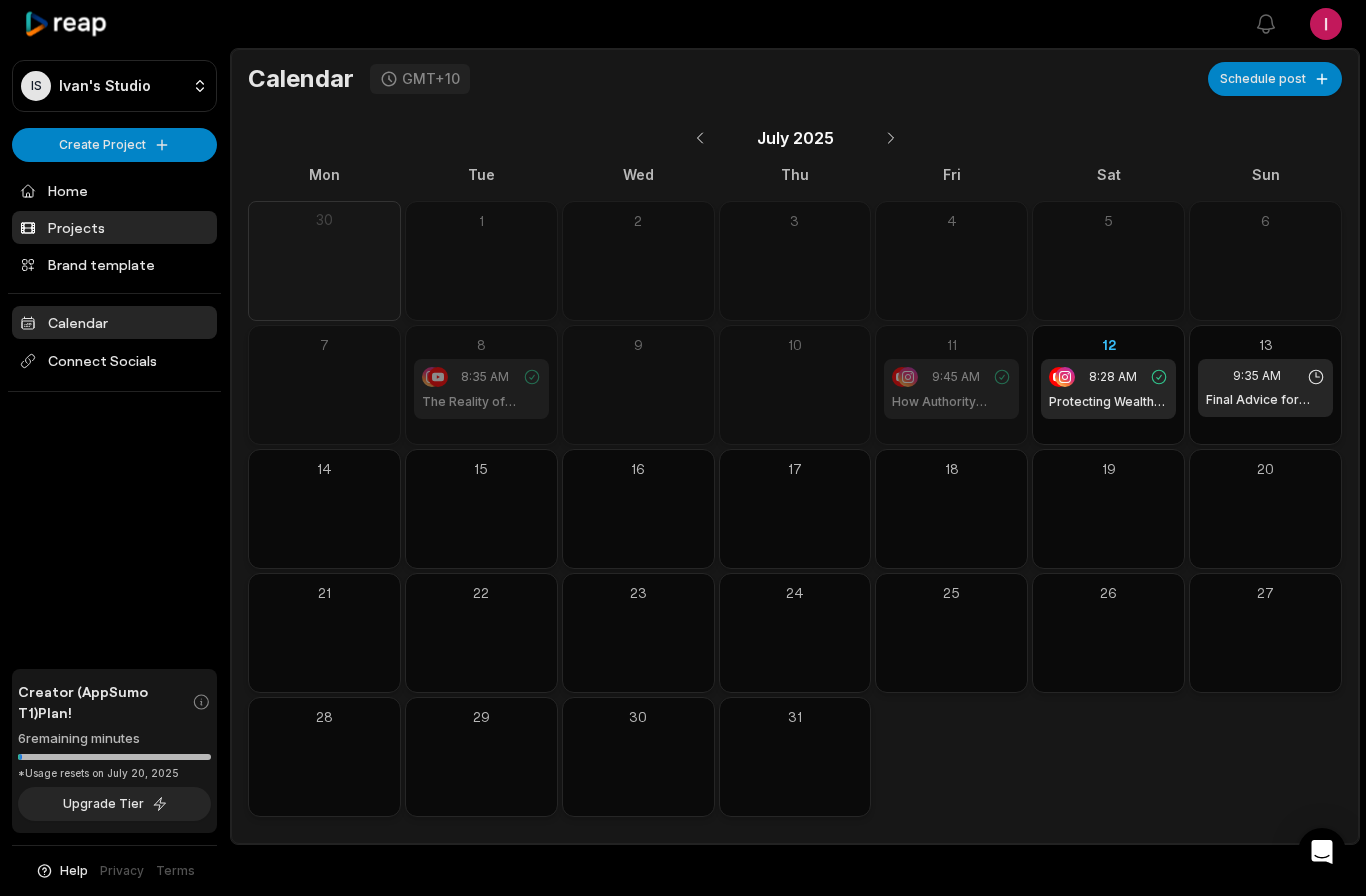 click on "Projects" at bounding box center (114, 227) 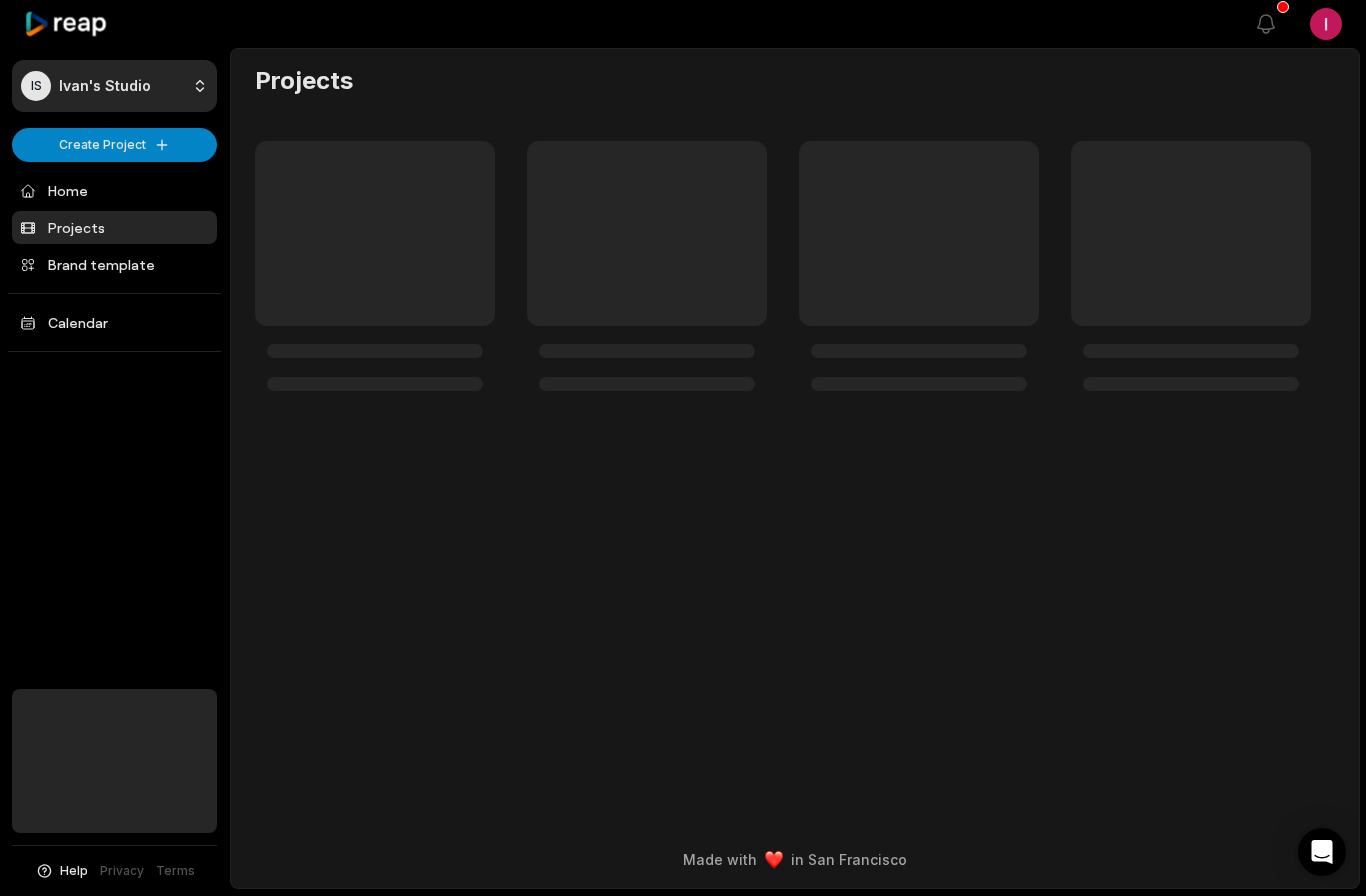 scroll, scrollTop: 0, scrollLeft: 0, axis: both 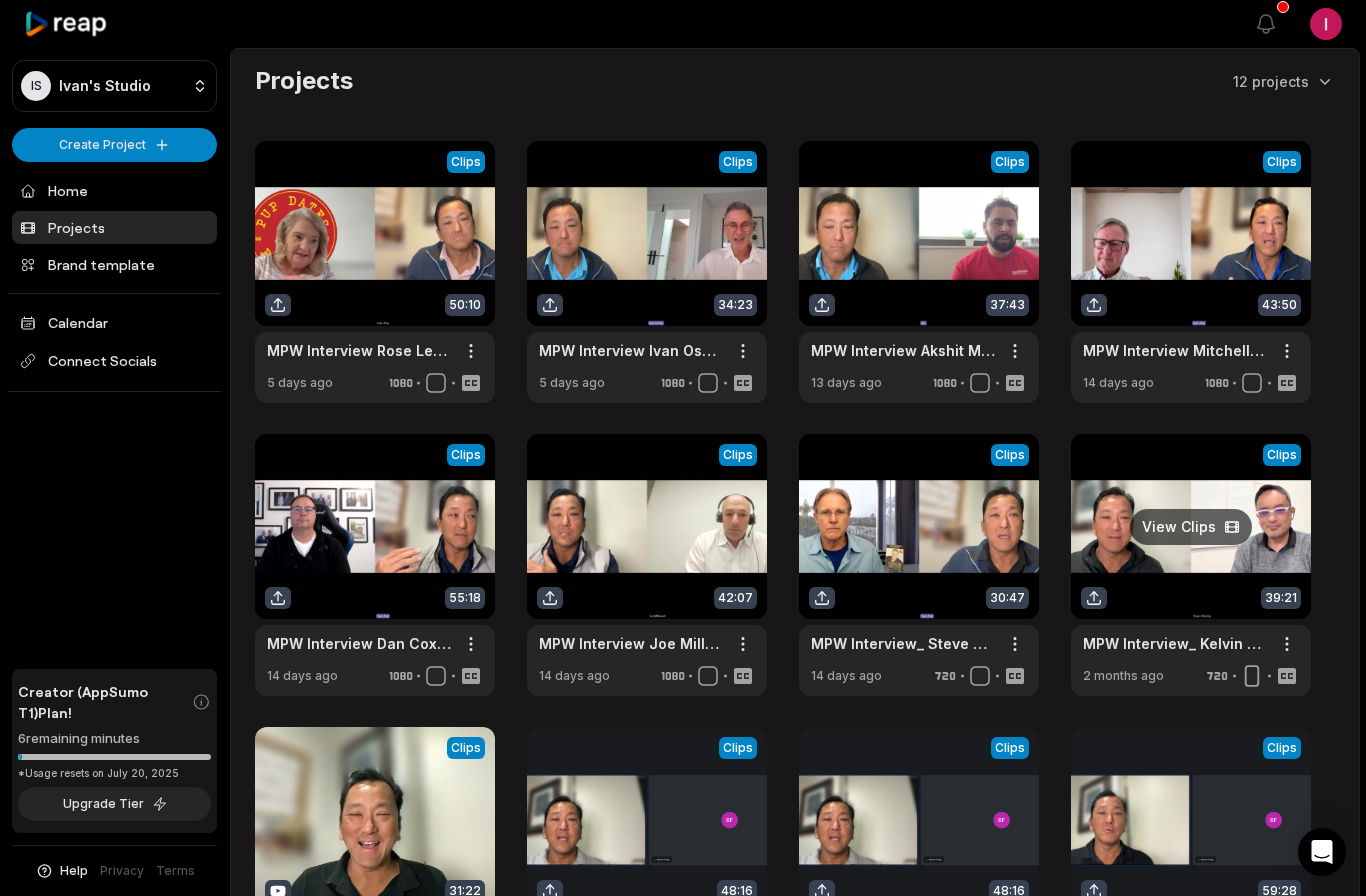 click at bounding box center [1191, 565] 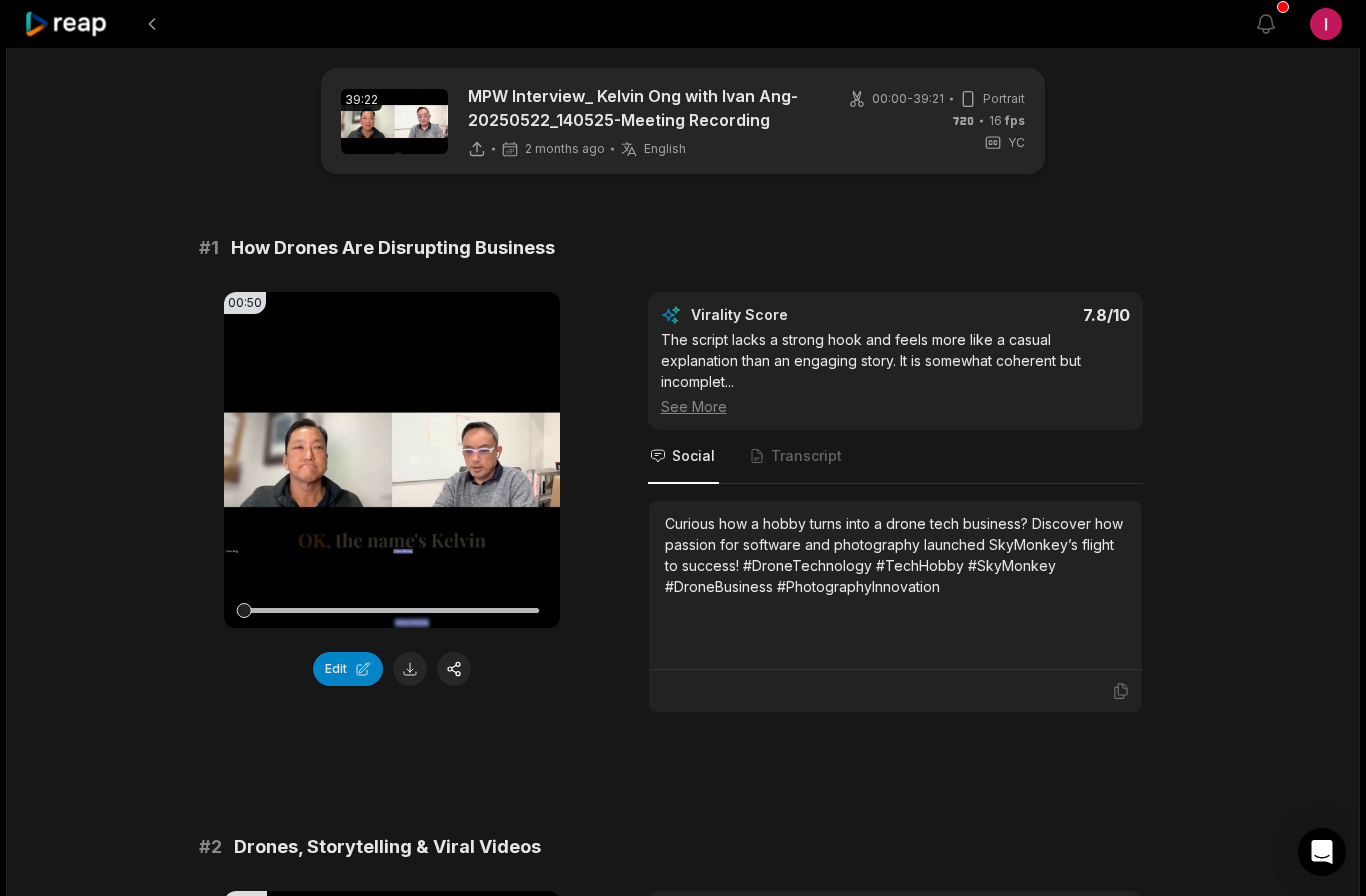 scroll, scrollTop: 0, scrollLeft: 0, axis: both 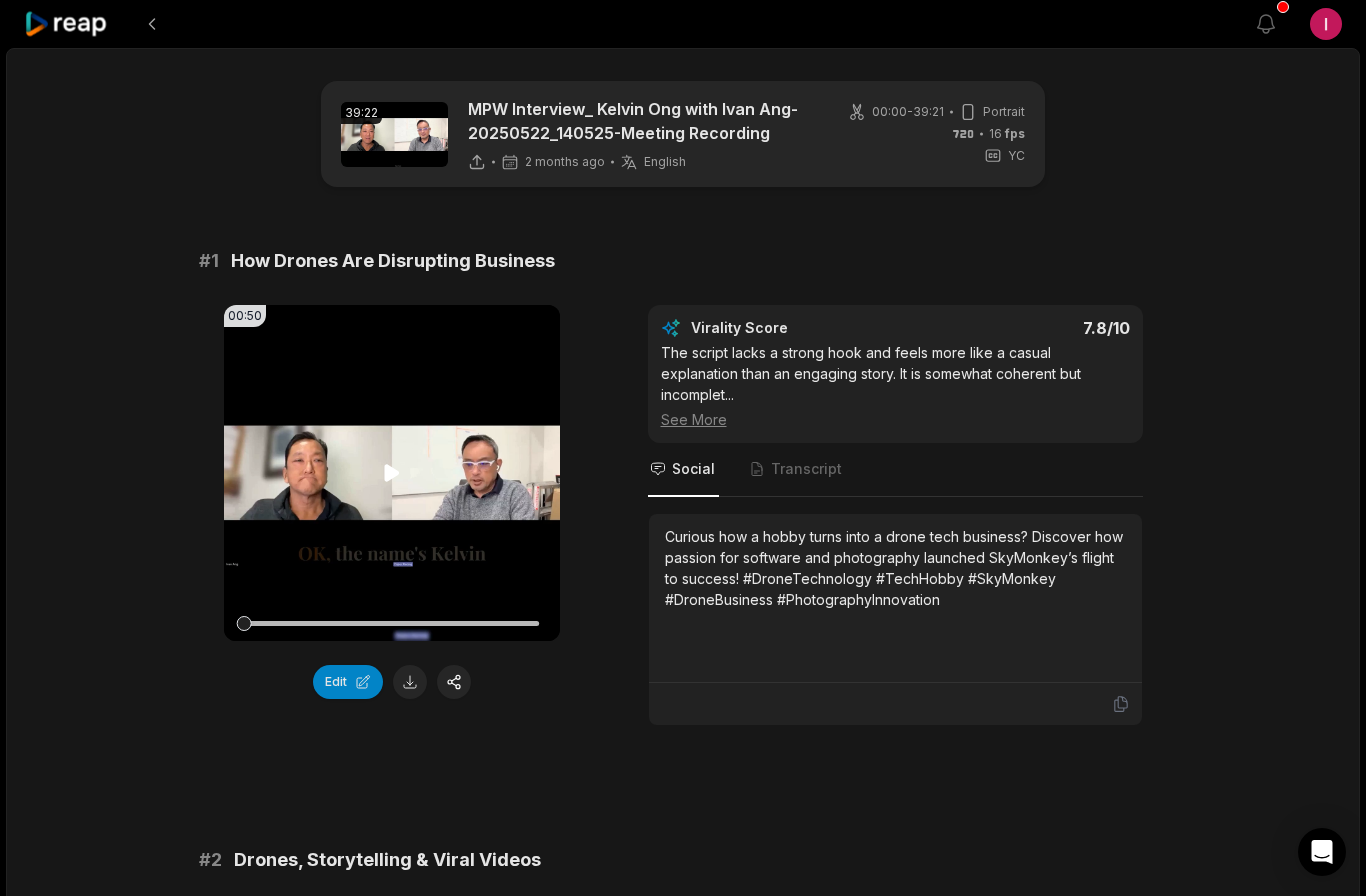 click 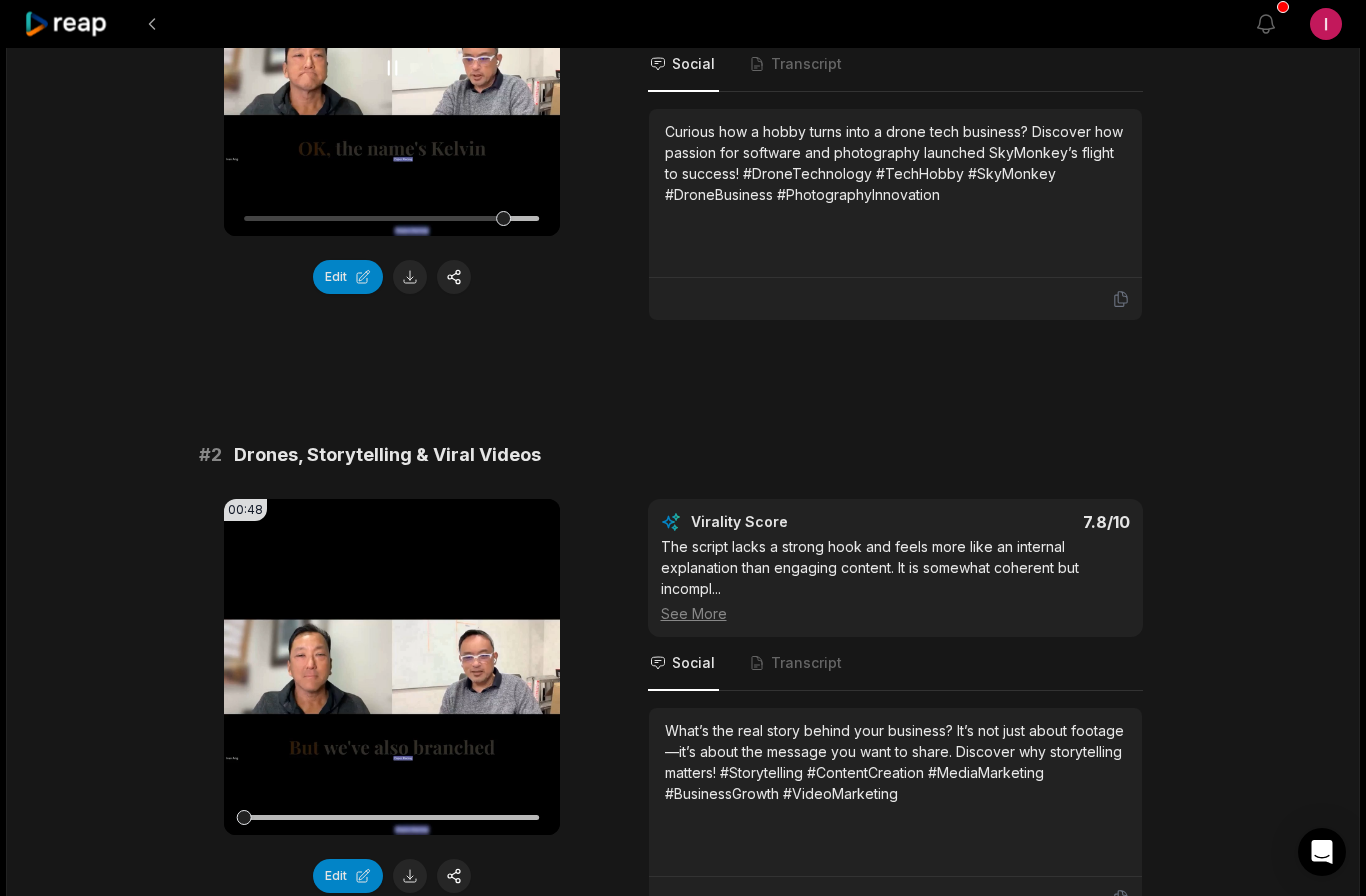 scroll, scrollTop: 380, scrollLeft: 0, axis: vertical 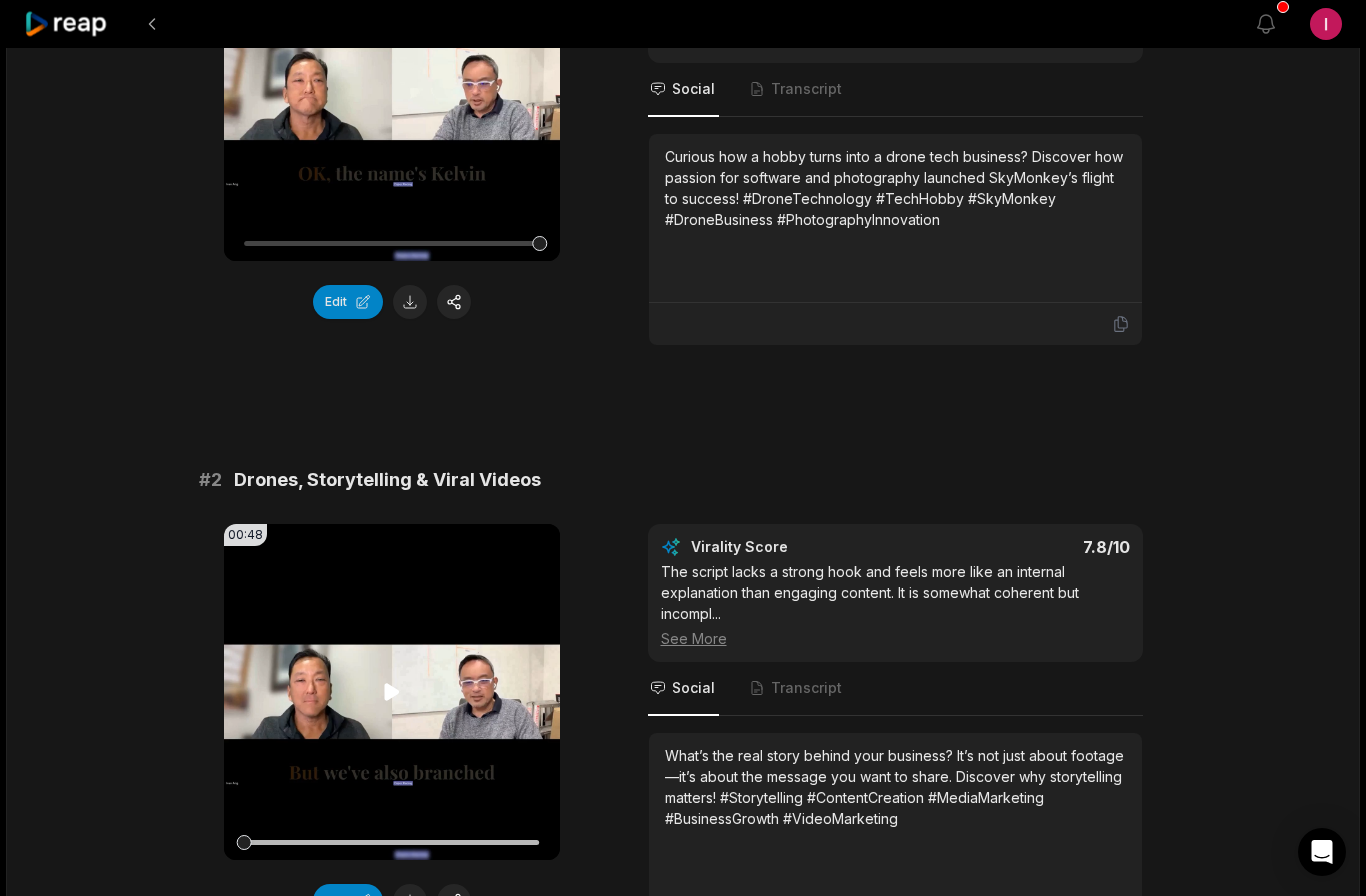 click 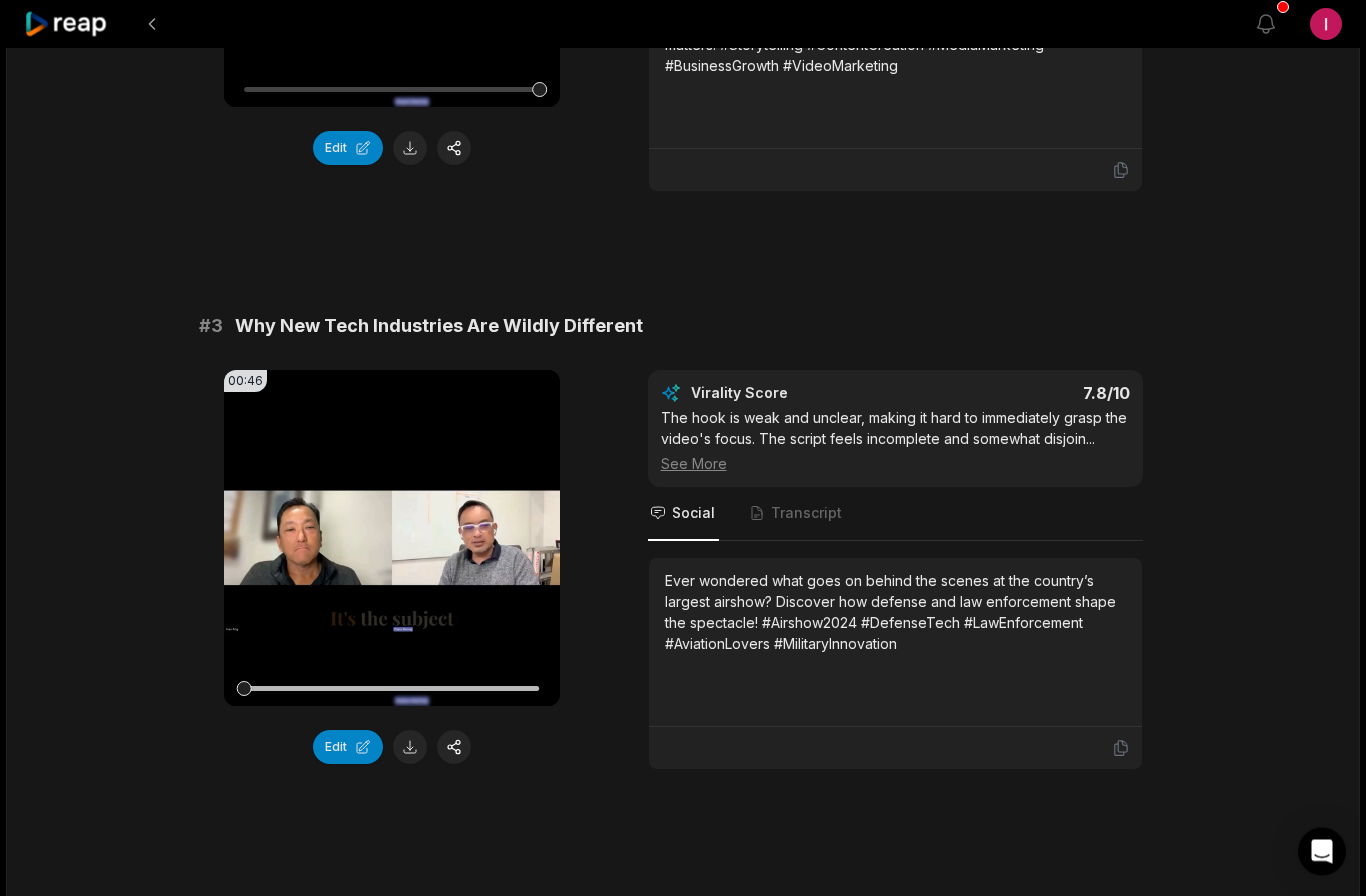 scroll, scrollTop: 1167, scrollLeft: 0, axis: vertical 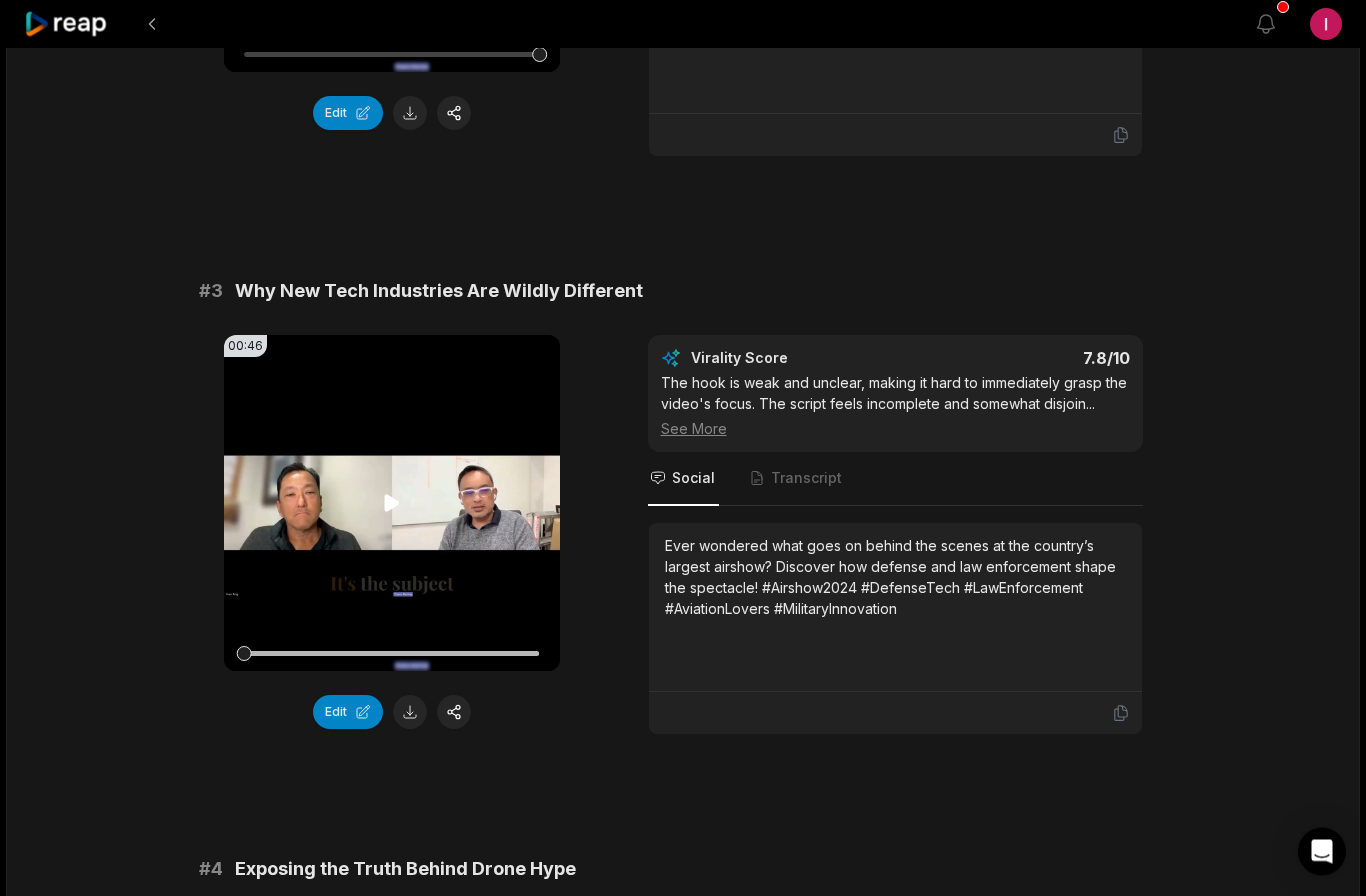 click 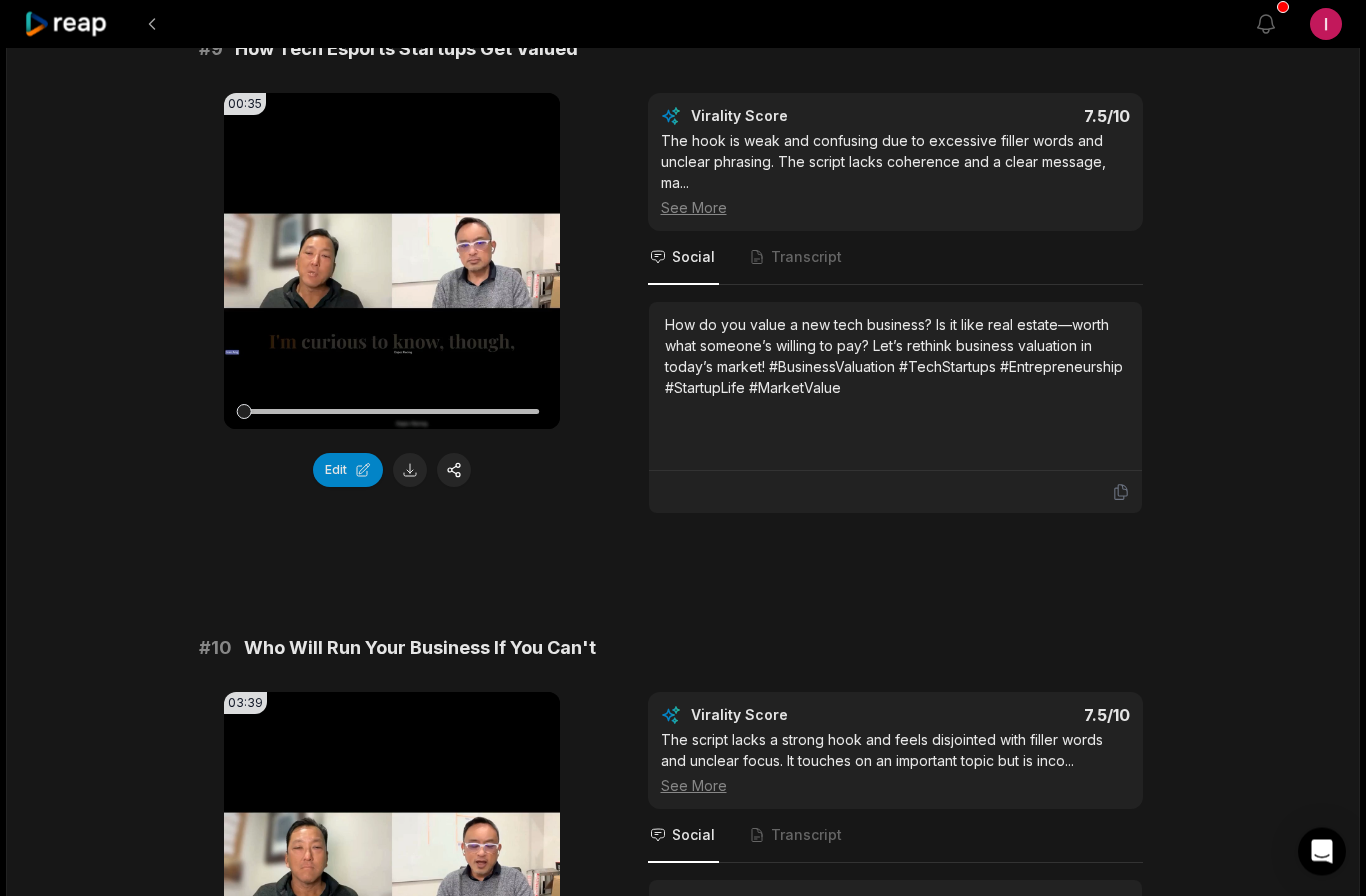 scroll, scrollTop: 4899, scrollLeft: 0, axis: vertical 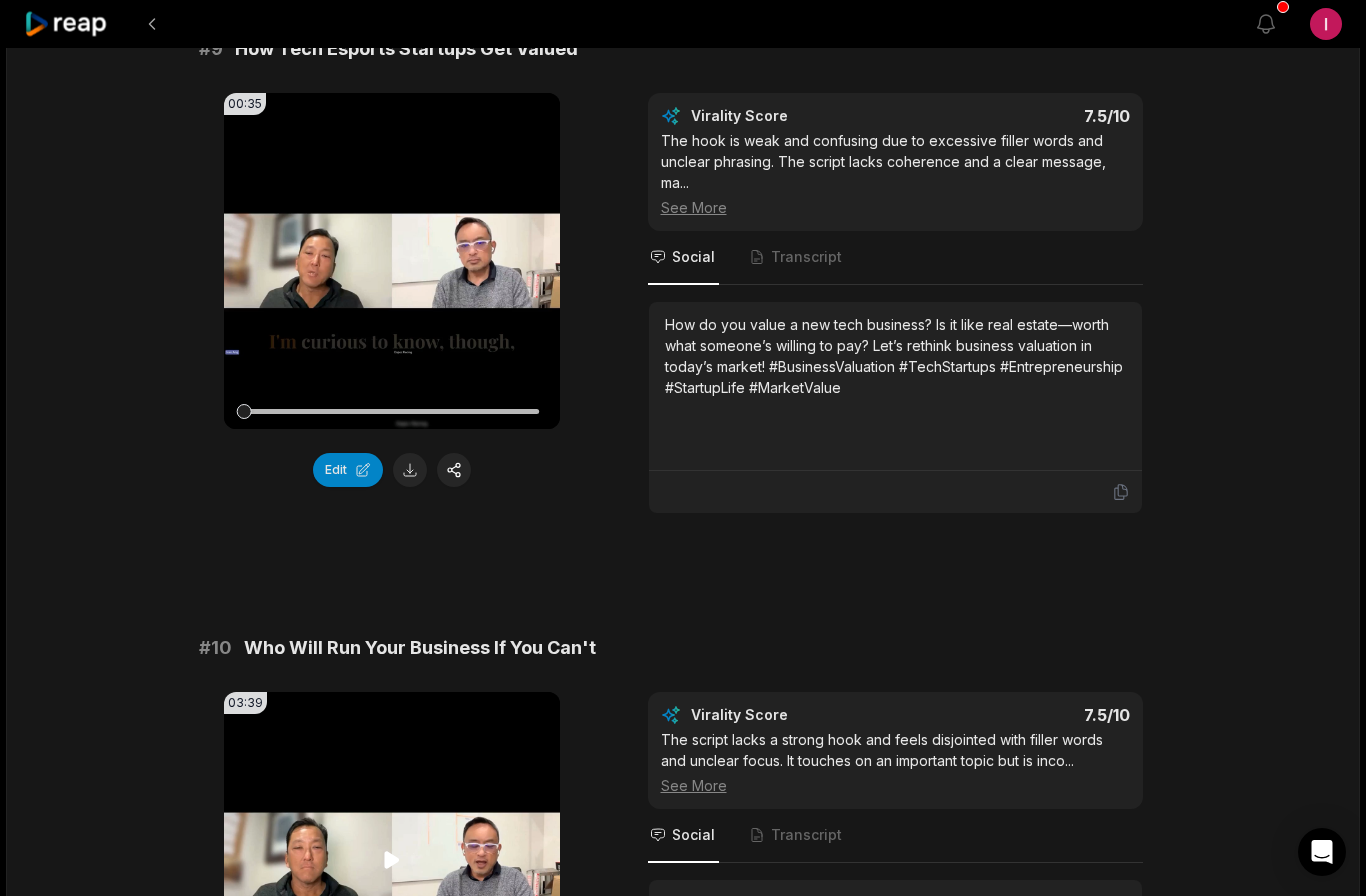 click 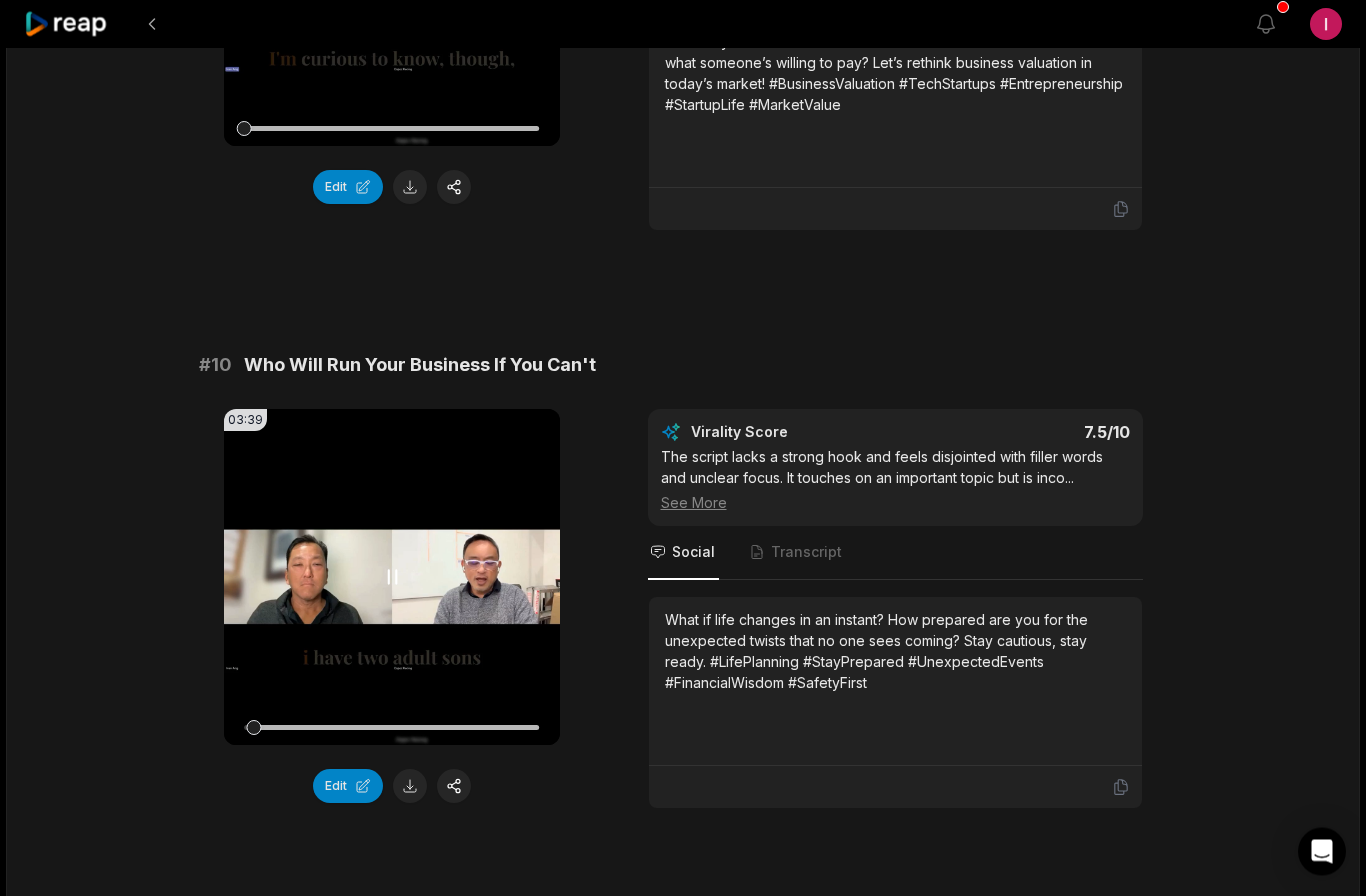 scroll, scrollTop: 5191, scrollLeft: 0, axis: vertical 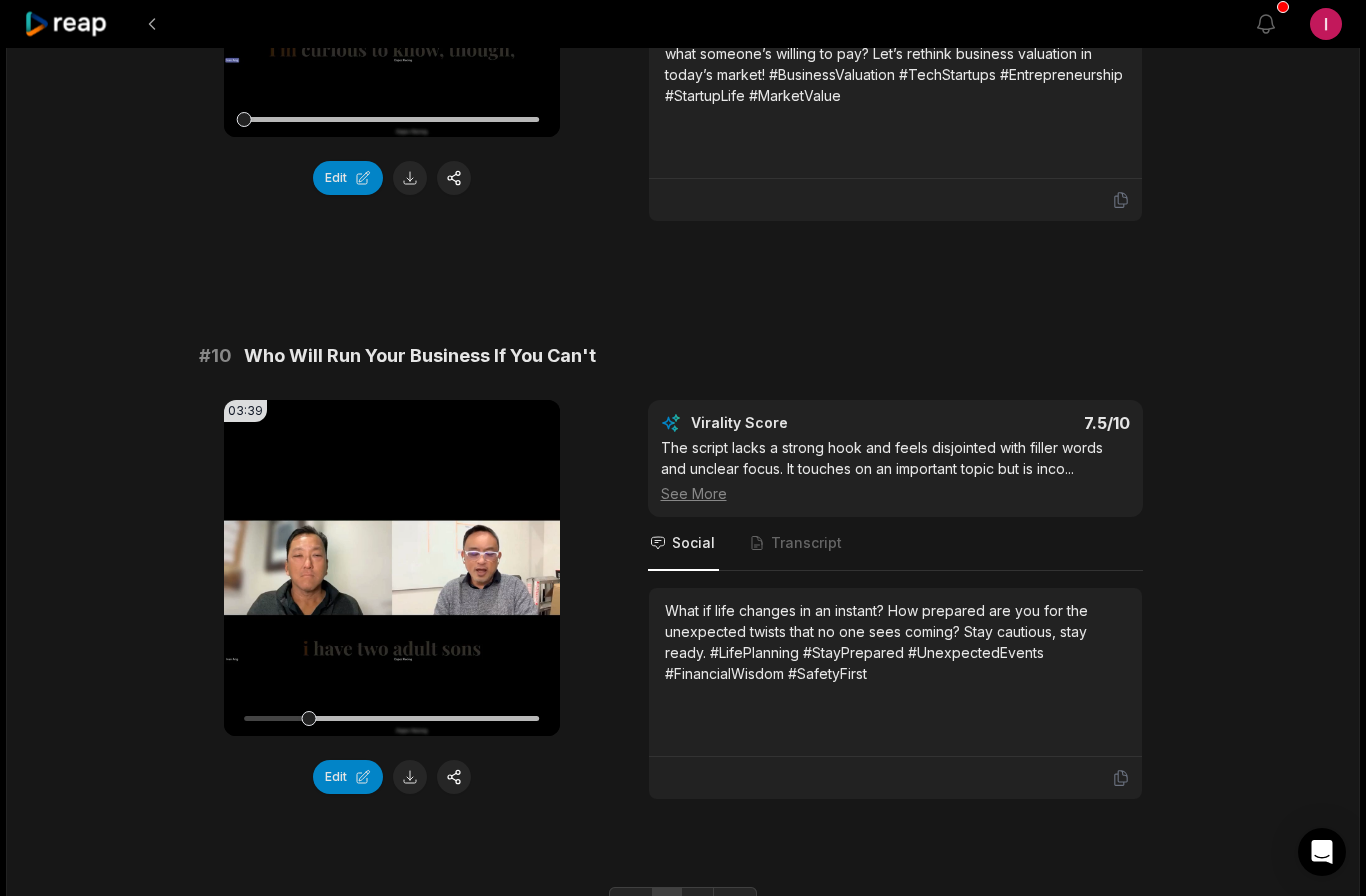click on "What if life changes in an instant? How prepared are you for the unexpected twists that no one sees coming? Stay cautious, stay ready.
#LifePlanning #StayPrepared #UnexpectedEvents #FinancialWisdom #SafetyFirst" at bounding box center [895, 642] 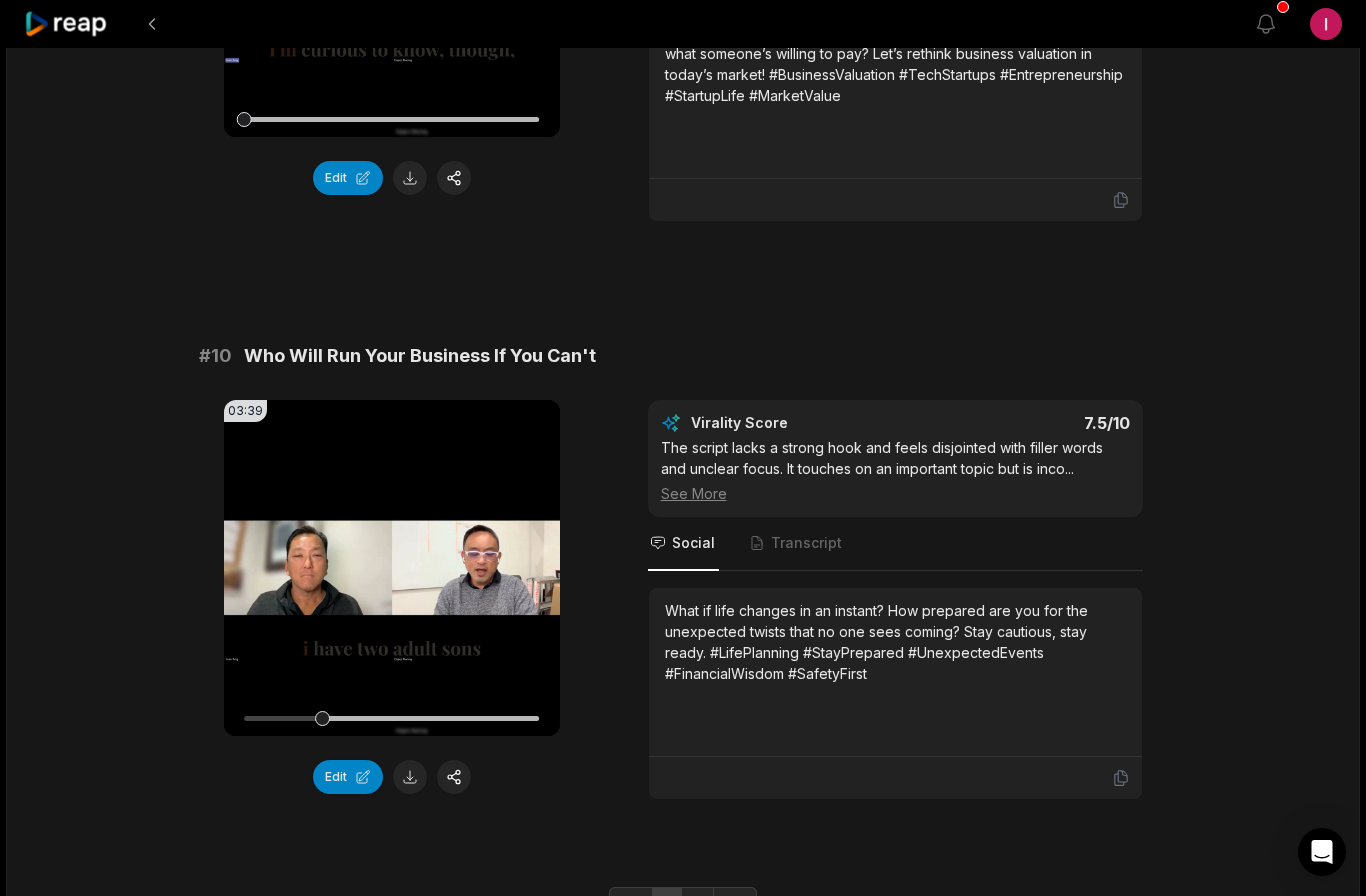 click on "What if life changes in an instant? How prepared are you for the unexpected twists that no one sees coming? Stay cautious, stay ready.
#LifePlanning #StayPrepared #UnexpectedEvents #FinancialWisdom #SafetyFirst" at bounding box center [895, 642] 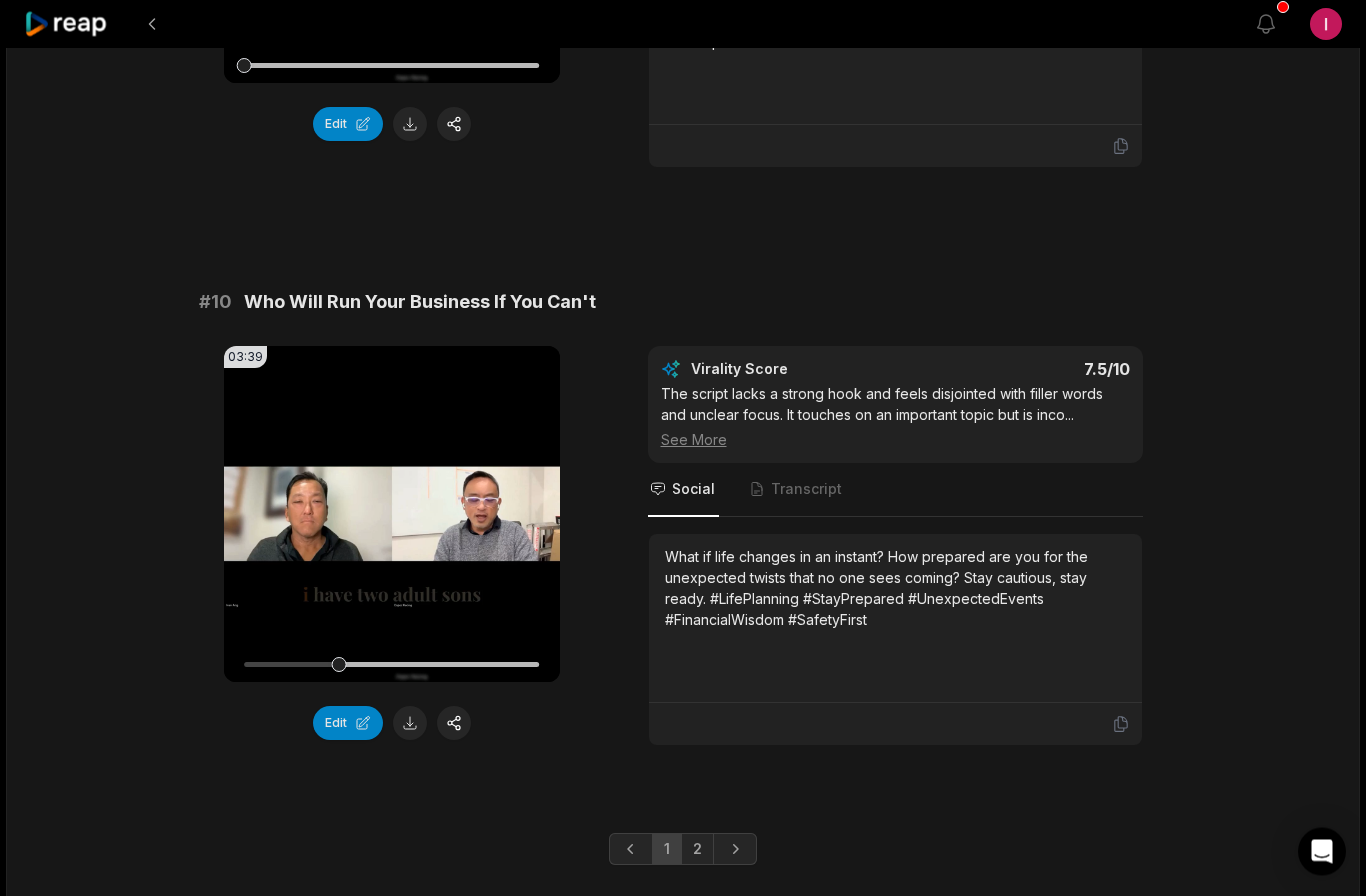 scroll, scrollTop: 5245, scrollLeft: 0, axis: vertical 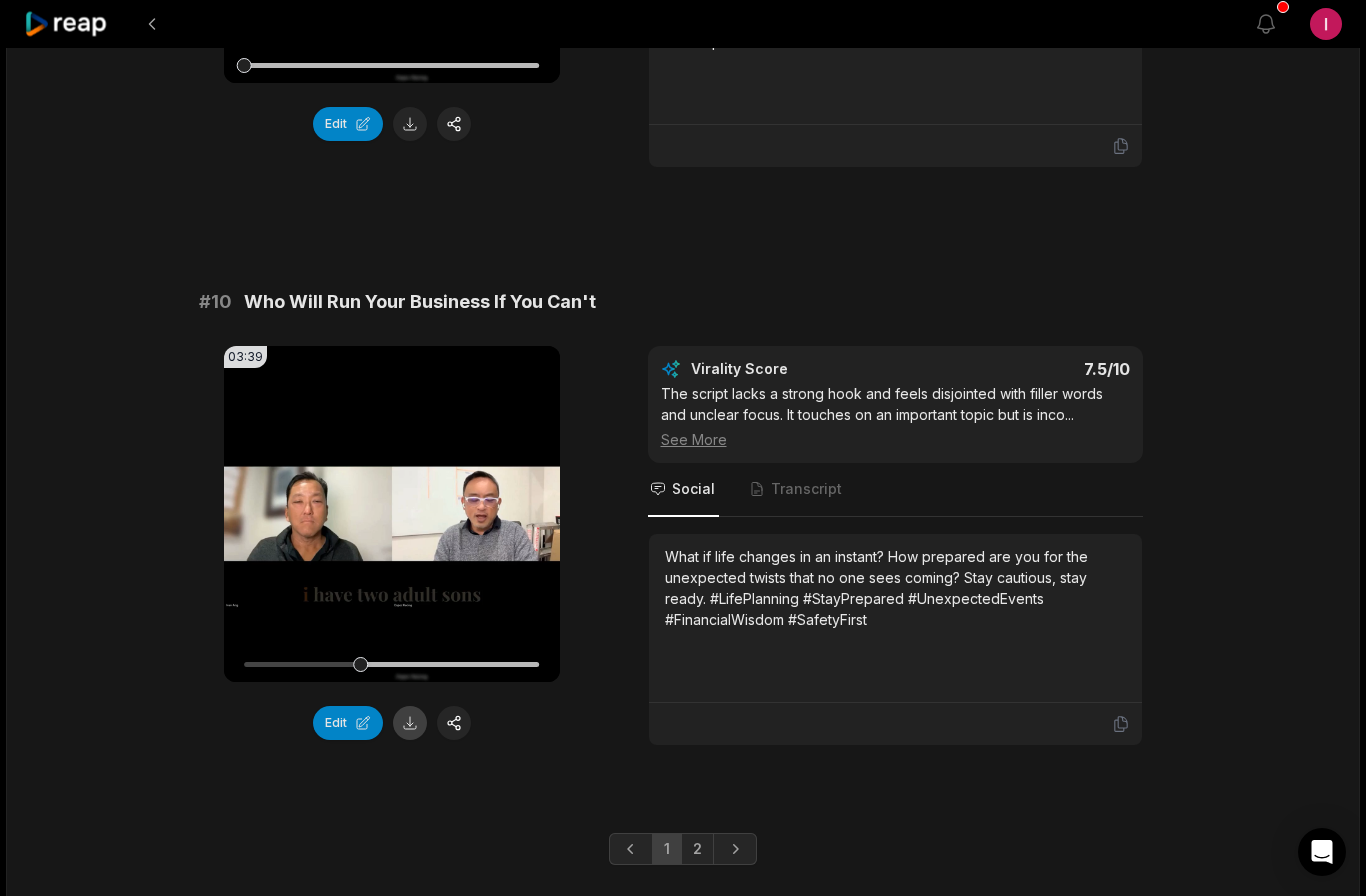 click at bounding box center (410, 723) 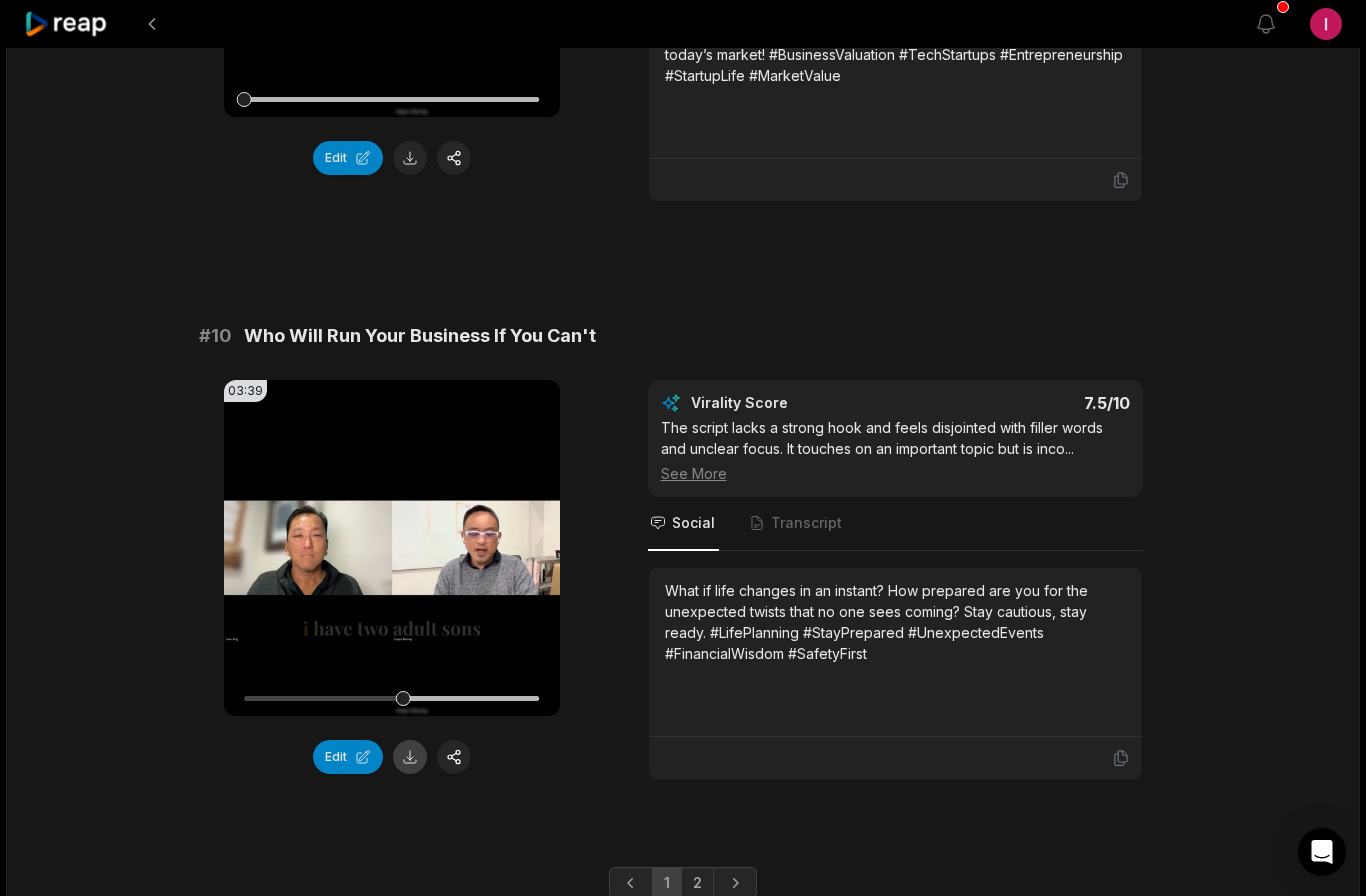 scroll, scrollTop: 5191, scrollLeft: 0, axis: vertical 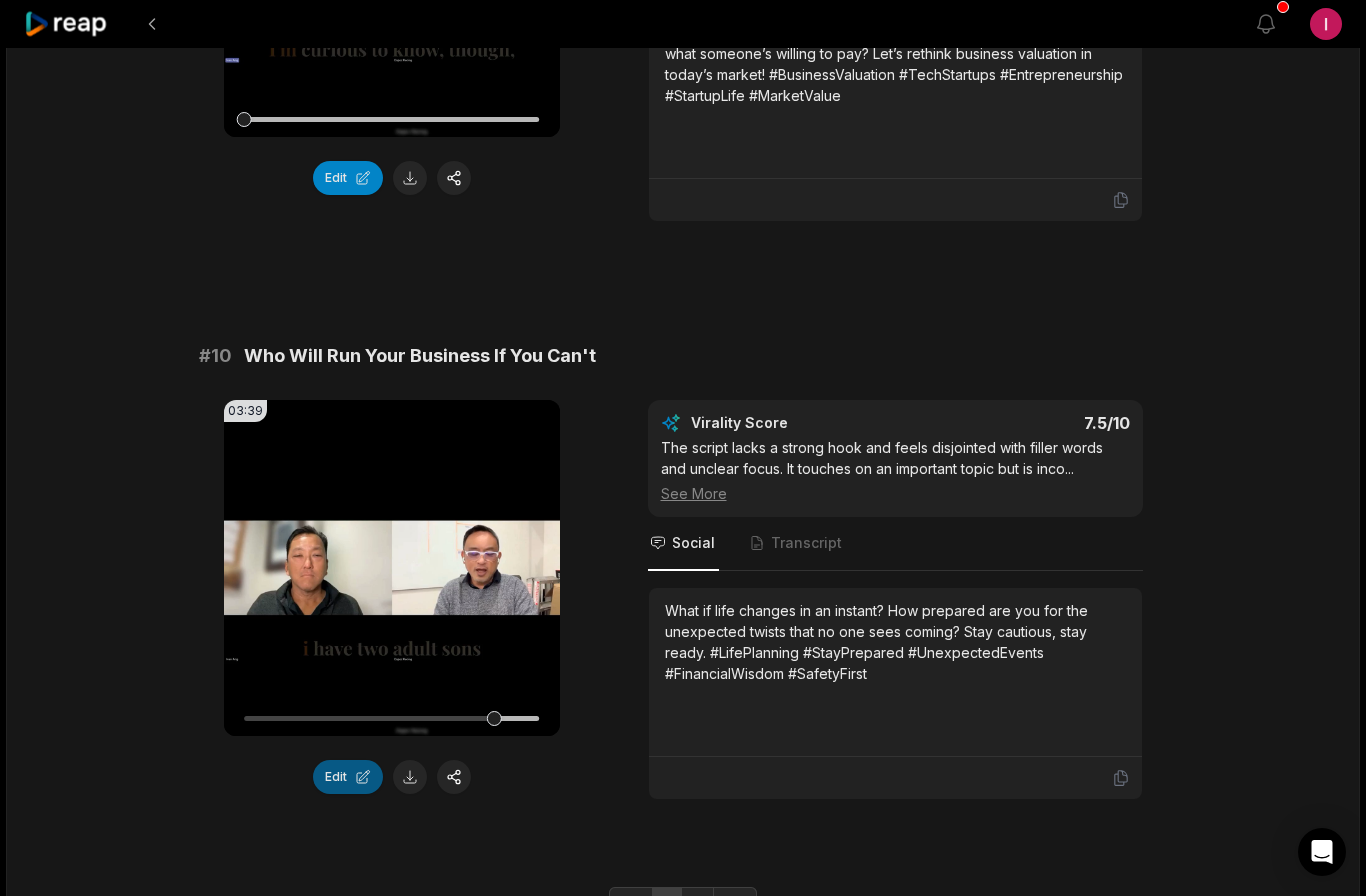 click on "Edit" at bounding box center (348, 777) 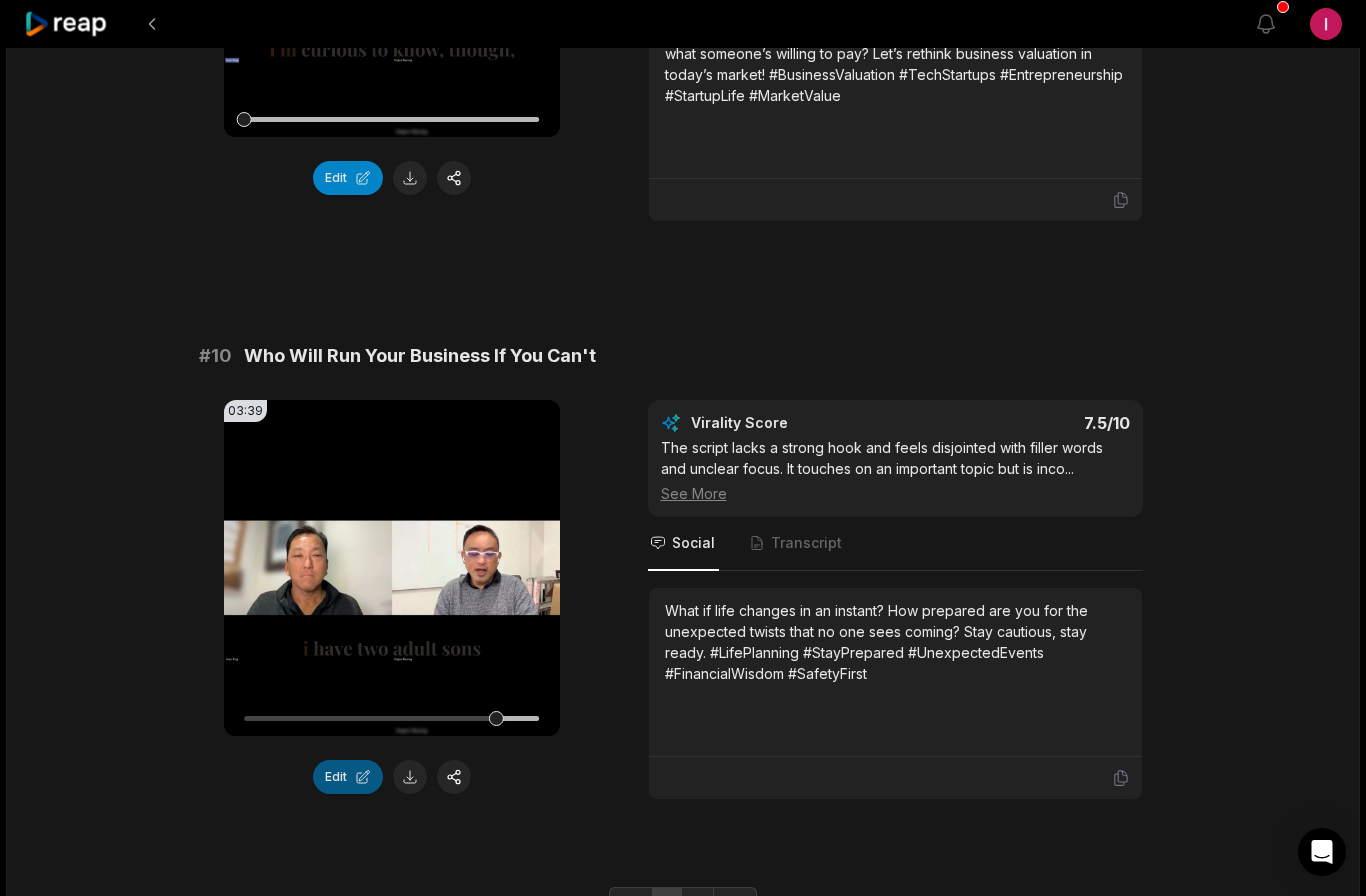 scroll, scrollTop: 0, scrollLeft: 0, axis: both 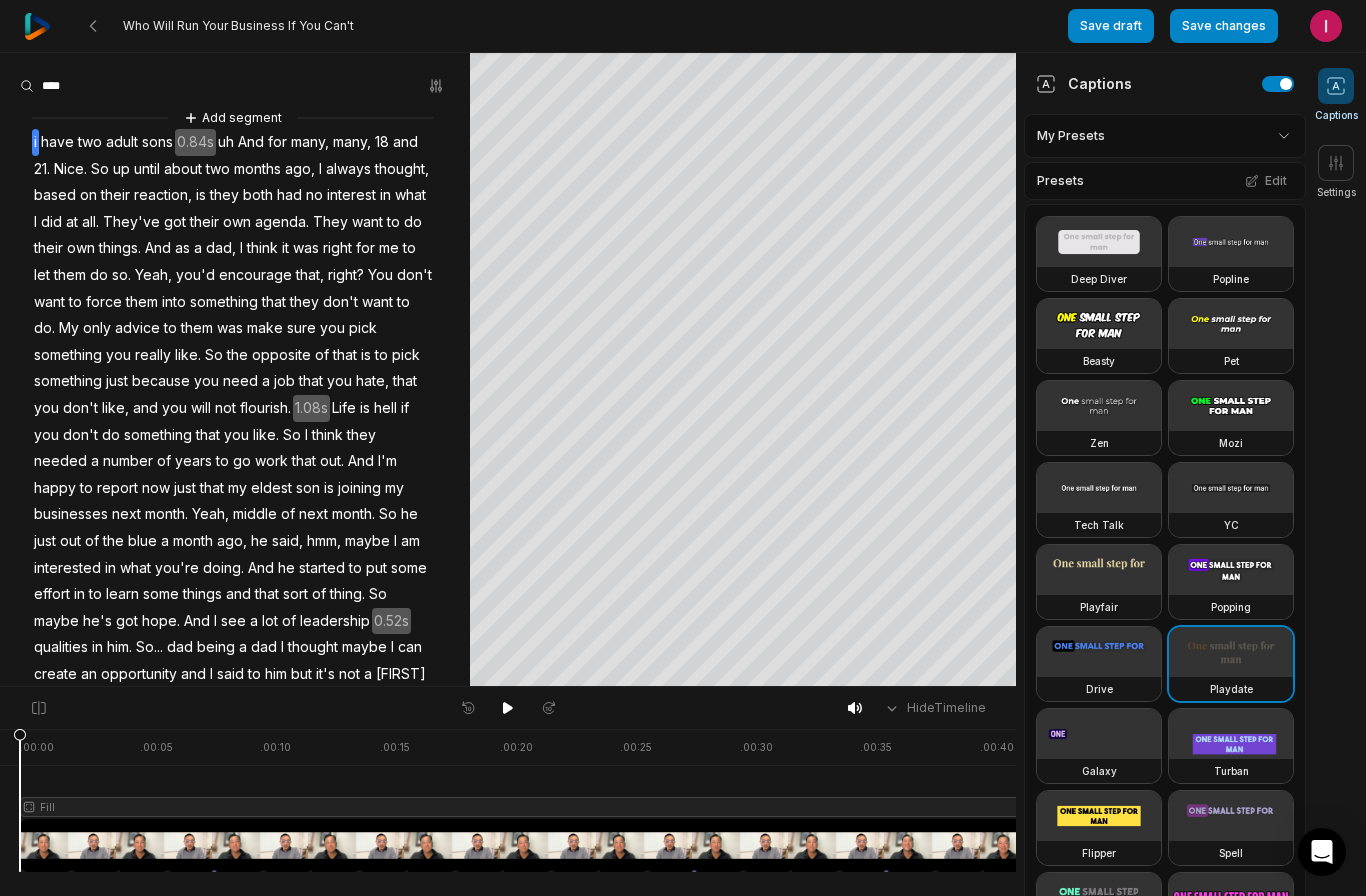 click on "i" at bounding box center (35, 142) 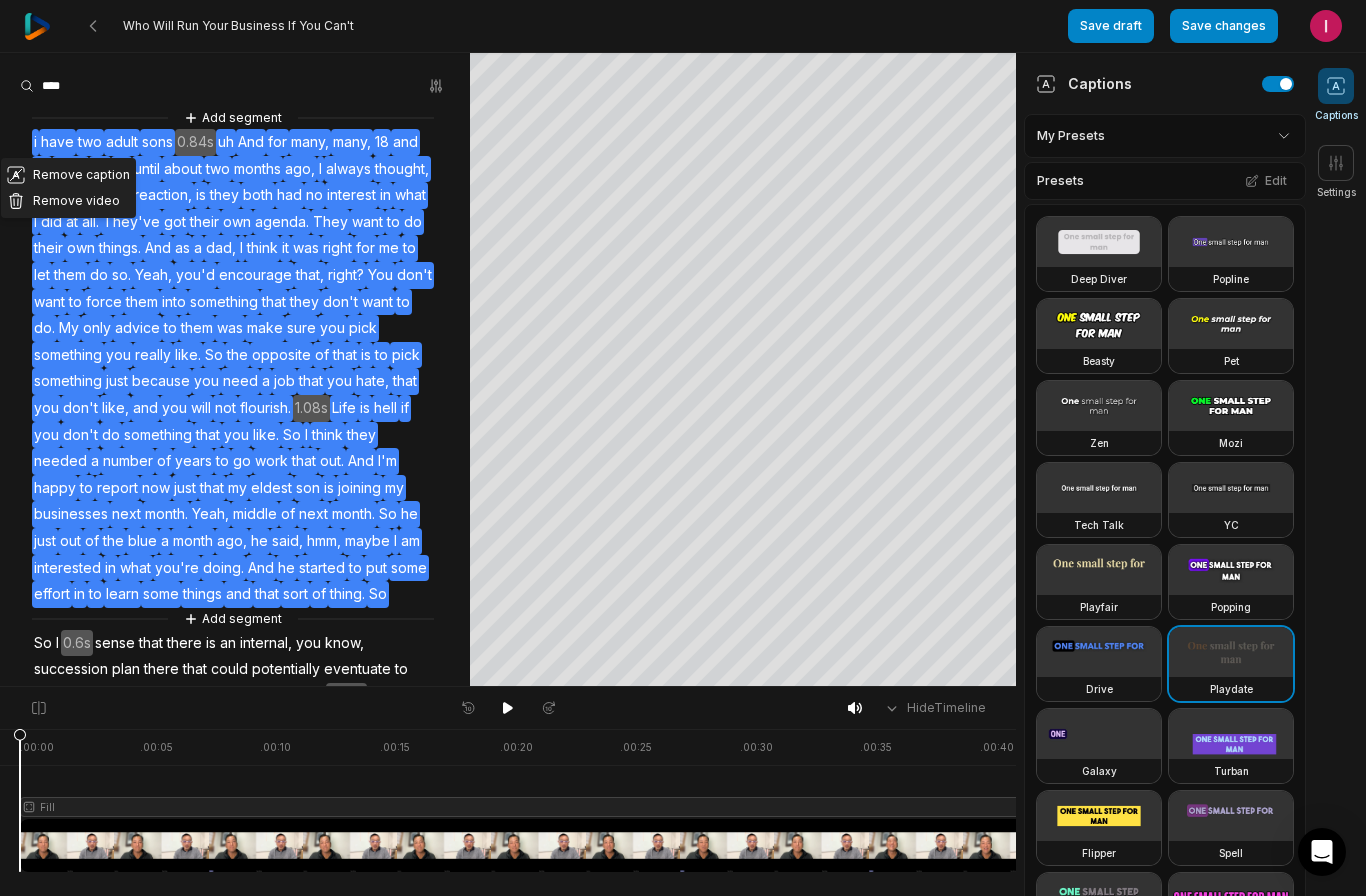 click on "Remove video" at bounding box center [68, 201] 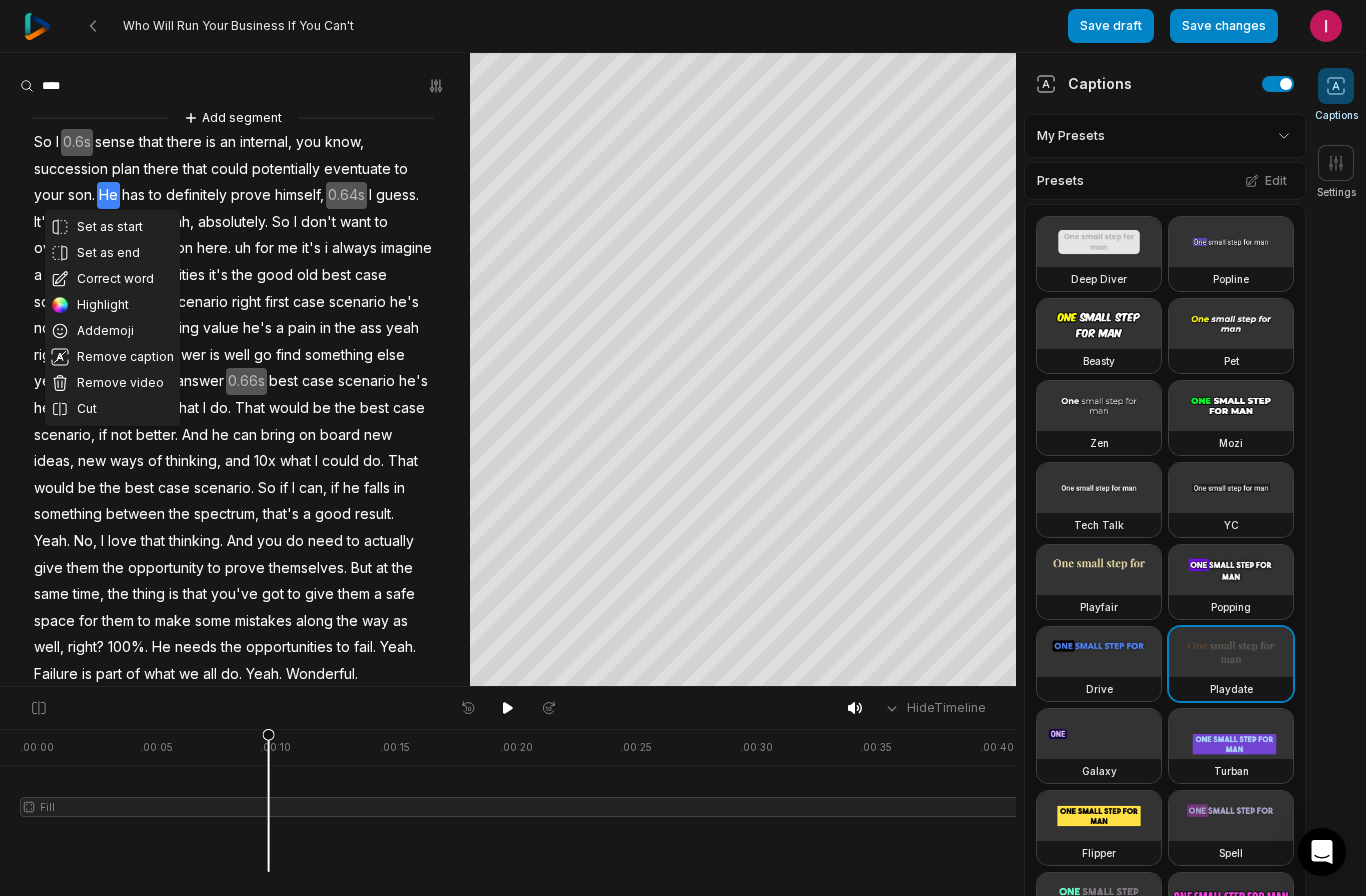 scroll, scrollTop: 0, scrollLeft: 0, axis: both 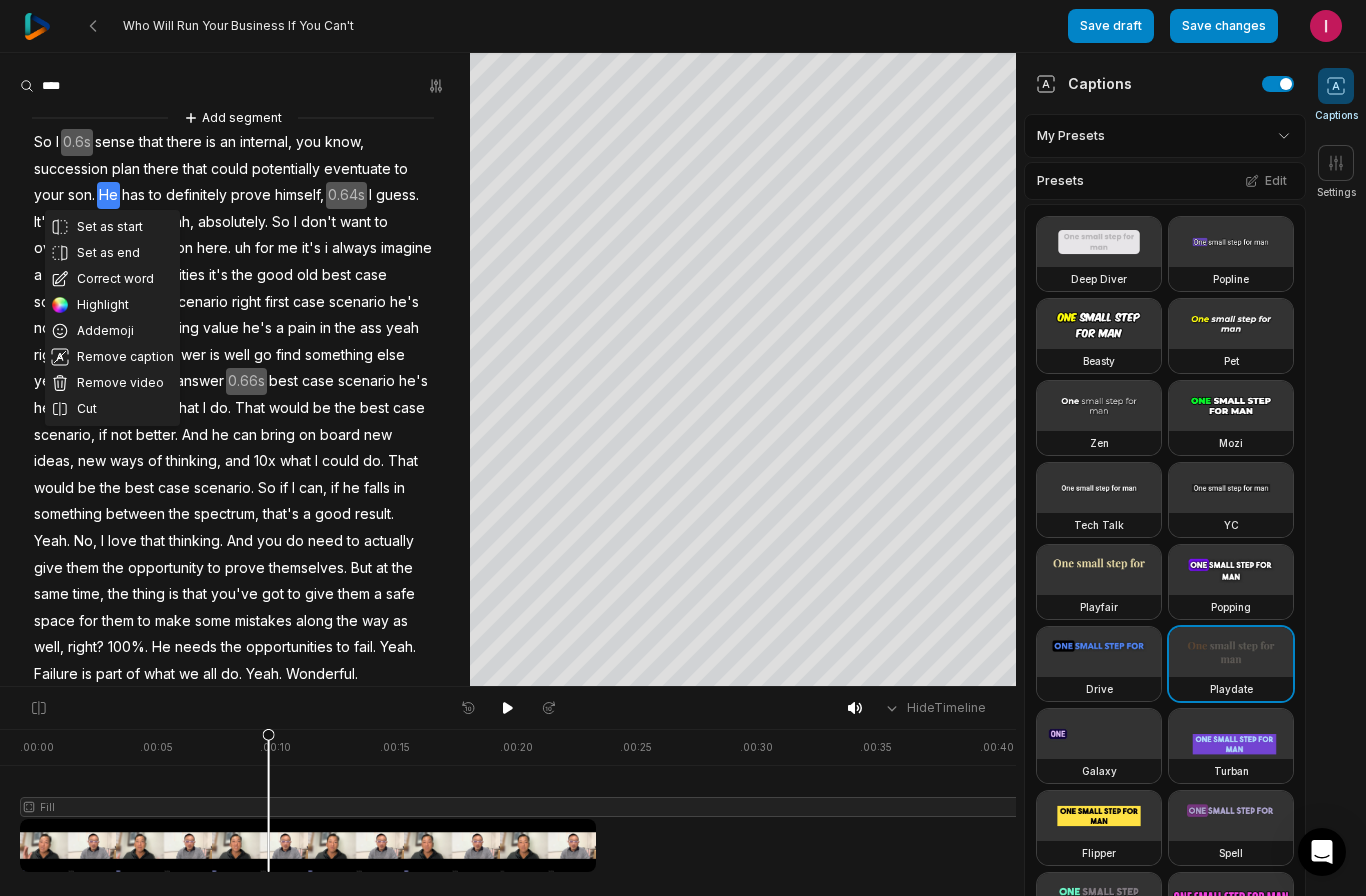 click on "scenario" at bounding box center [366, 381] 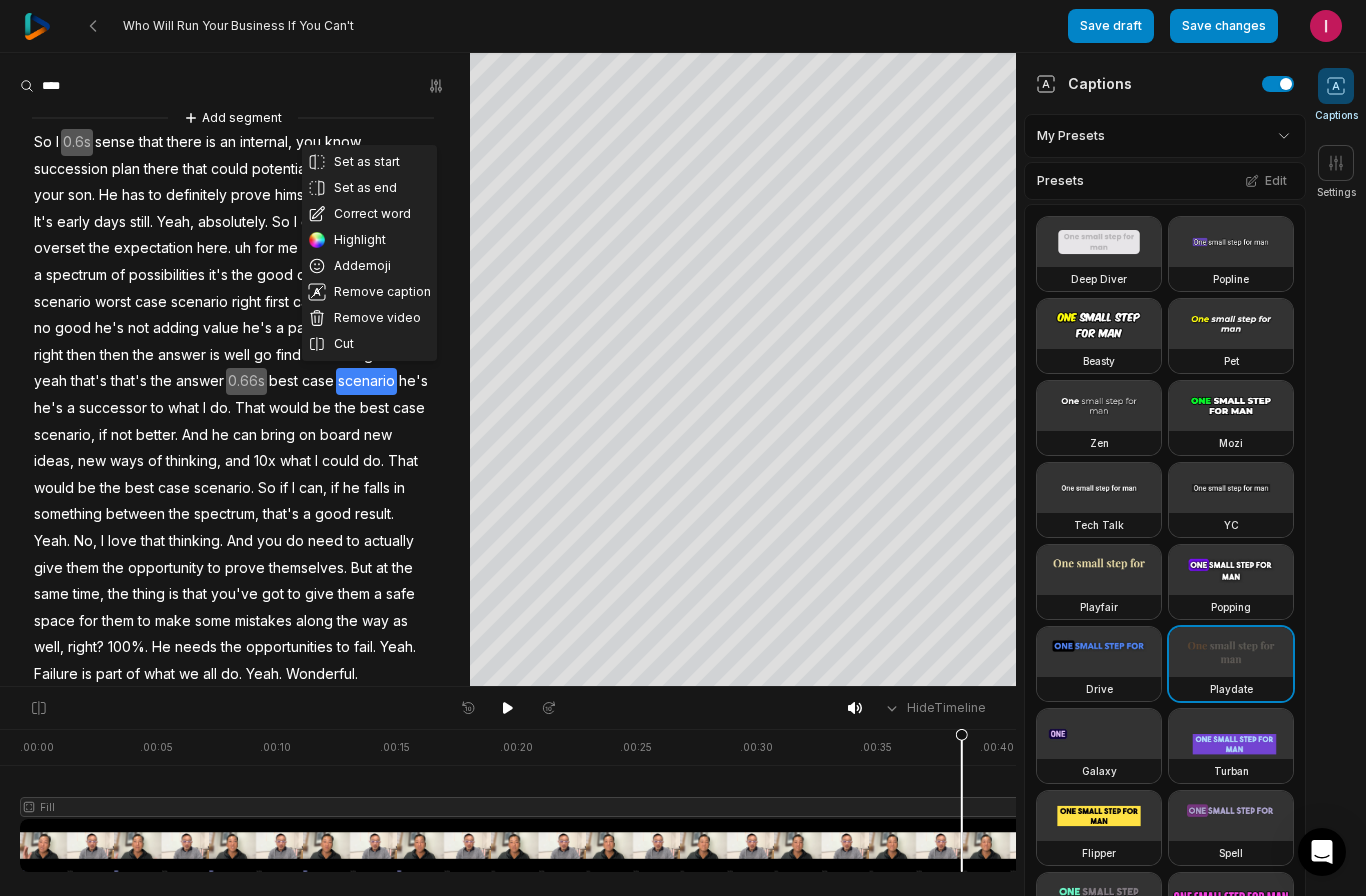 scroll, scrollTop: 0, scrollLeft: 0, axis: both 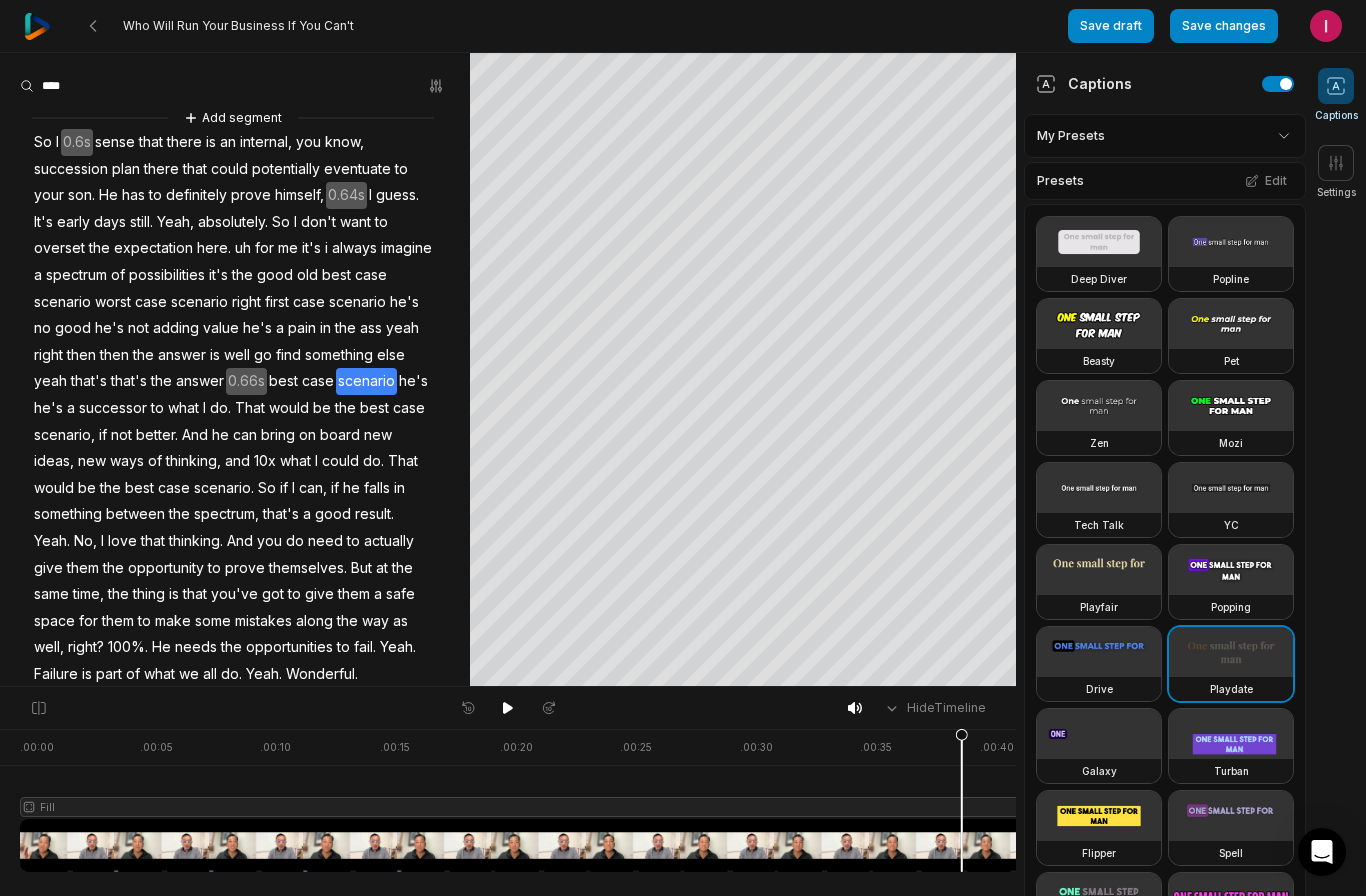 click on "possibilities" at bounding box center (167, 275) 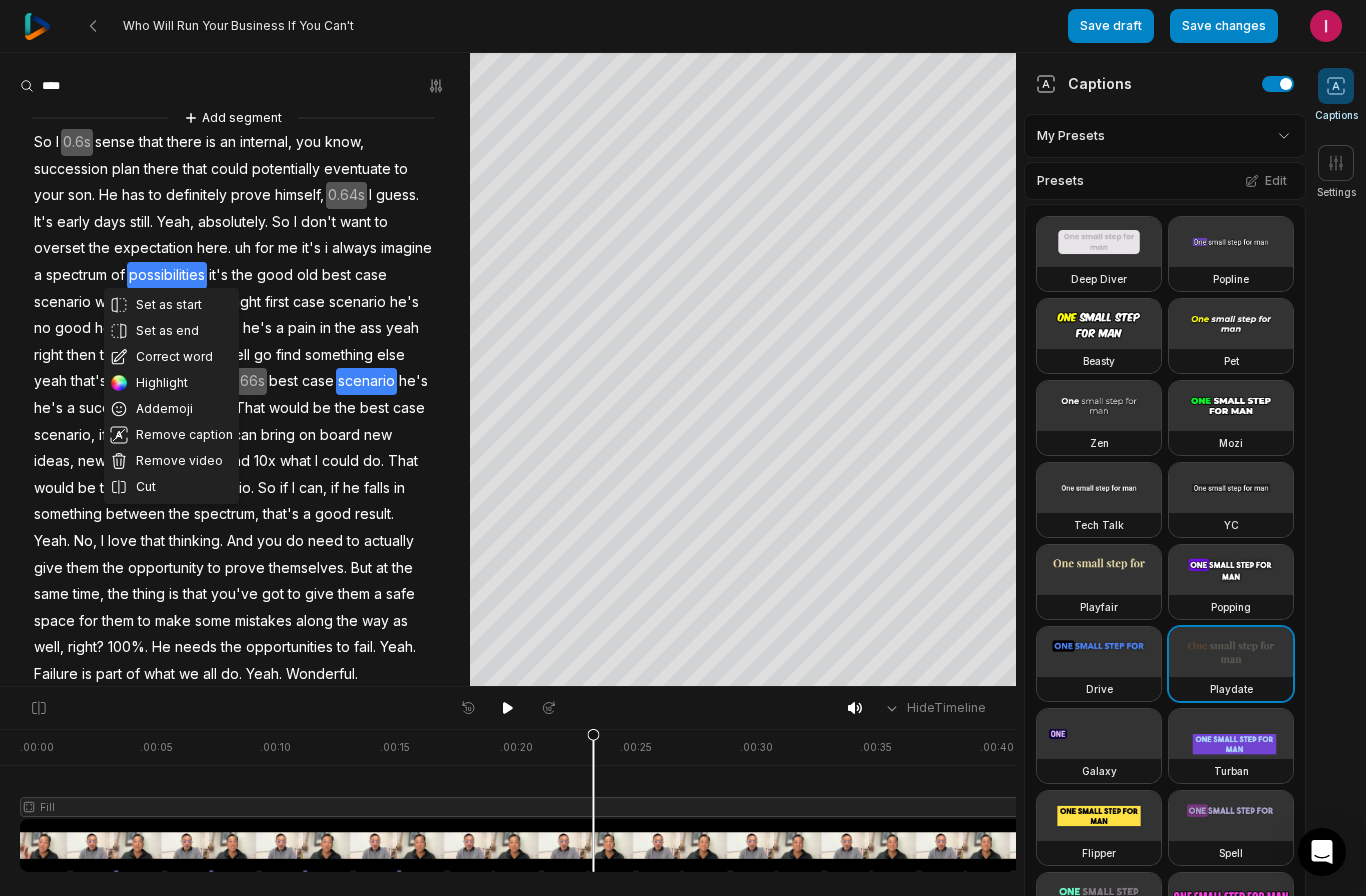 click at bounding box center [235, 86] 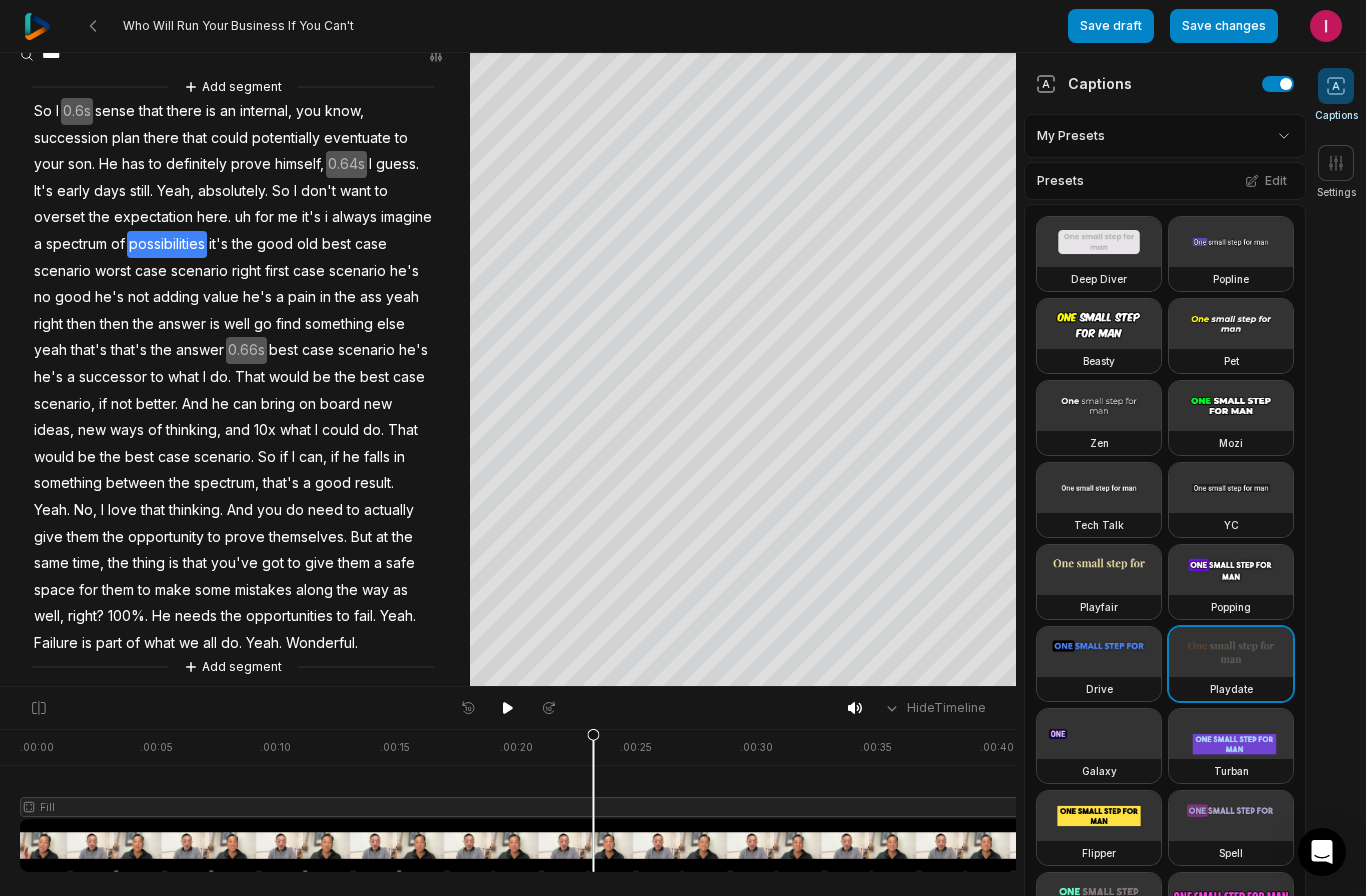 scroll, scrollTop: 29, scrollLeft: 0, axis: vertical 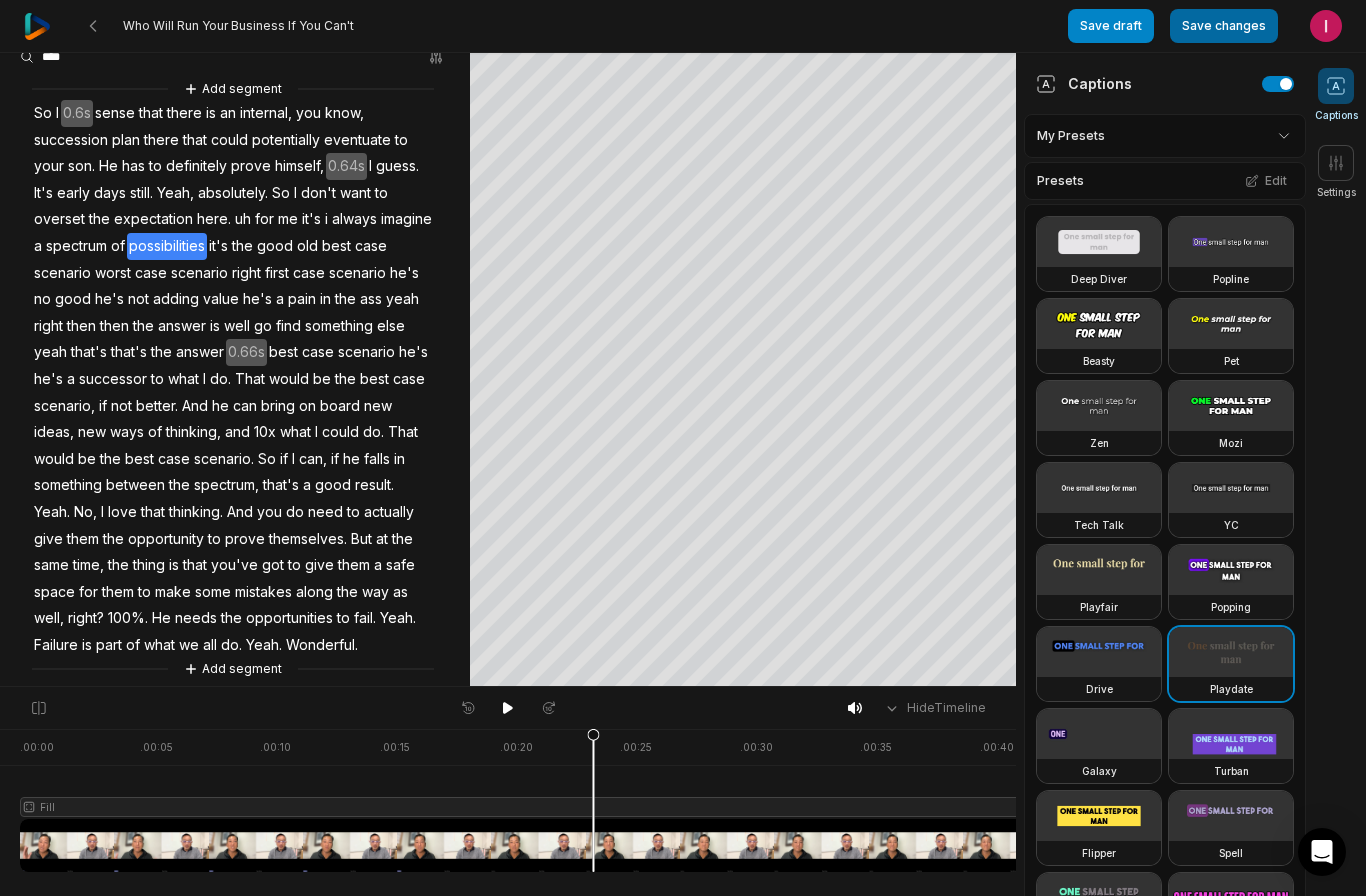 click on "Save changes" at bounding box center [1224, 26] 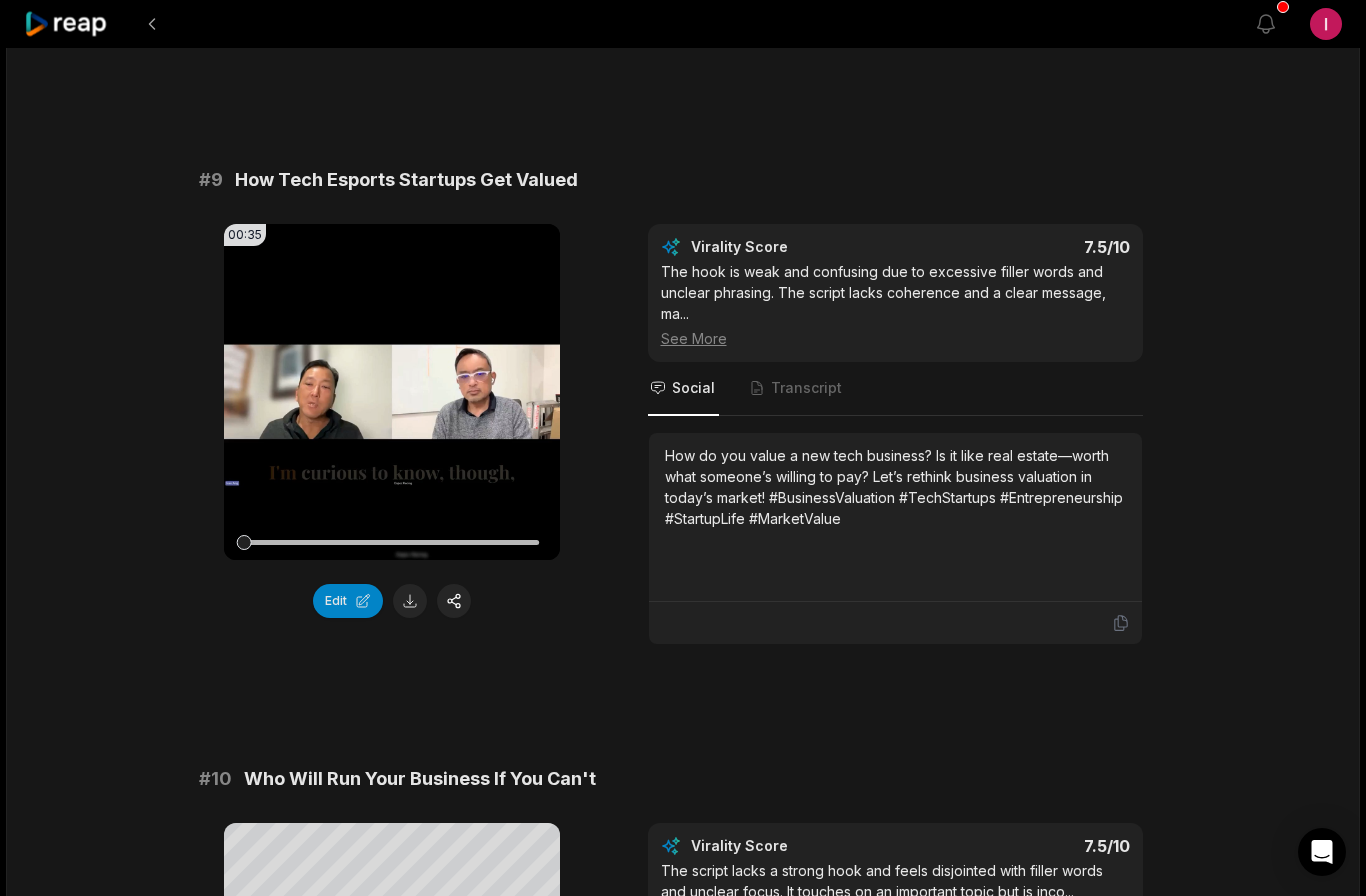 scroll, scrollTop: 5273, scrollLeft: 0, axis: vertical 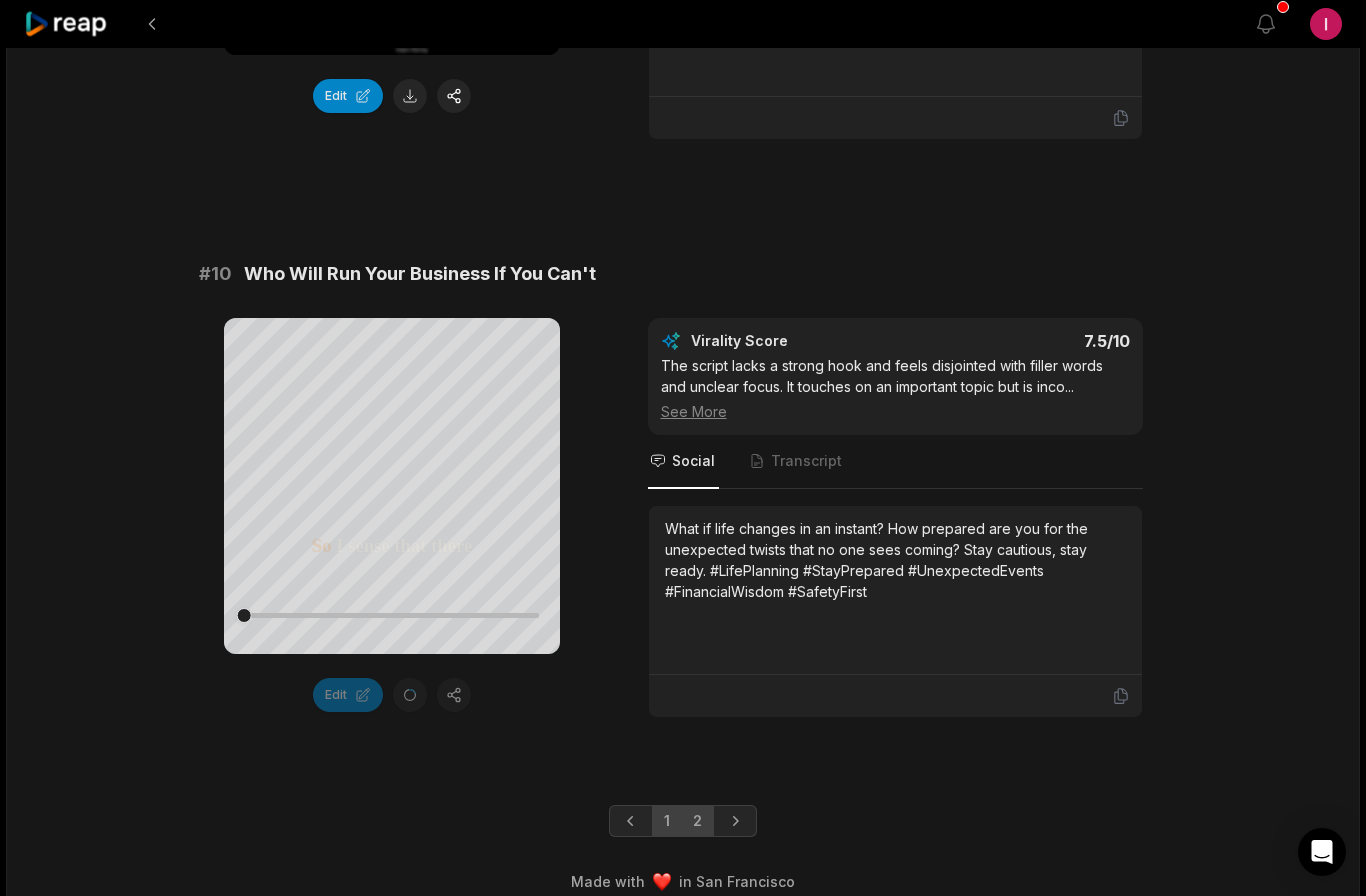 click on "2" at bounding box center (697, 821) 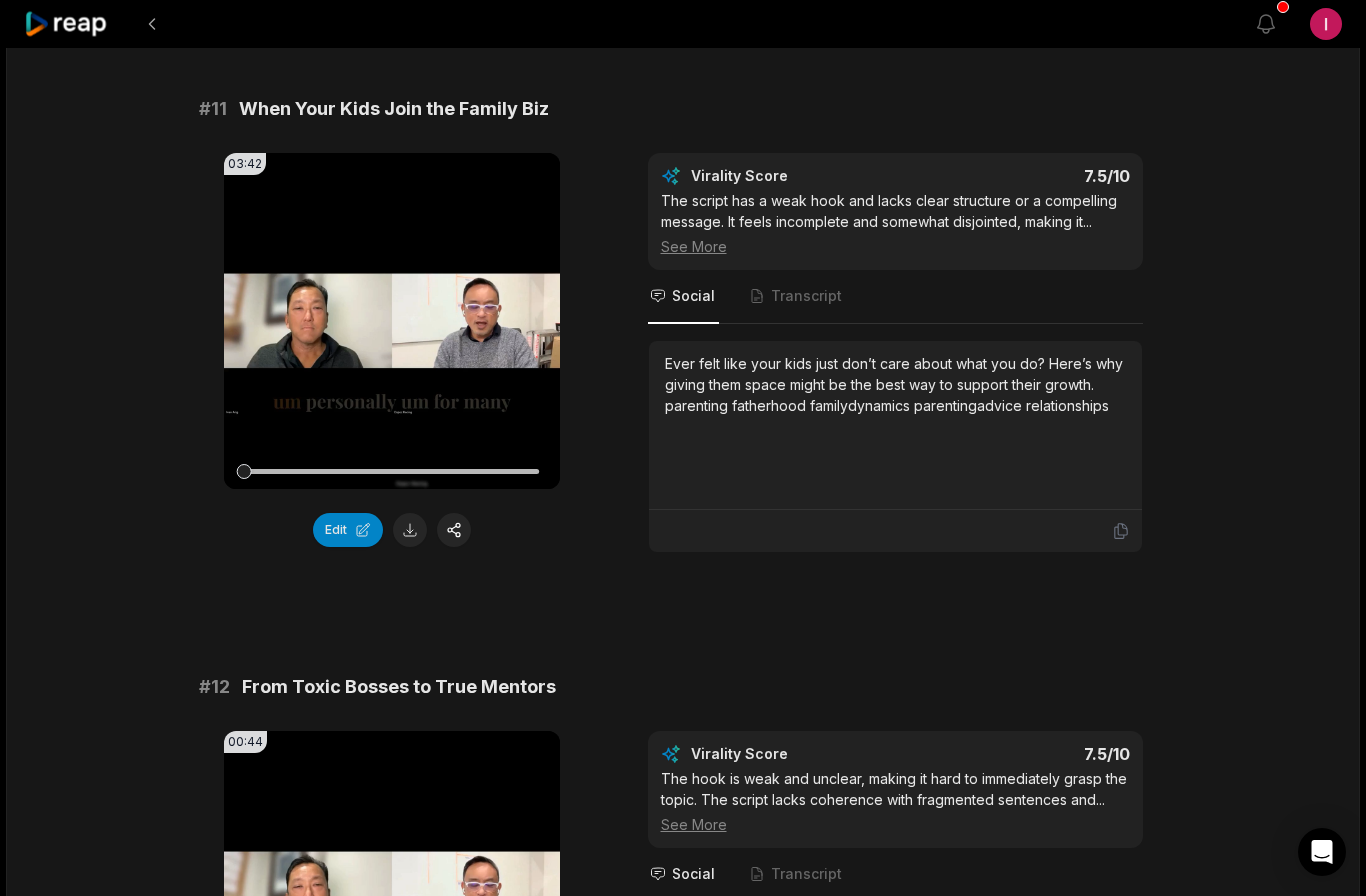scroll, scrollTop: 37, scrollLeft: 0, axis: vertical 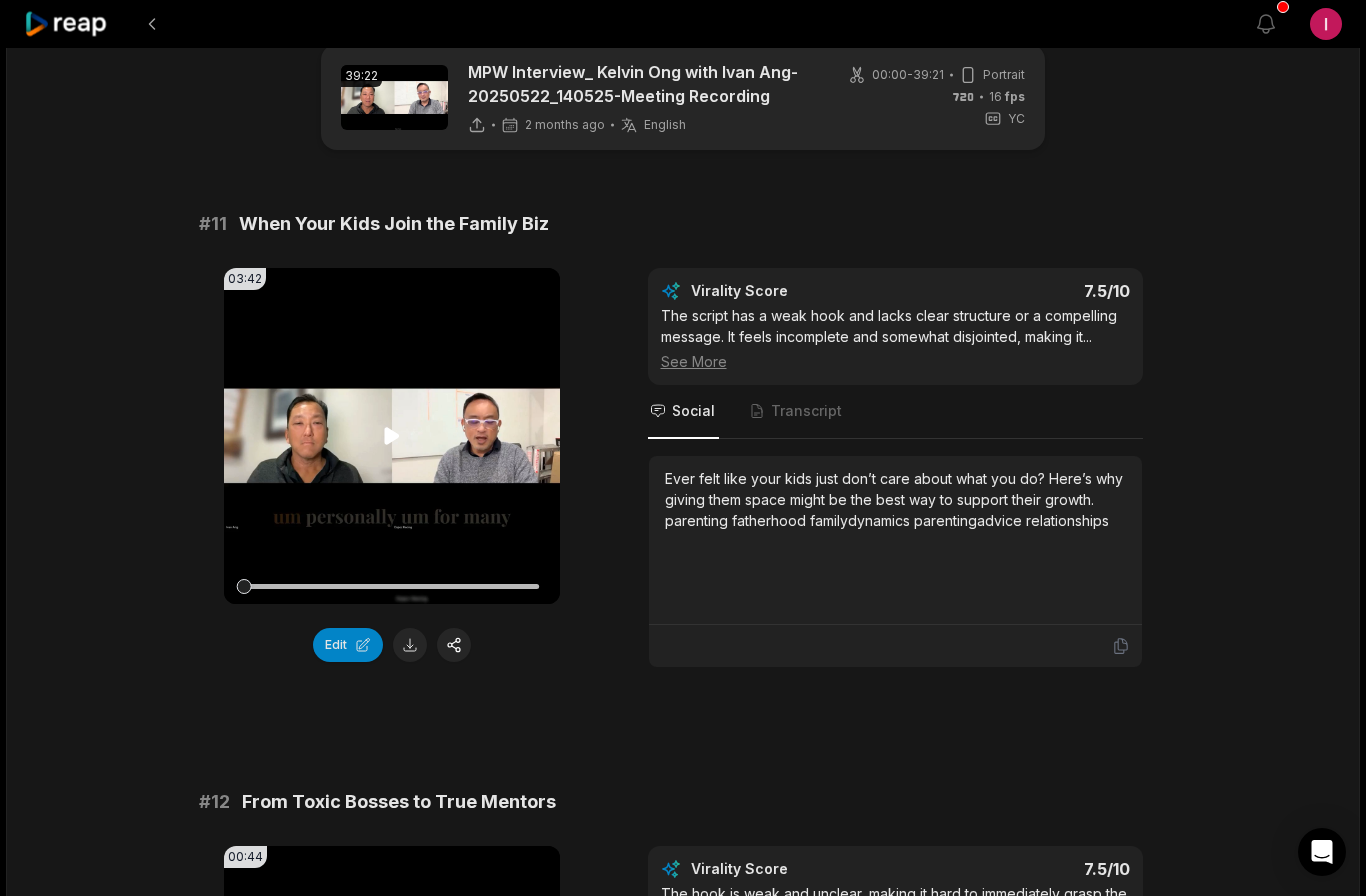 click 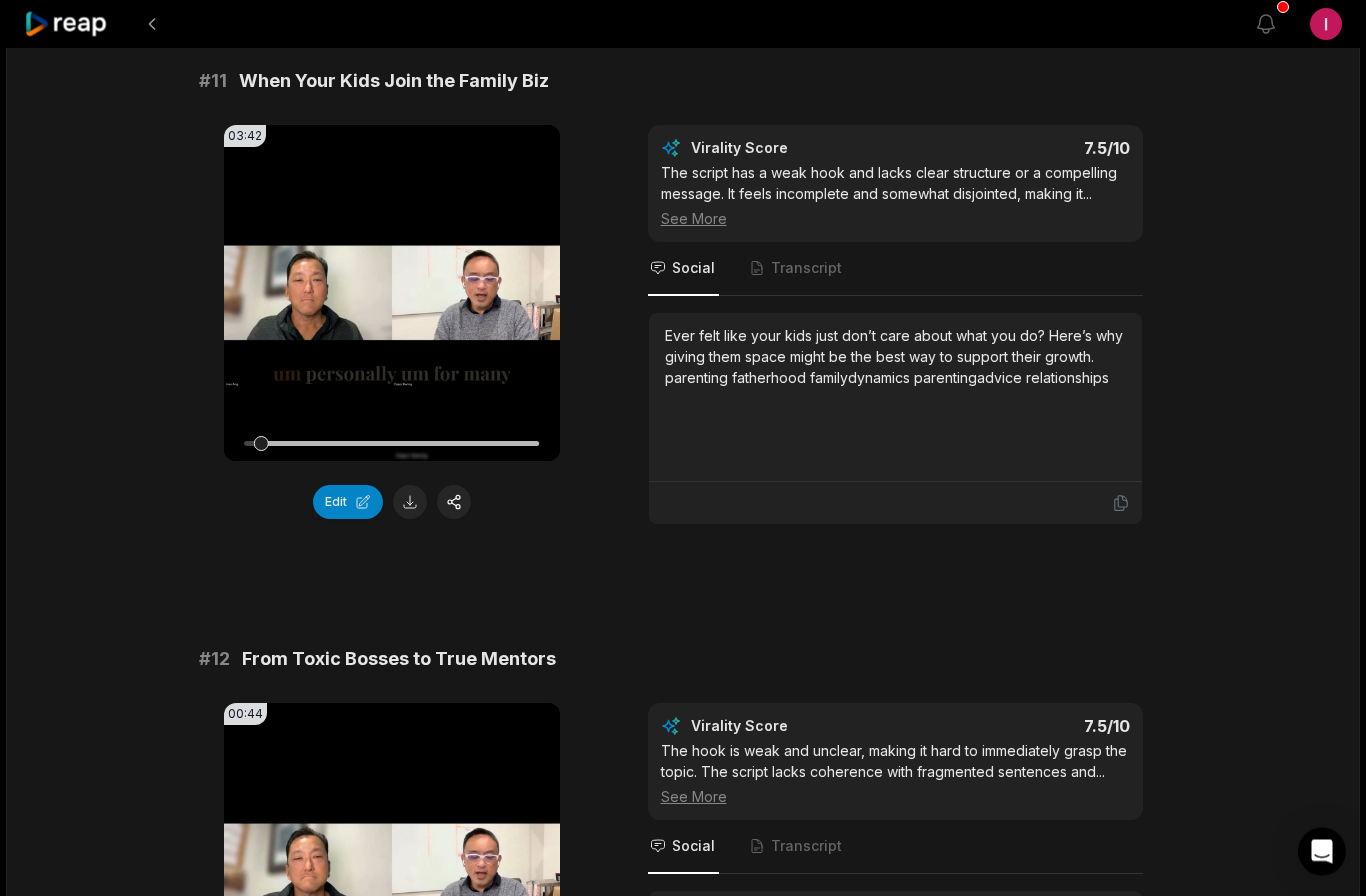 scroll, scrollTop: 180, scrollLeft: 0, axis: vertical 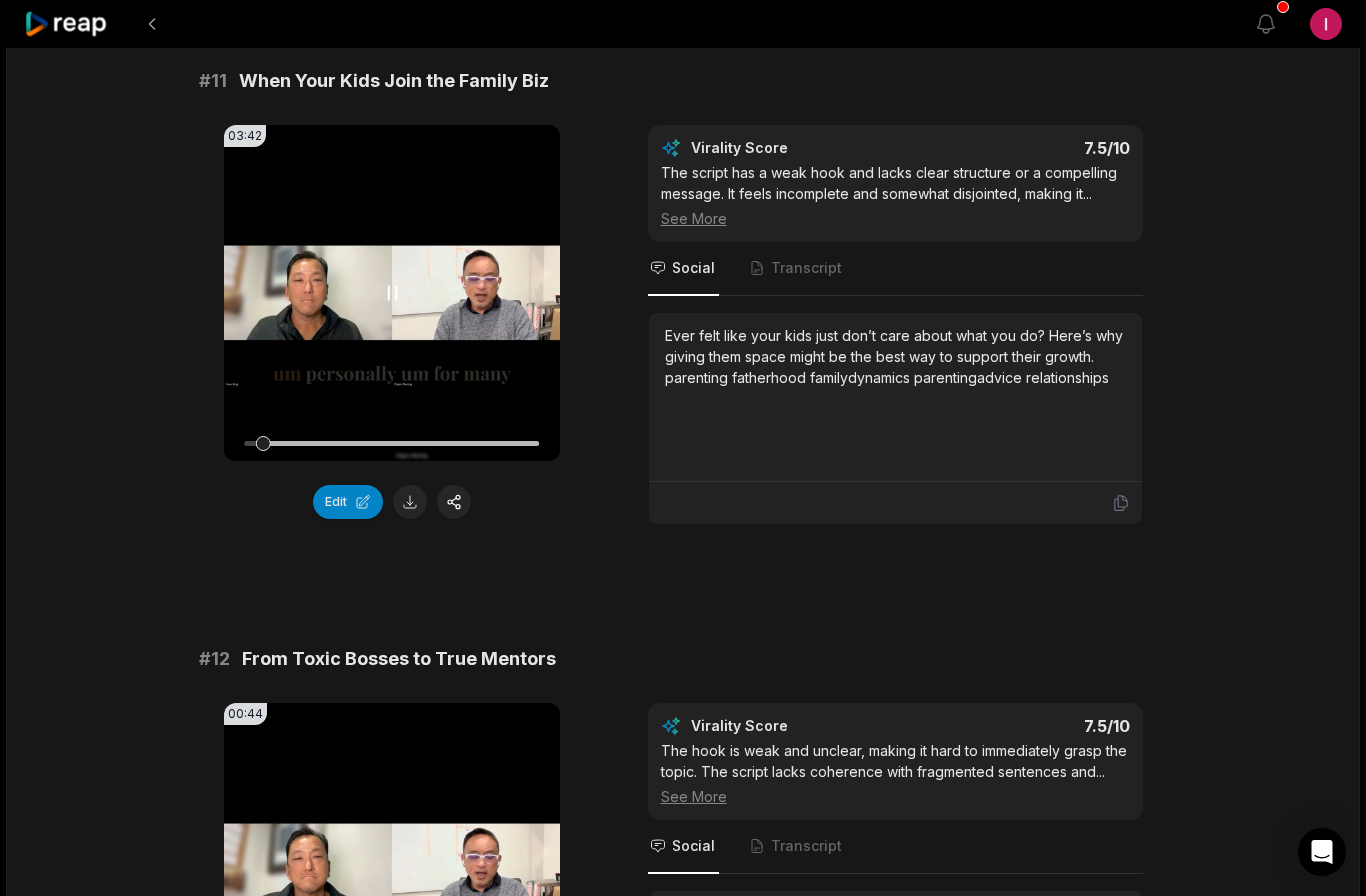 click 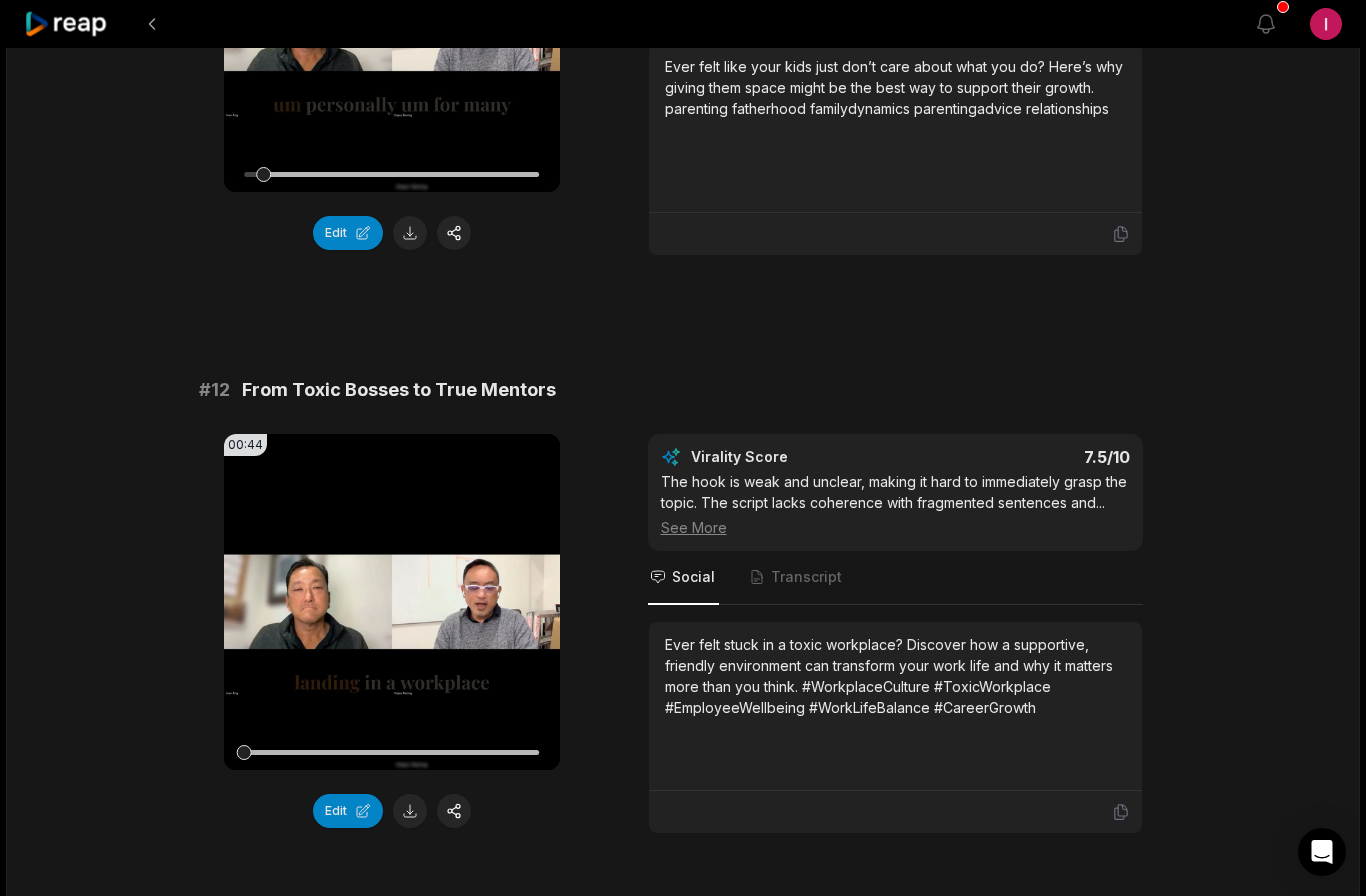 scroll, scrollTop: 574, scrollLeft: 0, axis: vertical 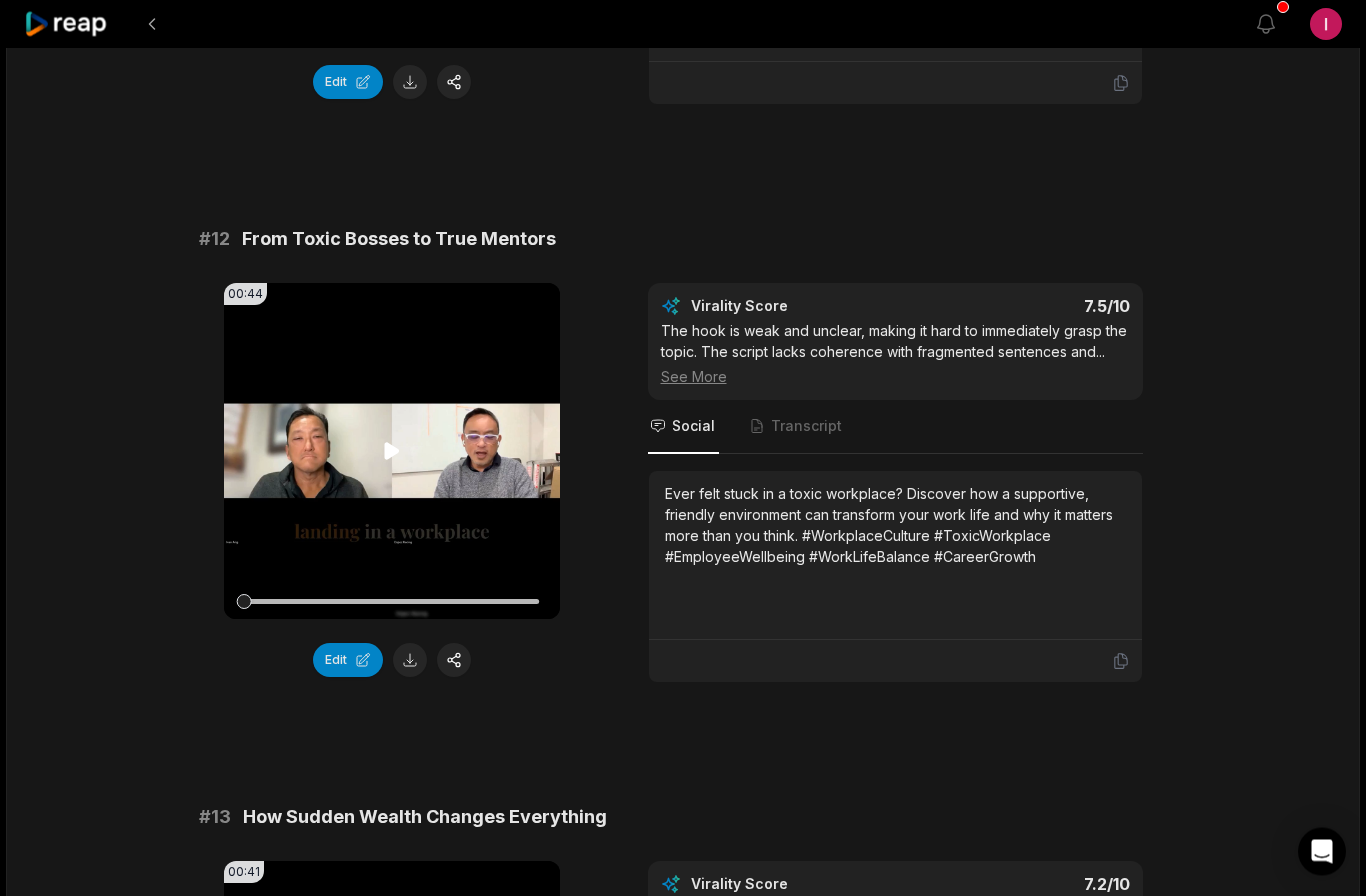 click 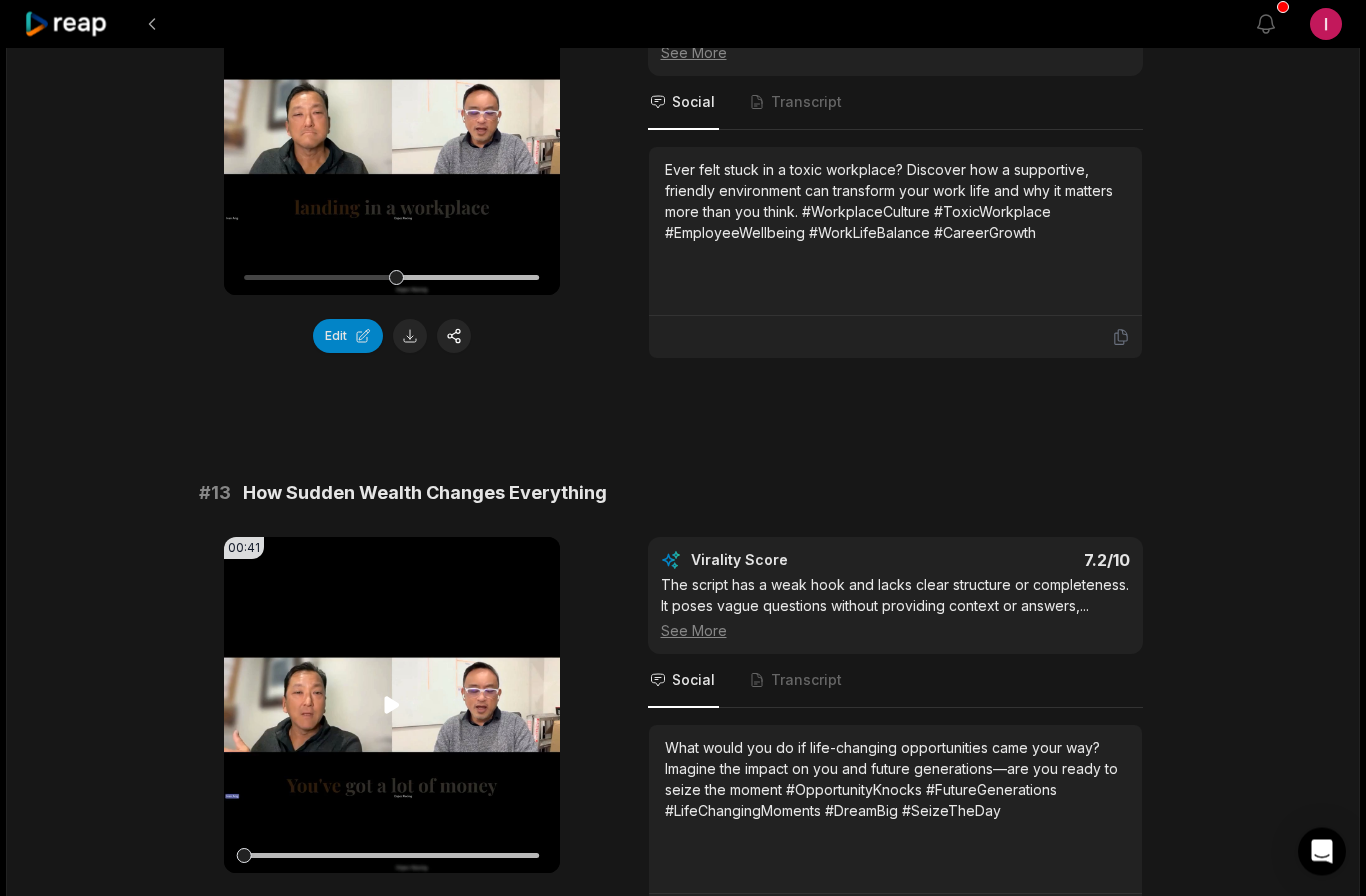 scroll, scrollTop: 929, scrollLeft: 0, axis: vertical 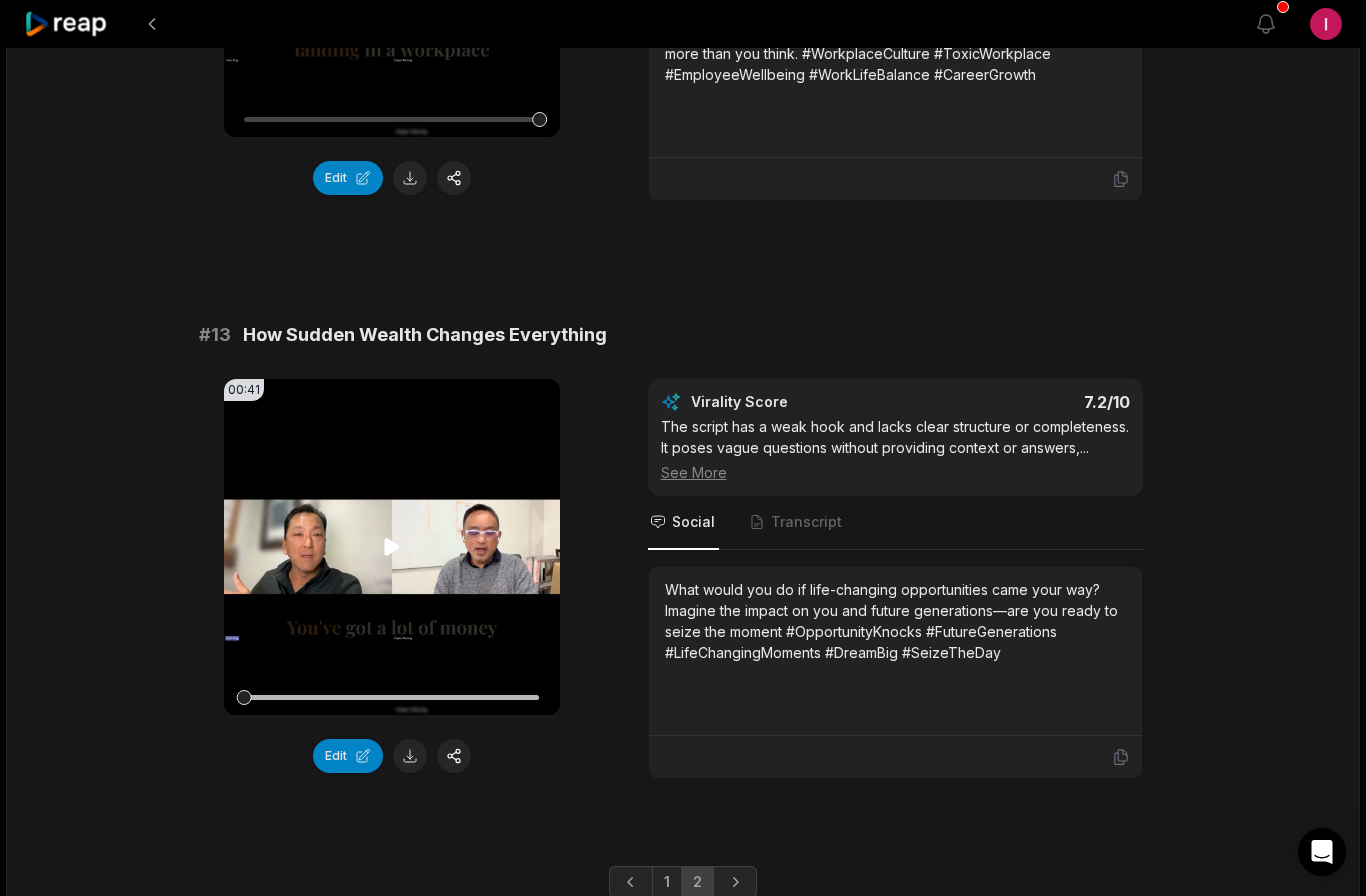 click 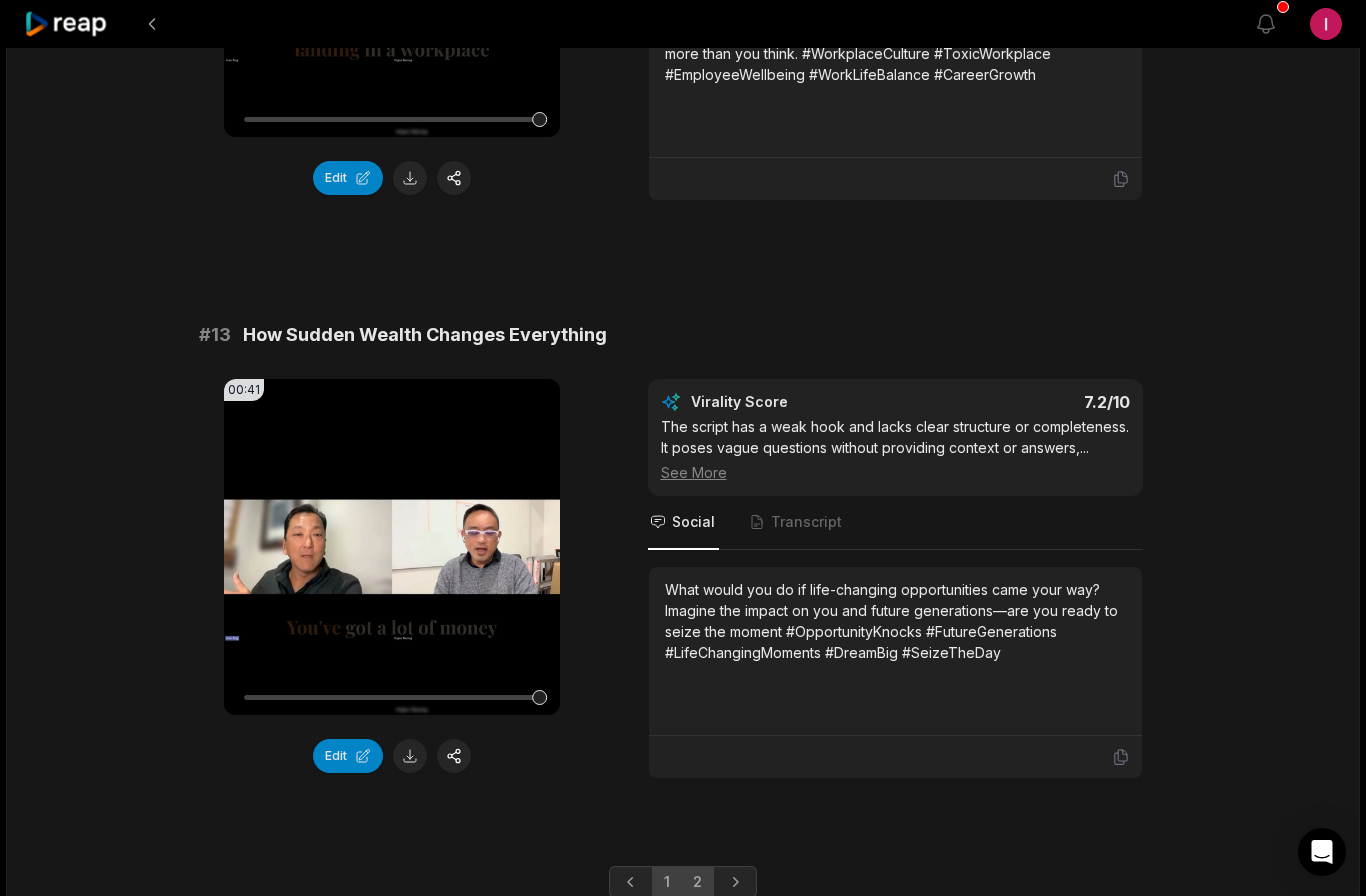 click on "1" at bounding box center (667, 882) 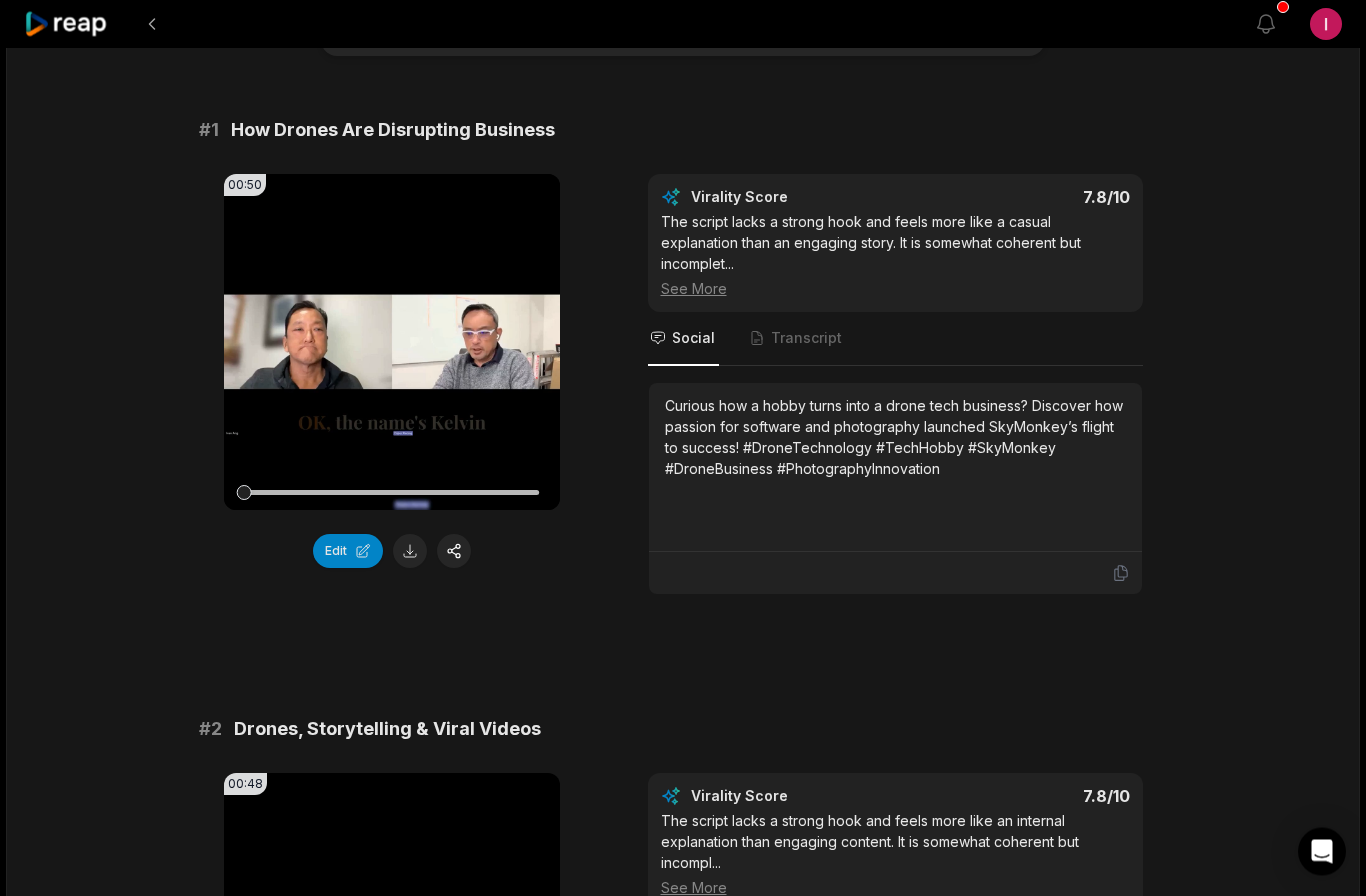 scroll, scrollTop: 59, scrollLeft: 0, axis: vertical 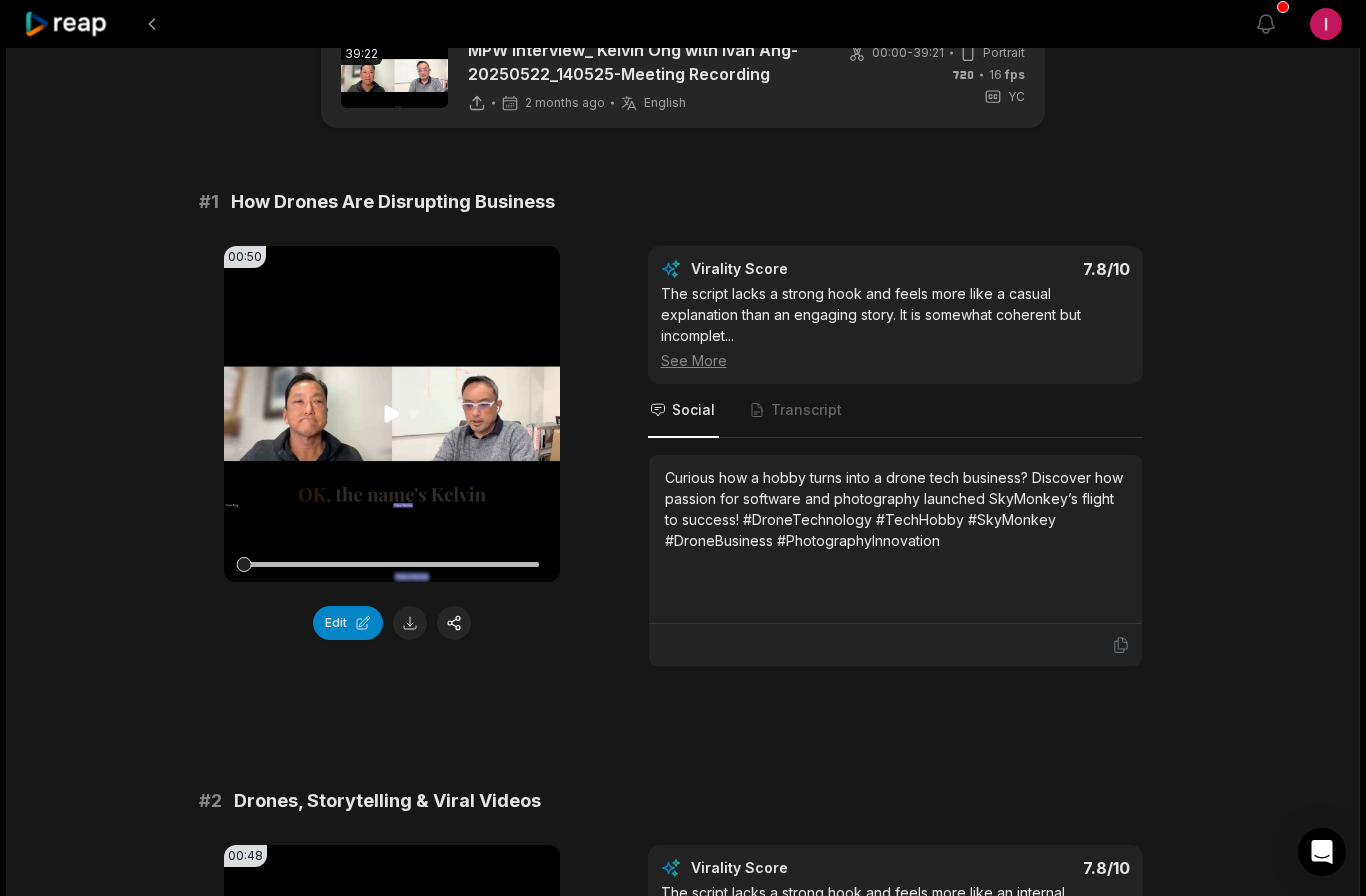 click 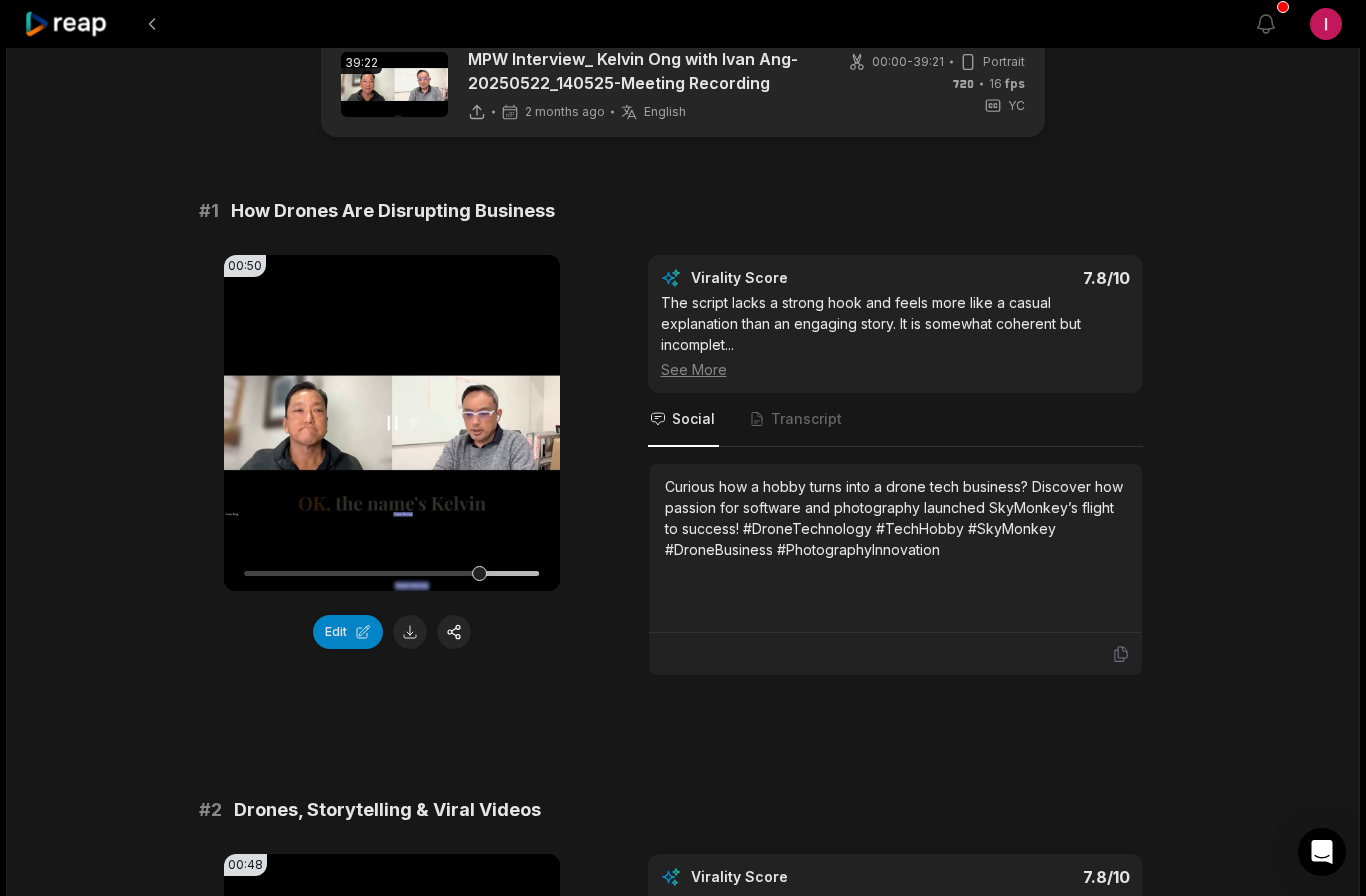 scroll, scrollTop: 29, scrollLeft: 0, axis: vertical 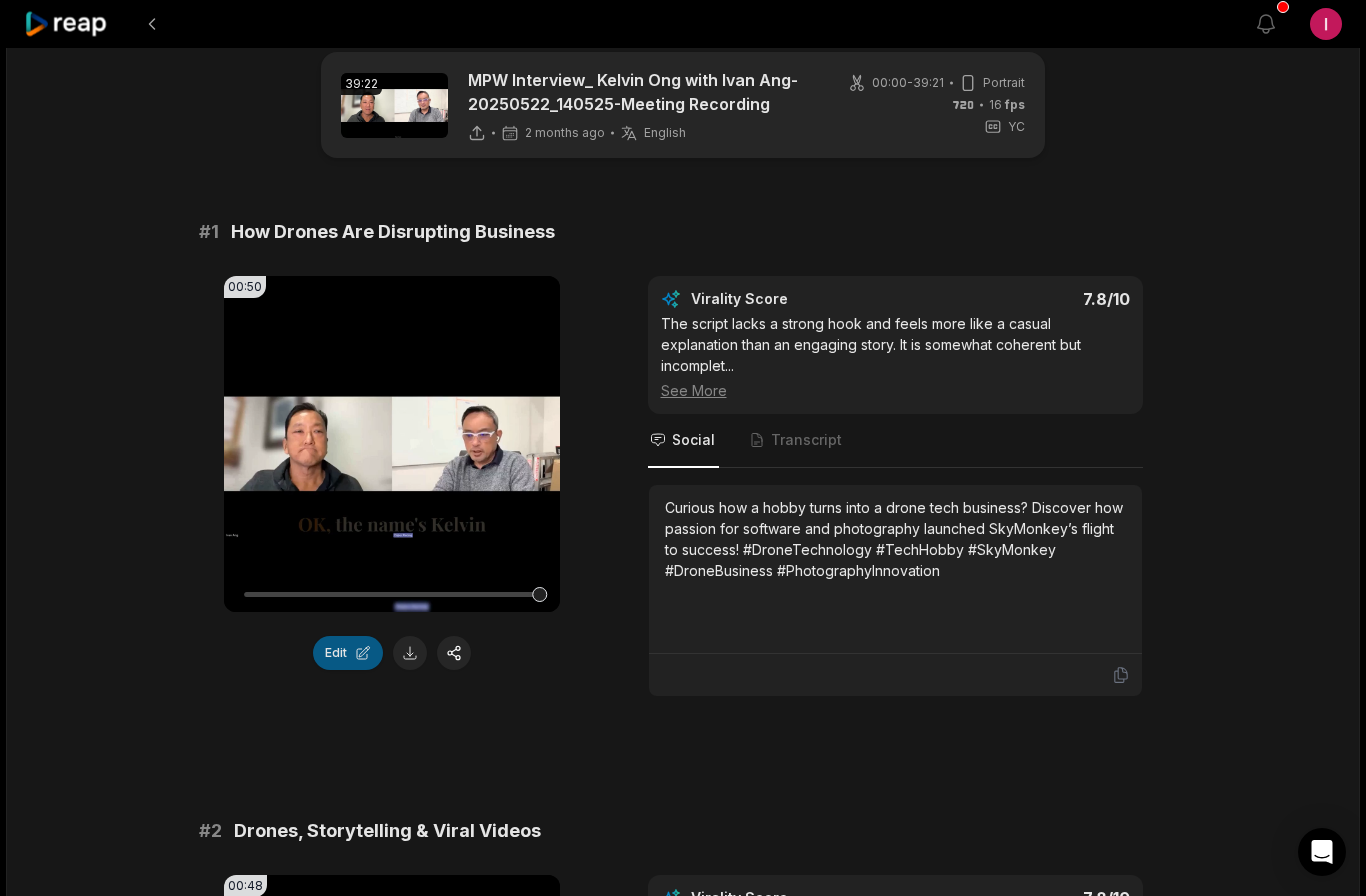 click on "Edit" at bounding box center [348, 653] 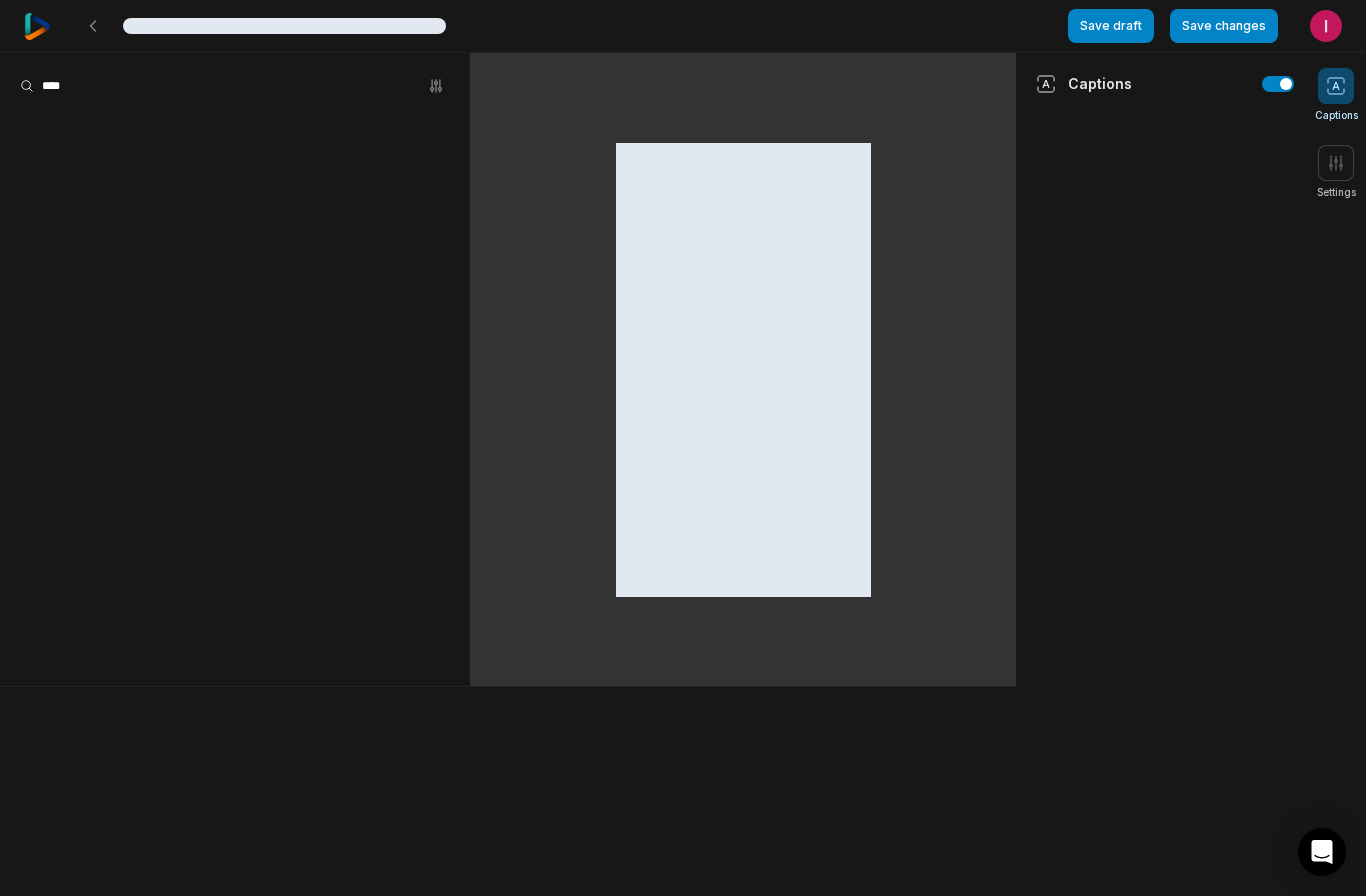 scroll, scrollTop: 0, scrollLeft: 0, axis: both 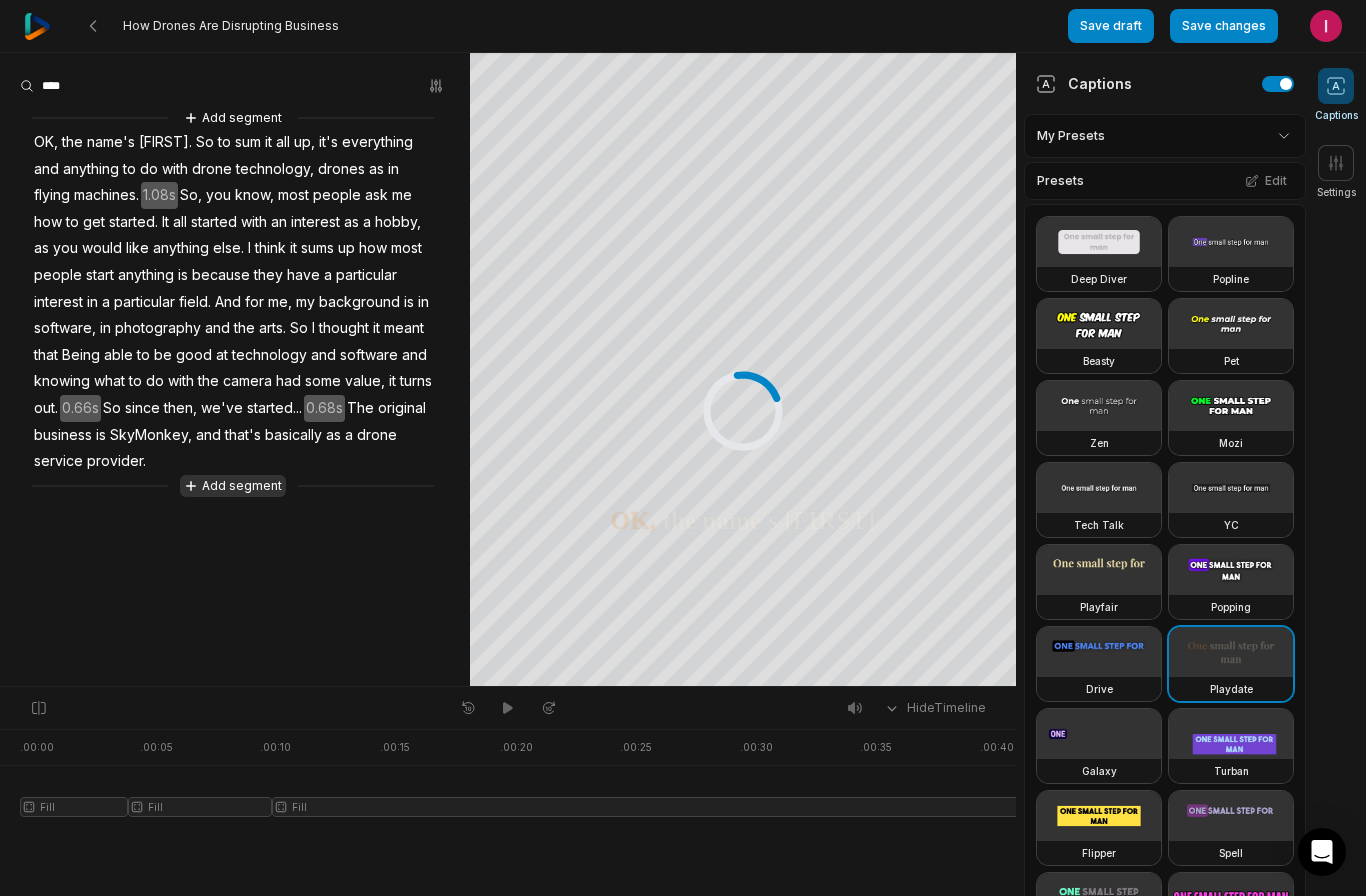 click on "Add segment" at bounding box center [233, 486] 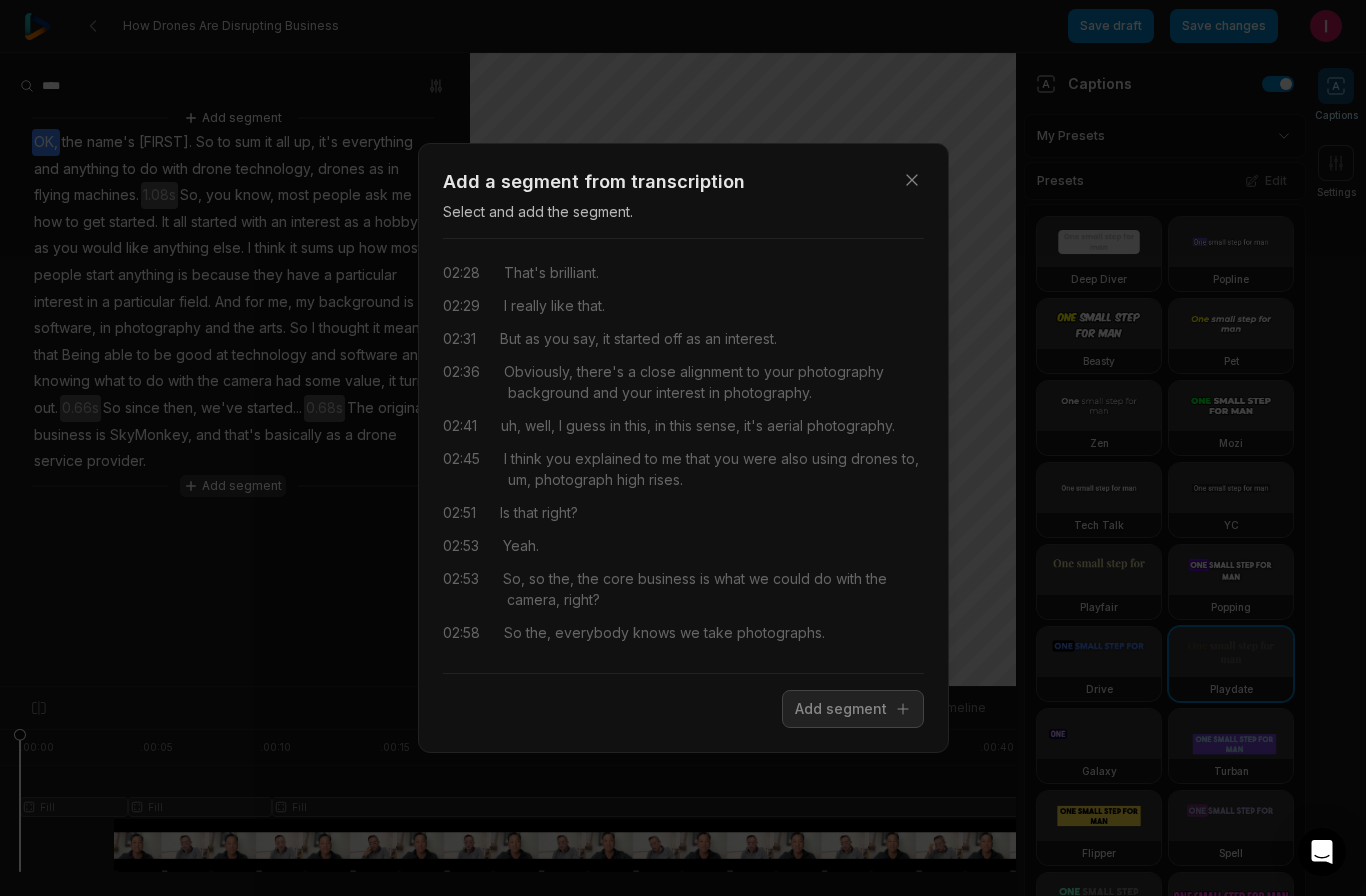 scroll, scrollTop: 375, scrollLeft: 0, axis: vertical 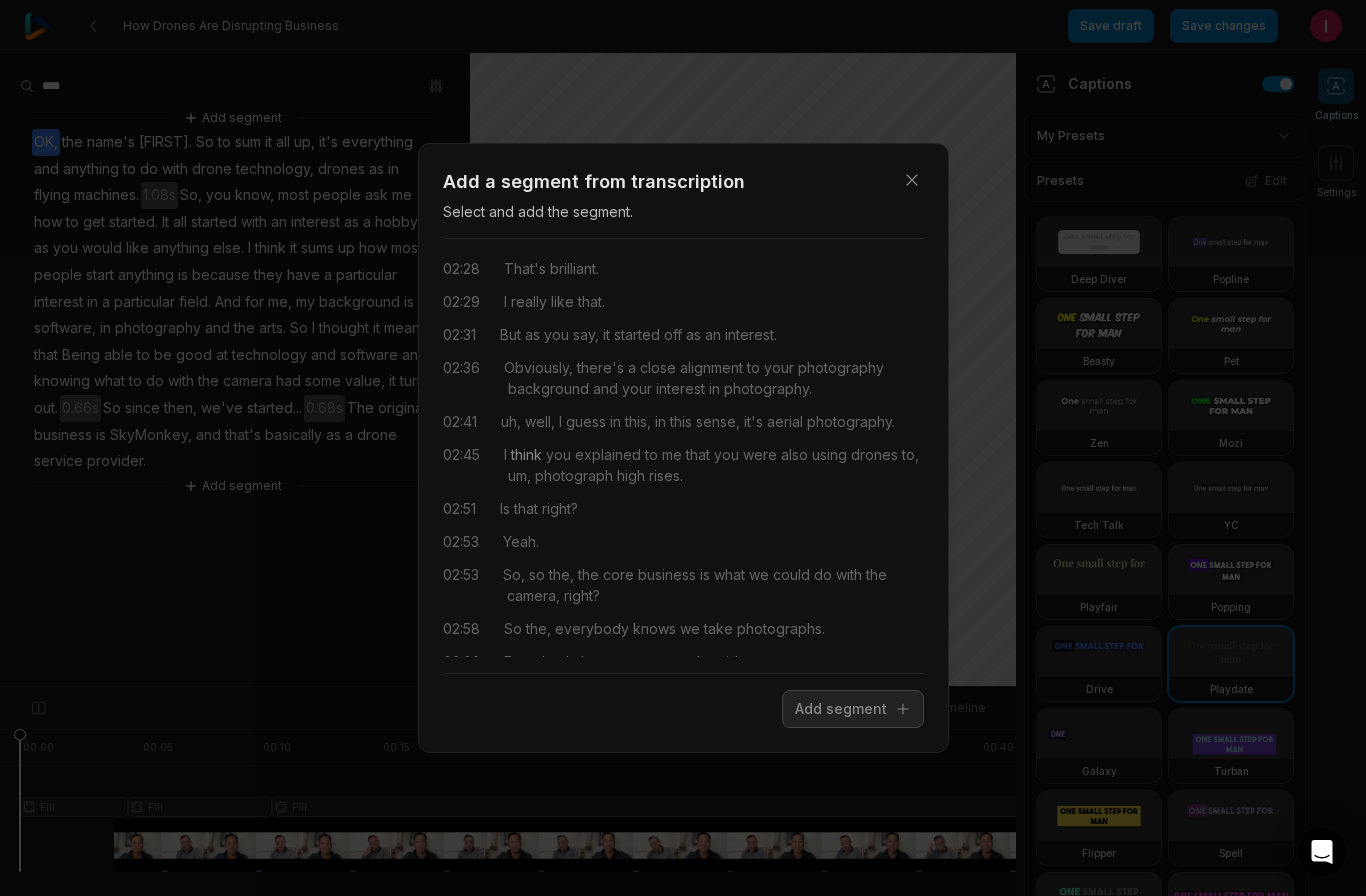 click on "think" at bounding box center (524, 454) 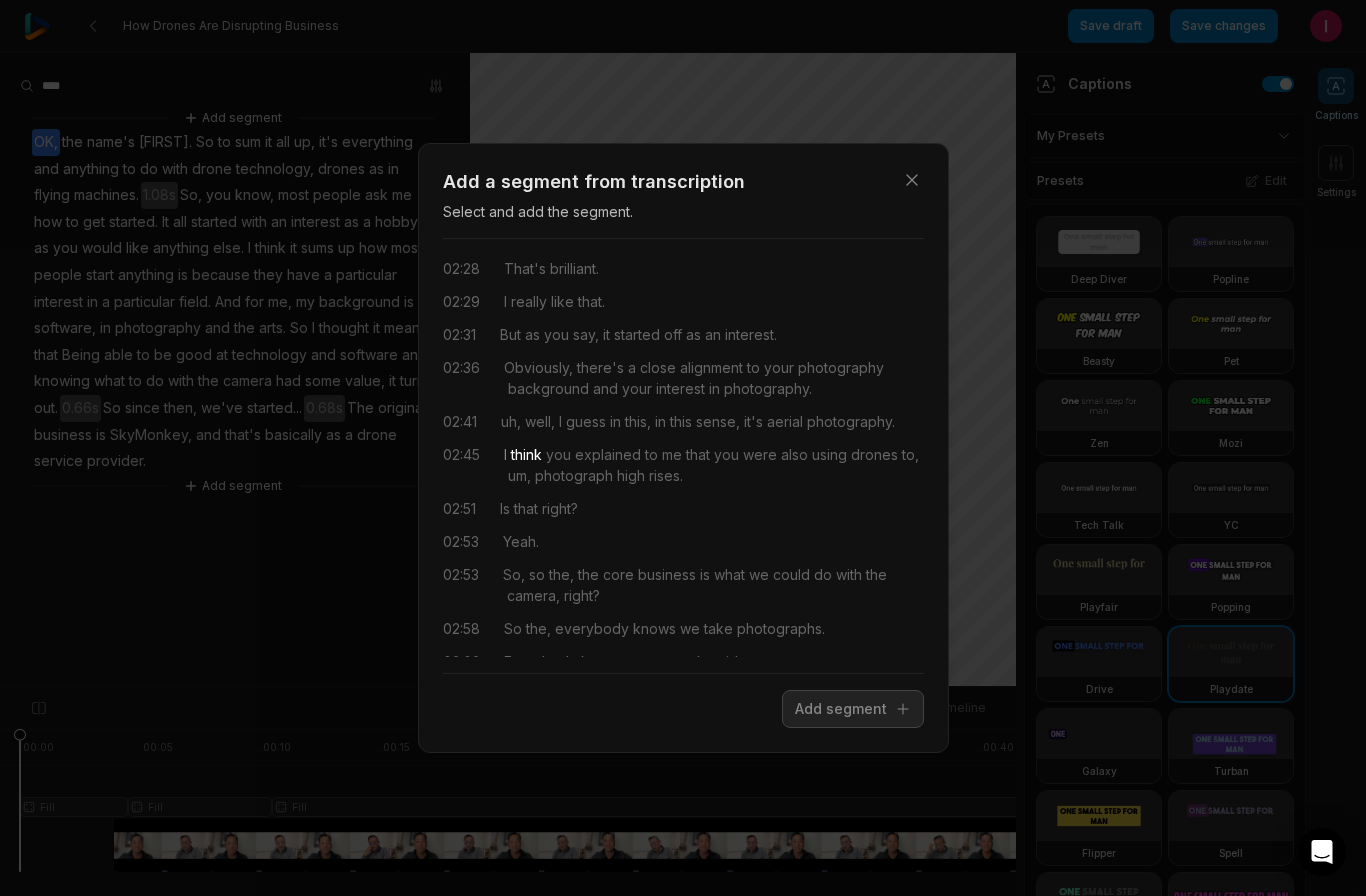 click on "I" at bounding box center [505, 454] 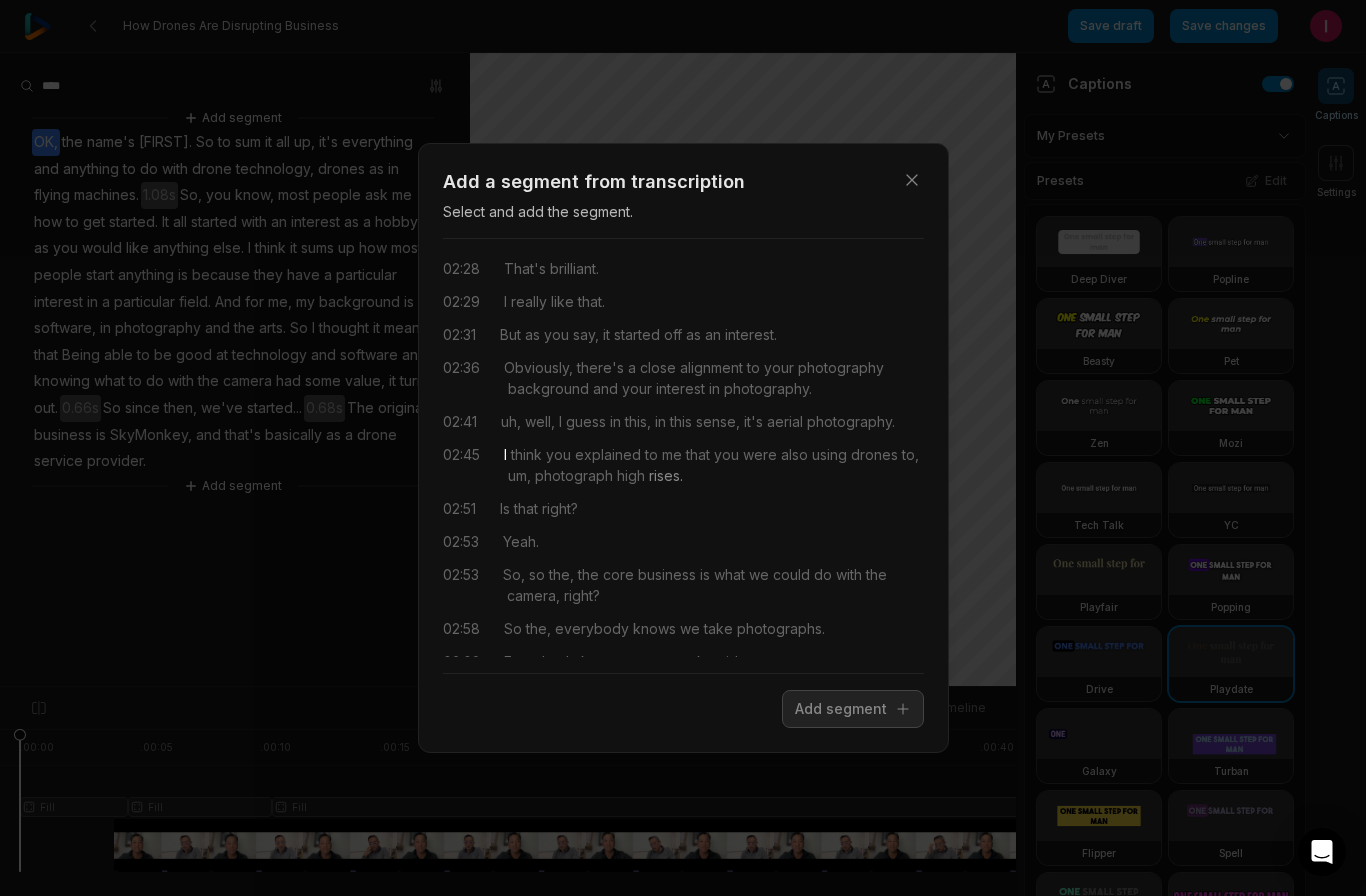 click on "rises." at bounding box center [664, 475] 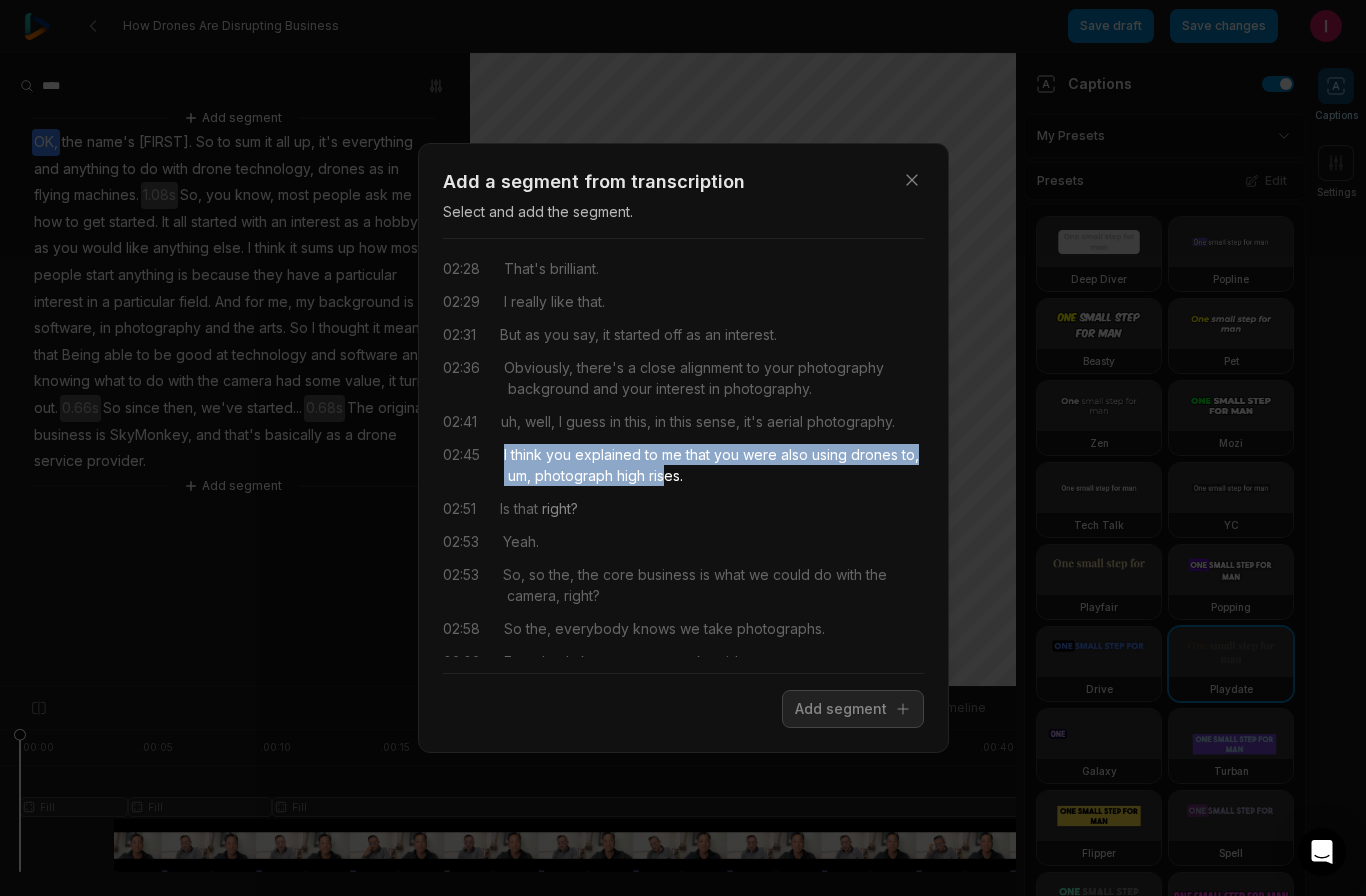 click on "right?" at bounding box center [558, 508] 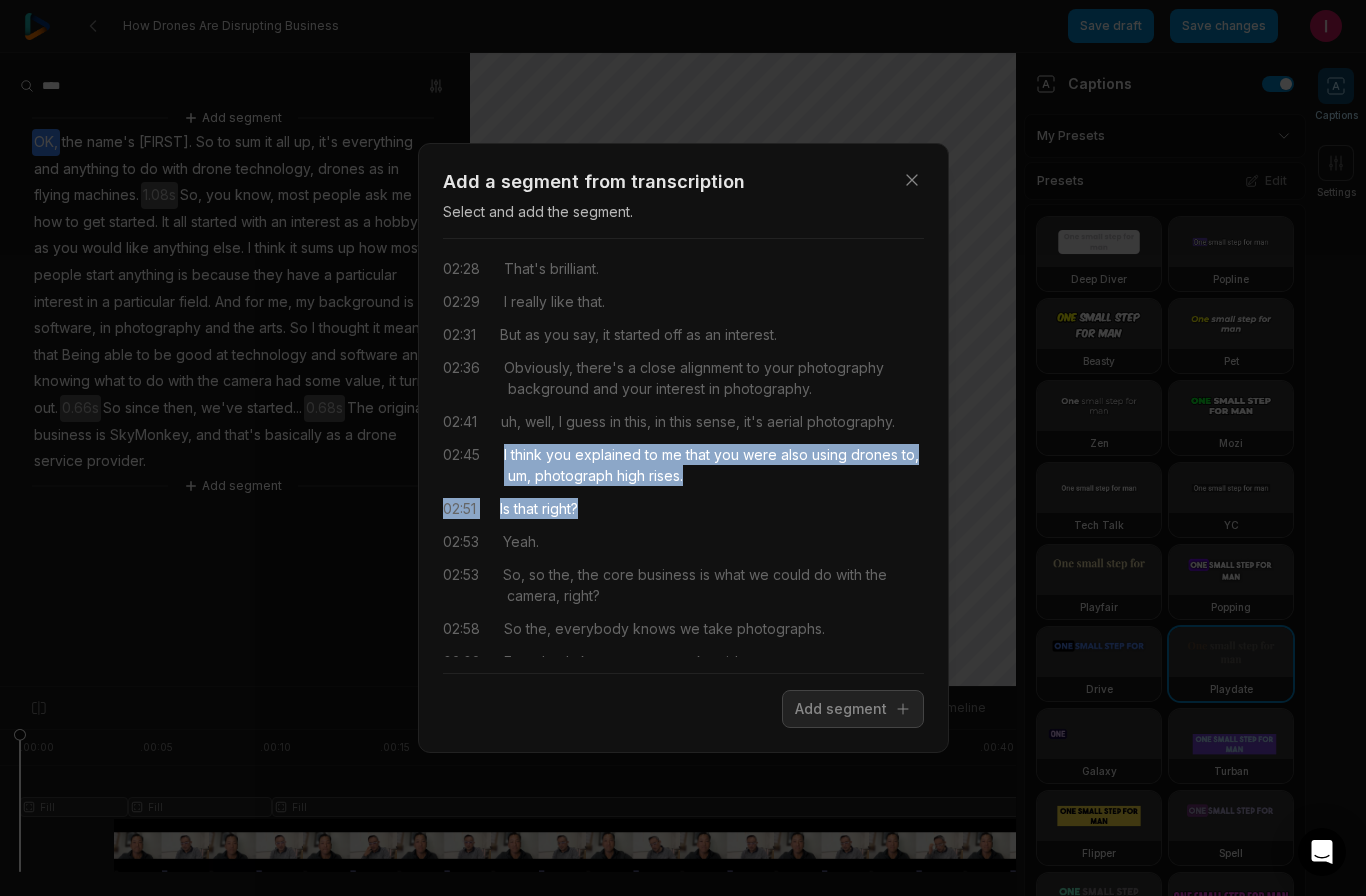 click on "So,   so   the,   the   core   business   is   what   we   could   do   with   the   camera,   right?" at bounding box center (713, 585) 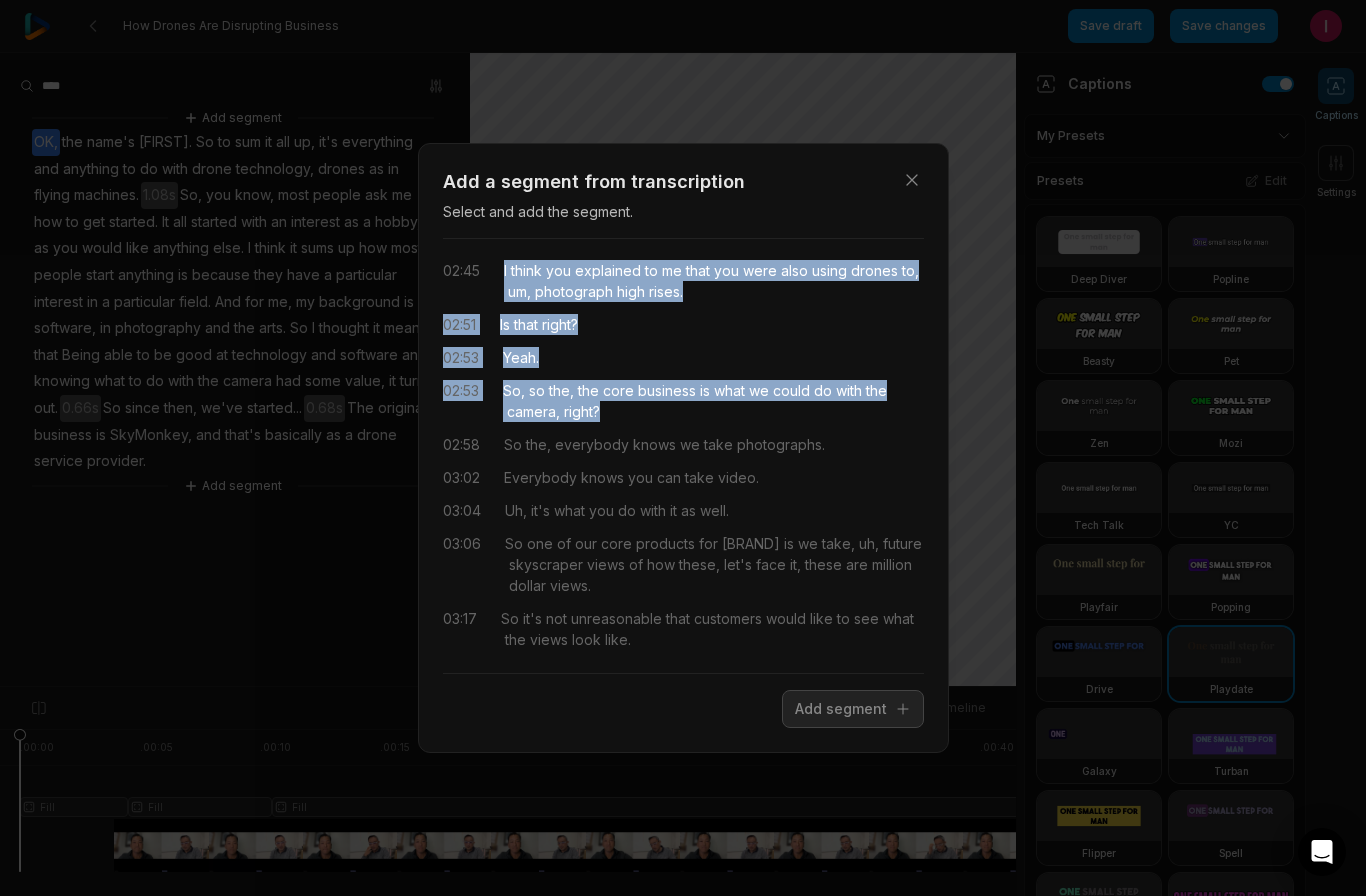 scroll, scrollTop: 564, scrollLeft: 0, axis: vertical 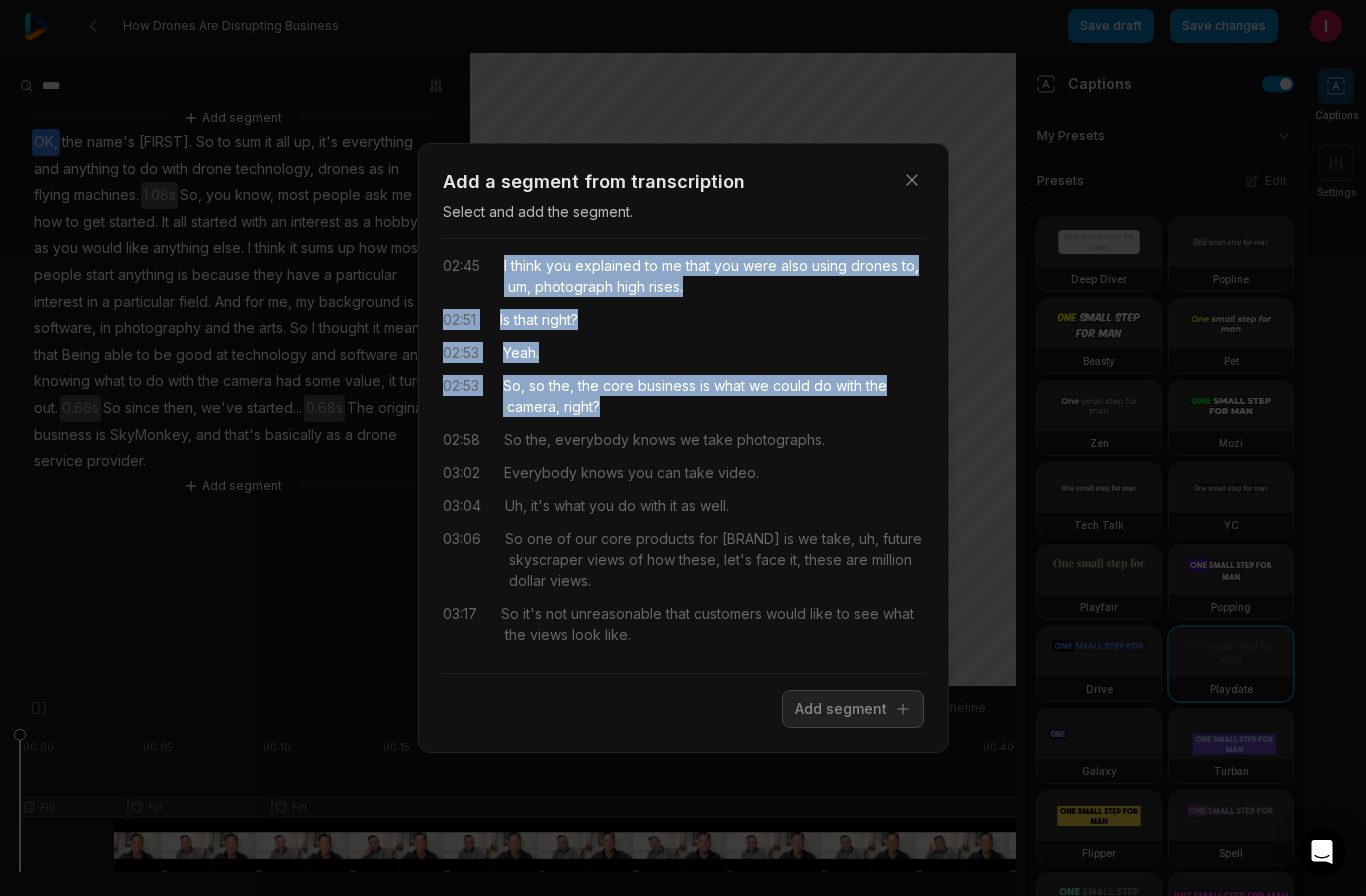 click on "So   one   of   our   core   products   for   SkyMonkey   is   we   take,   uh,   future   skyscraper   views   of   how   these,   let's   face   it,   these   are   million   dollar   views." at bounding box center (714, 559) 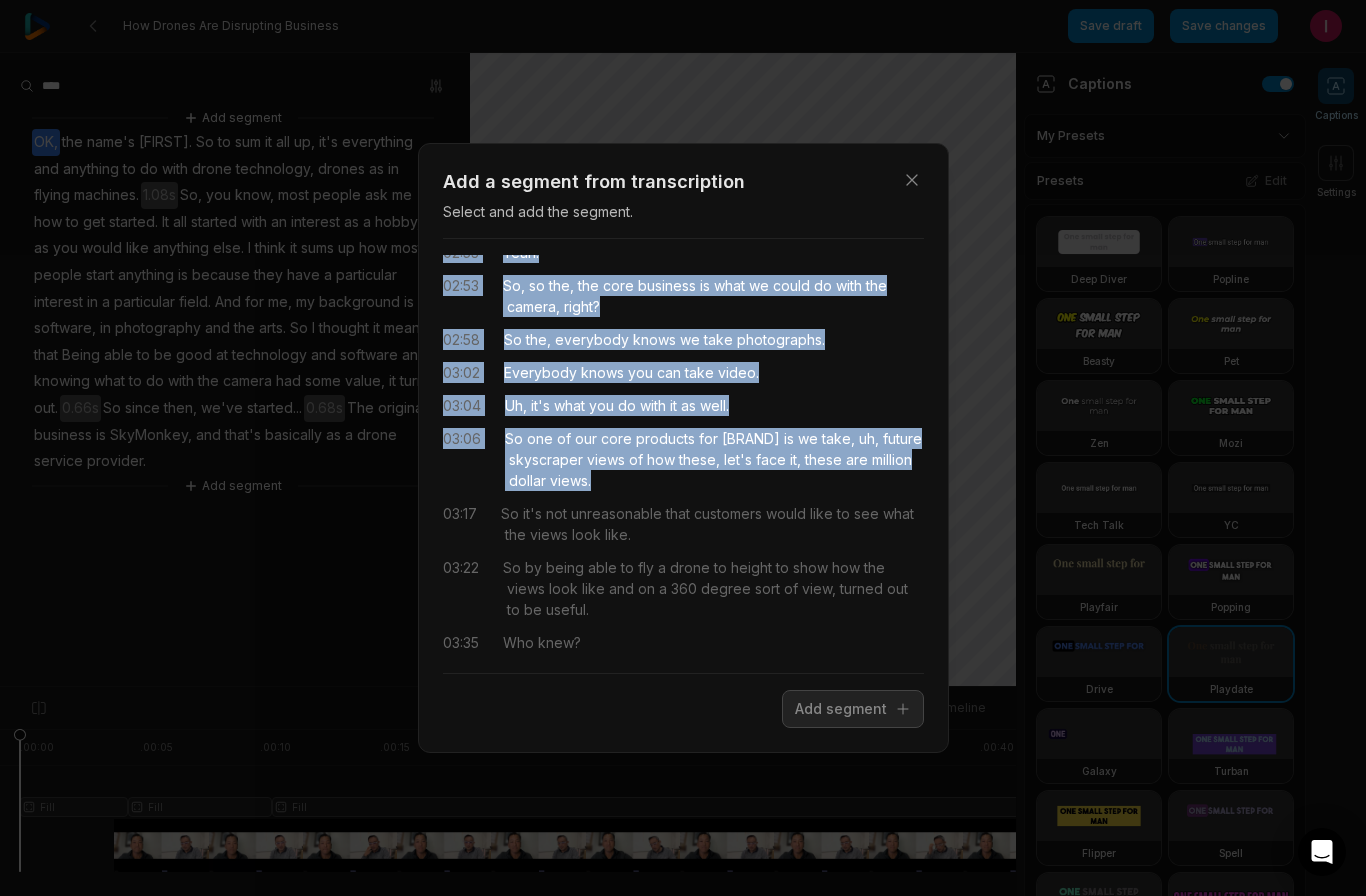 scroll, scrollTop: 664, scrollLeft: 0, axis: vertical 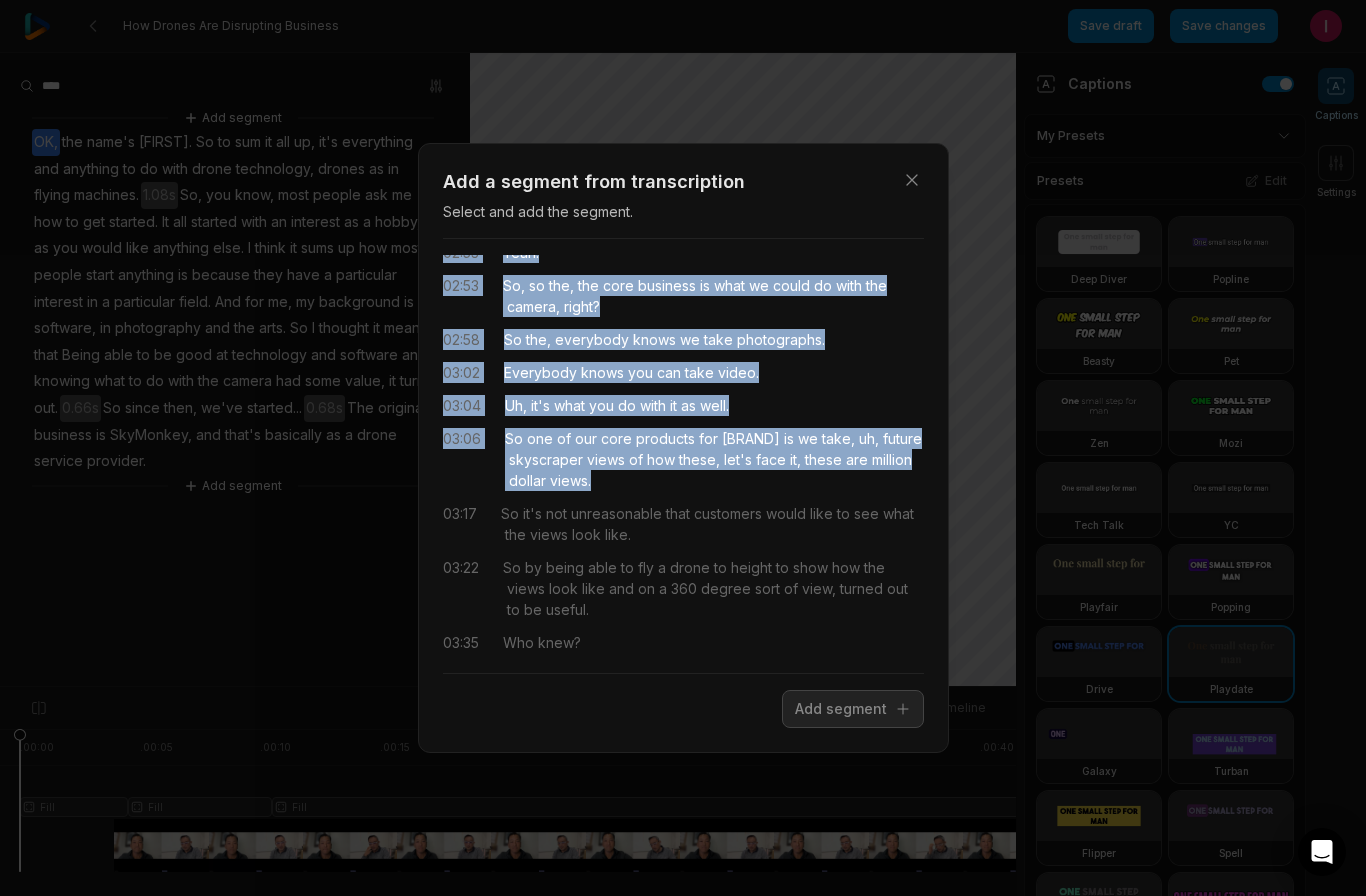 click on "So   it's   not   unreasonable   that   customers   would   like   to   see   what   the   views   look   like." at bounding box center (712, 524) 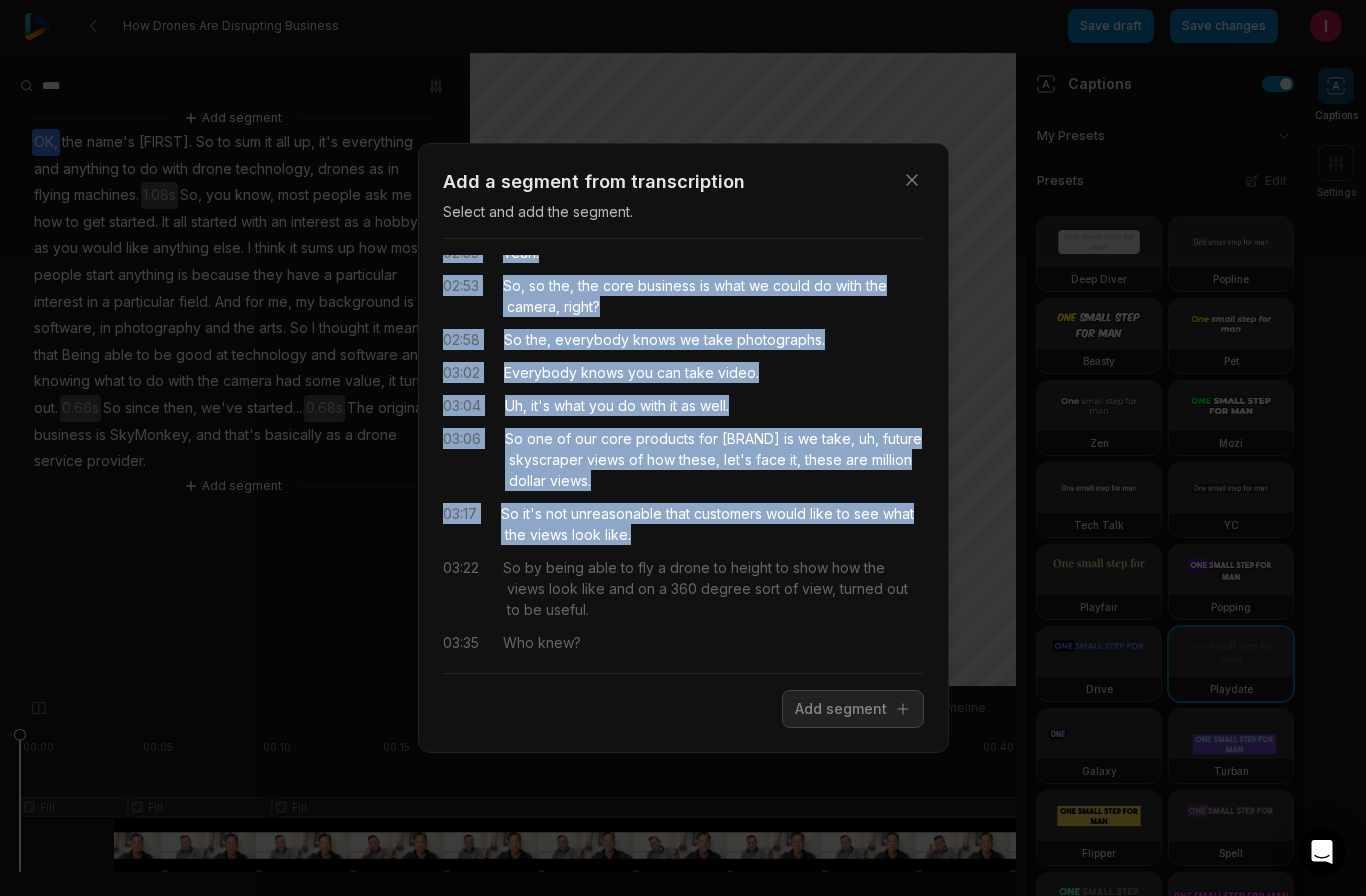 click on "So   by   being   able   to   fly   a   drone   to   height   to   show   how   the   views   look   like   and   on   a   360   degree   sort   of   view,   turned   out   to   be   useful." at bounding box center (713, 588) 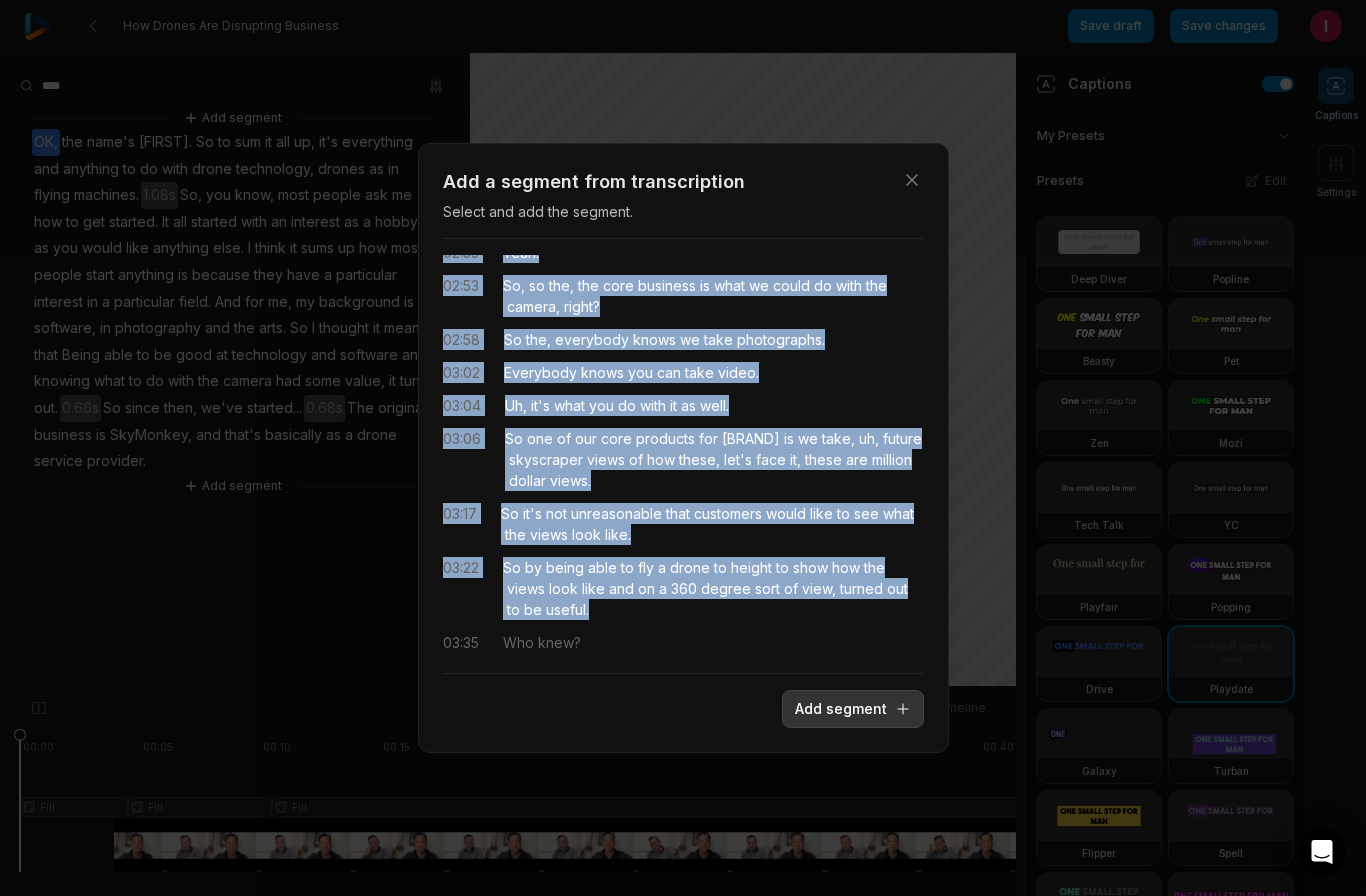click on "Add segment" at bounding box center (853, 709) 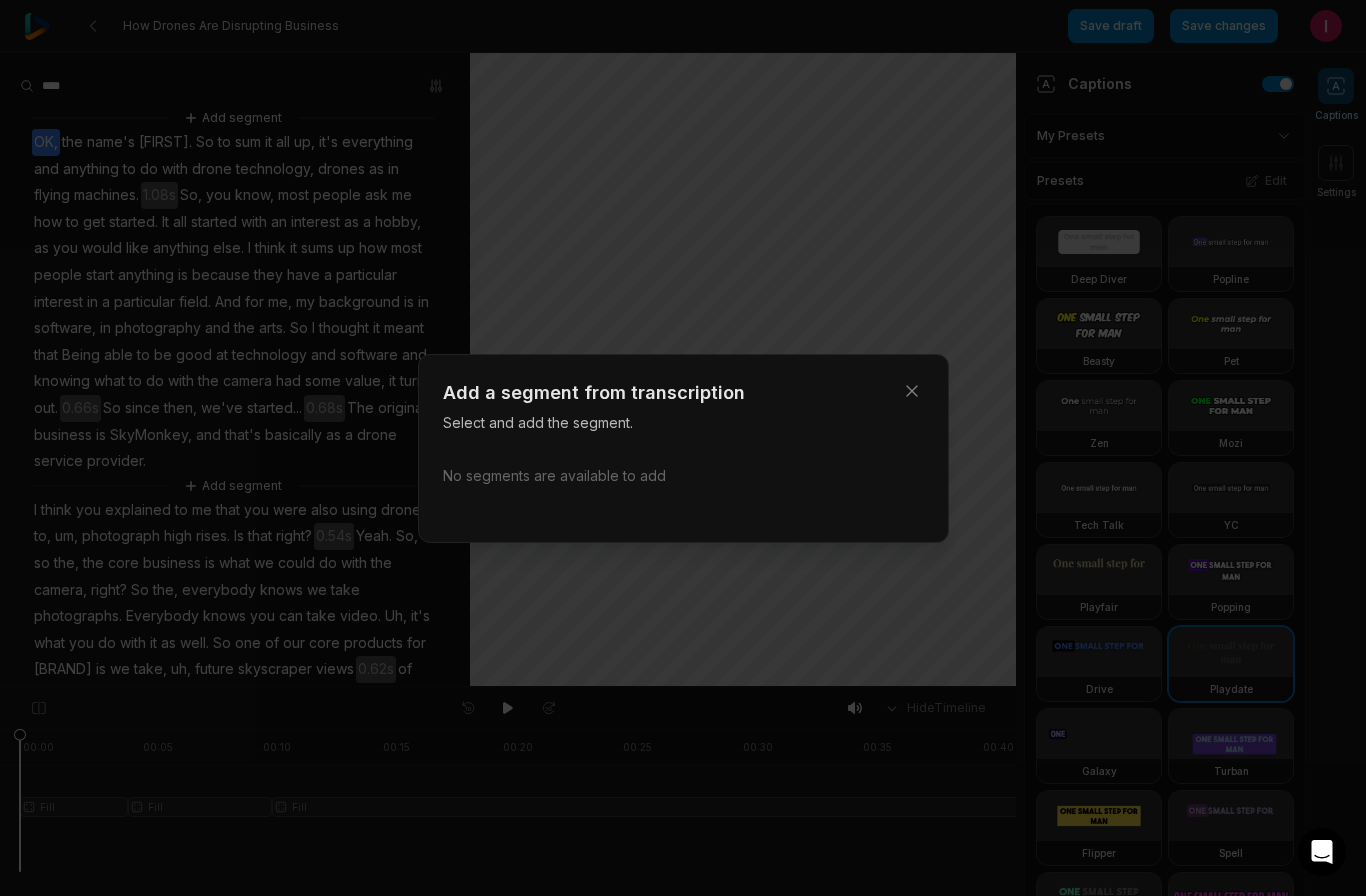 scroll, scrollTop: 0, scrollLeft: 0, axis: both 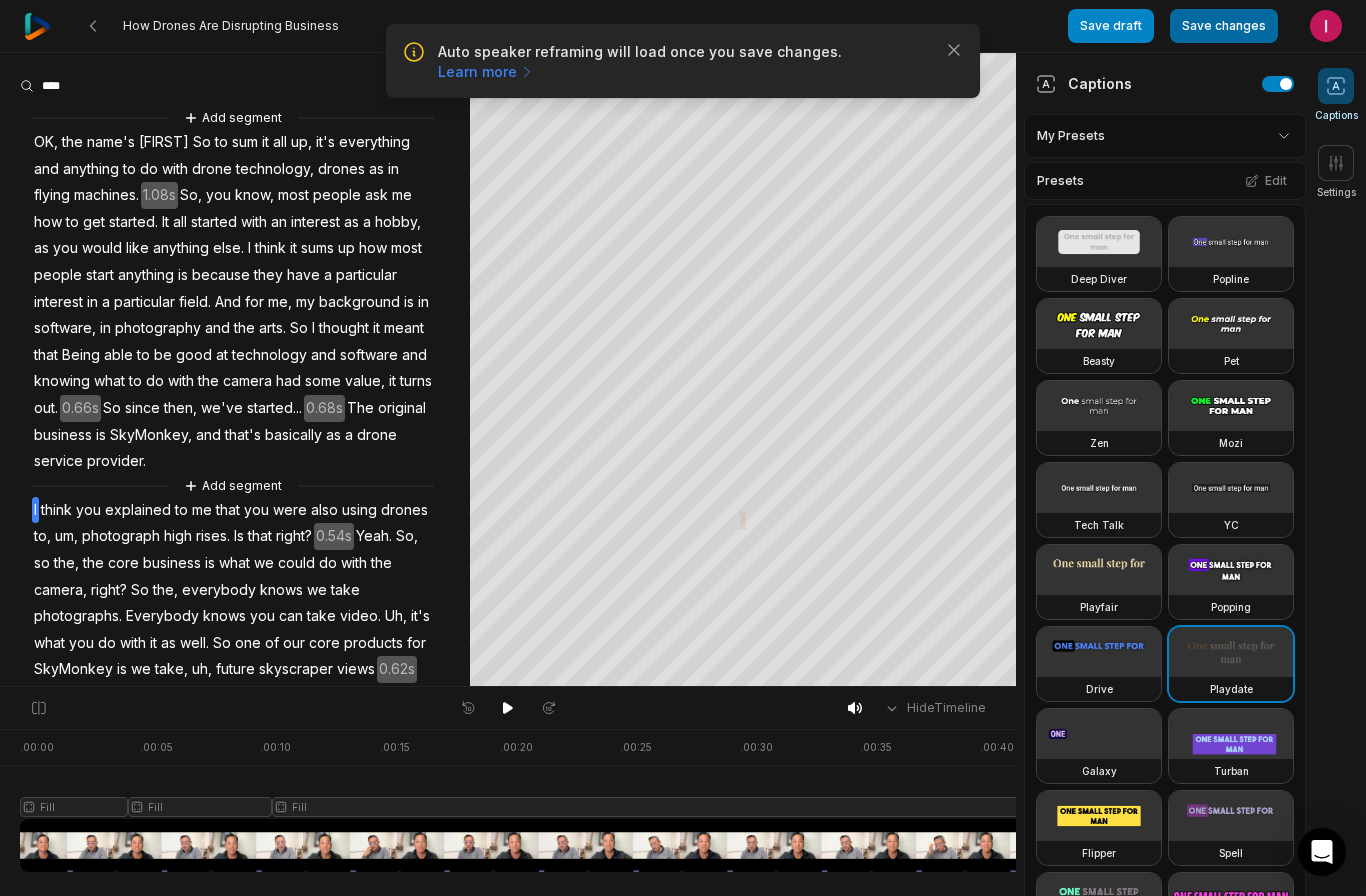 click on "Save changes" at bounding box center [1224, 26] 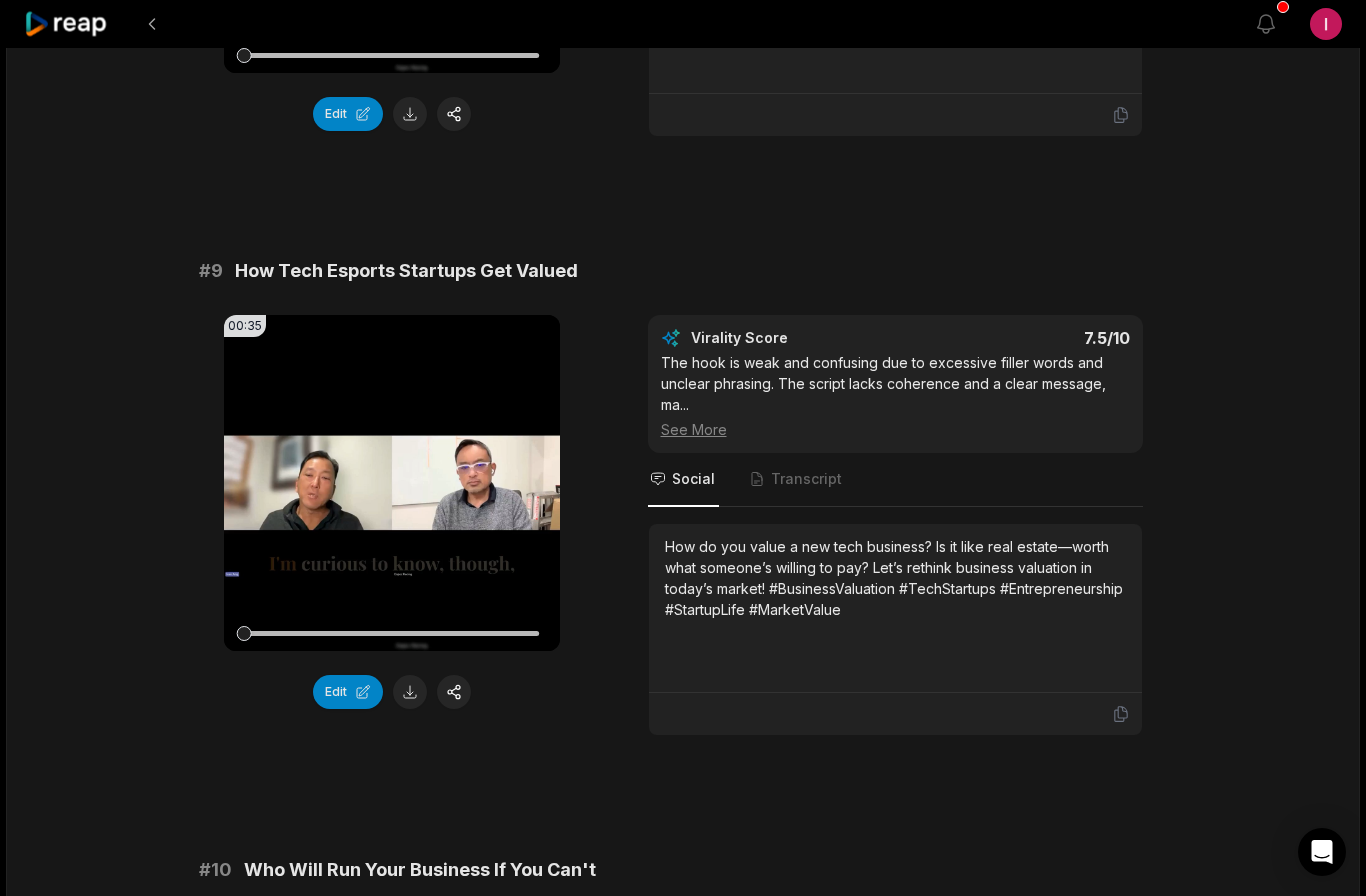 scroll, scrollTop: 4681, scrollLeft: 0, axis: vertical 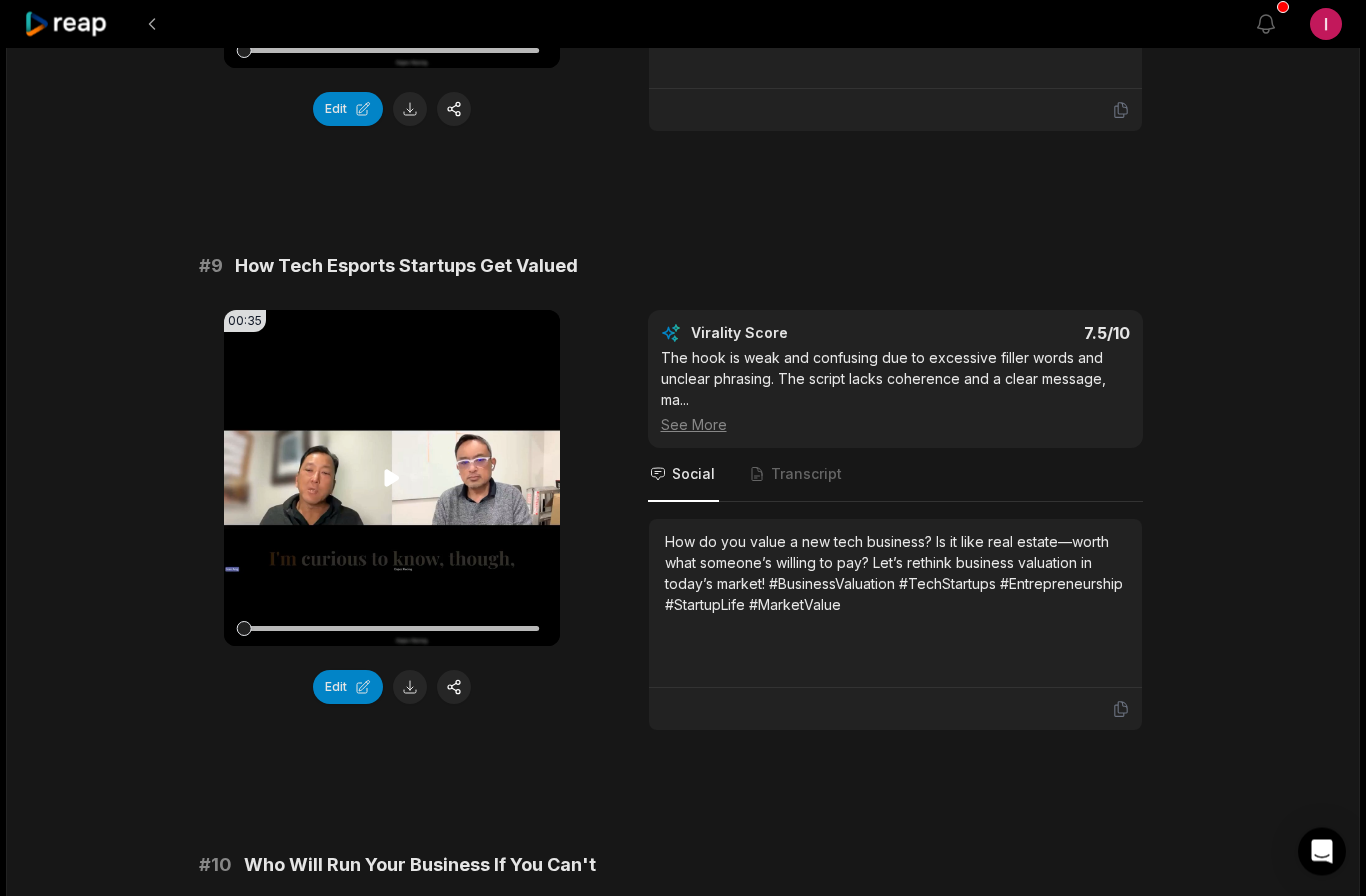 click 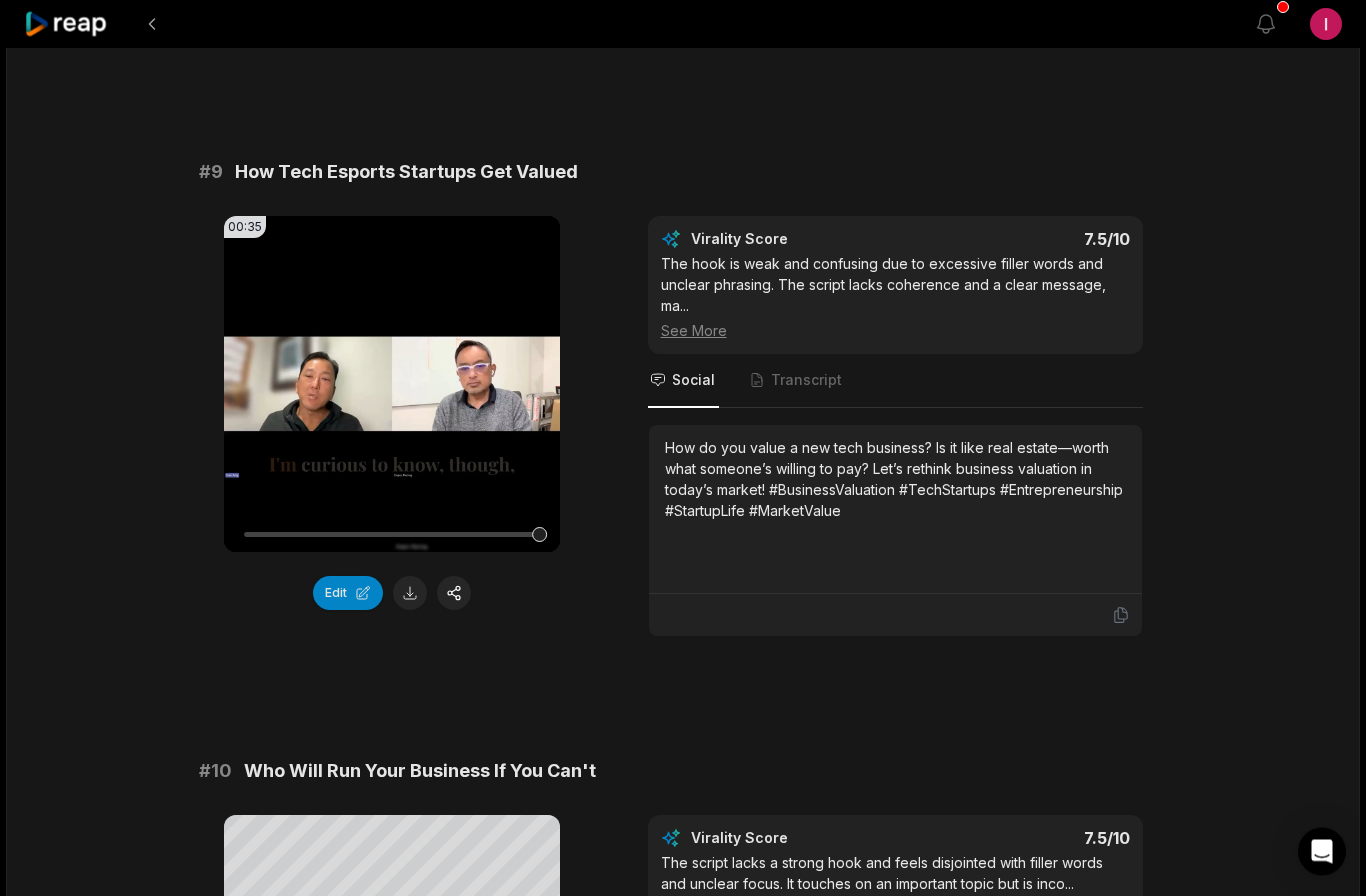 scroll, scrollTop: 4687, scrollLeft: 0, axis: vertical 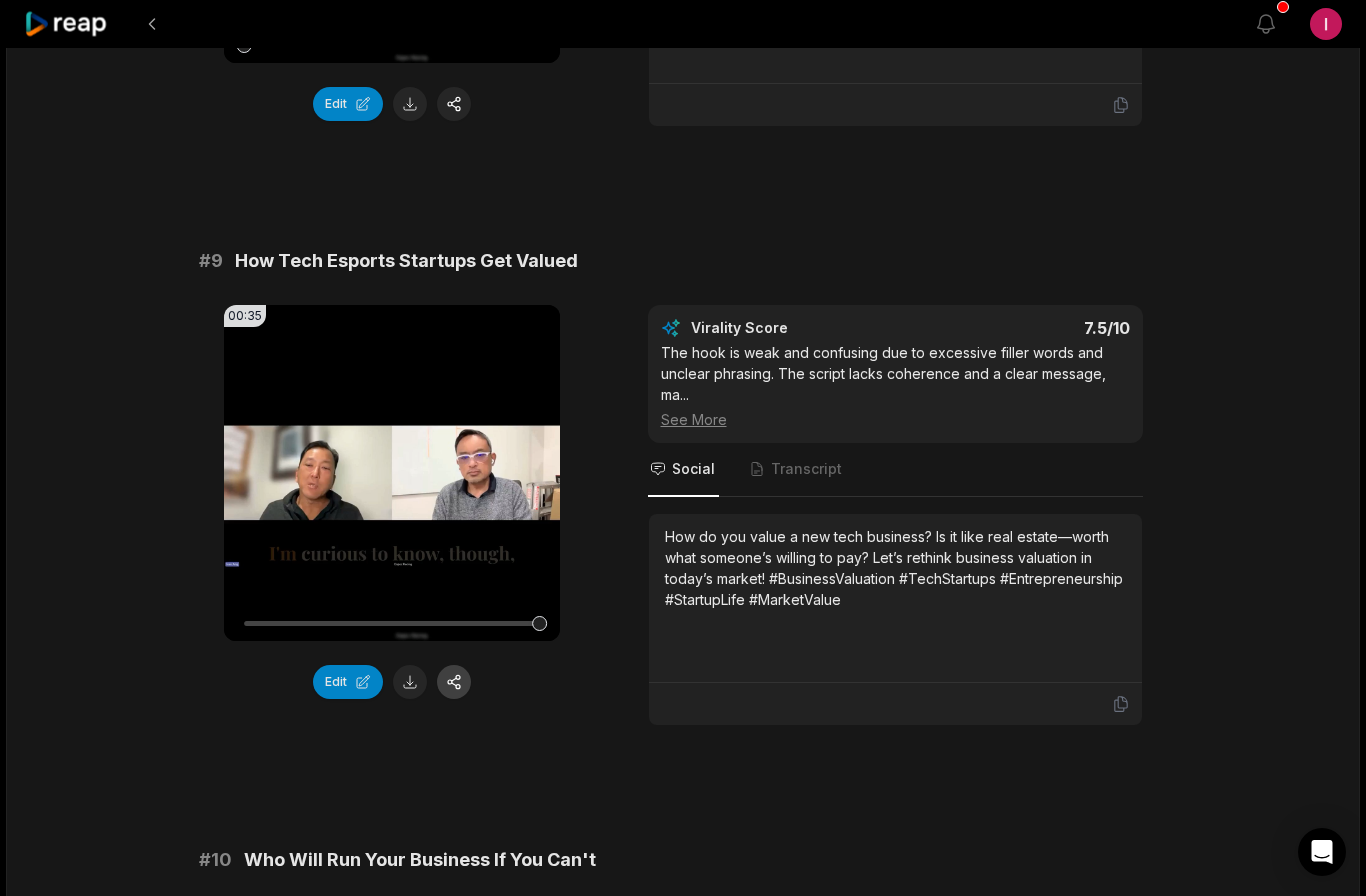 click at bounding box center [454, 682] 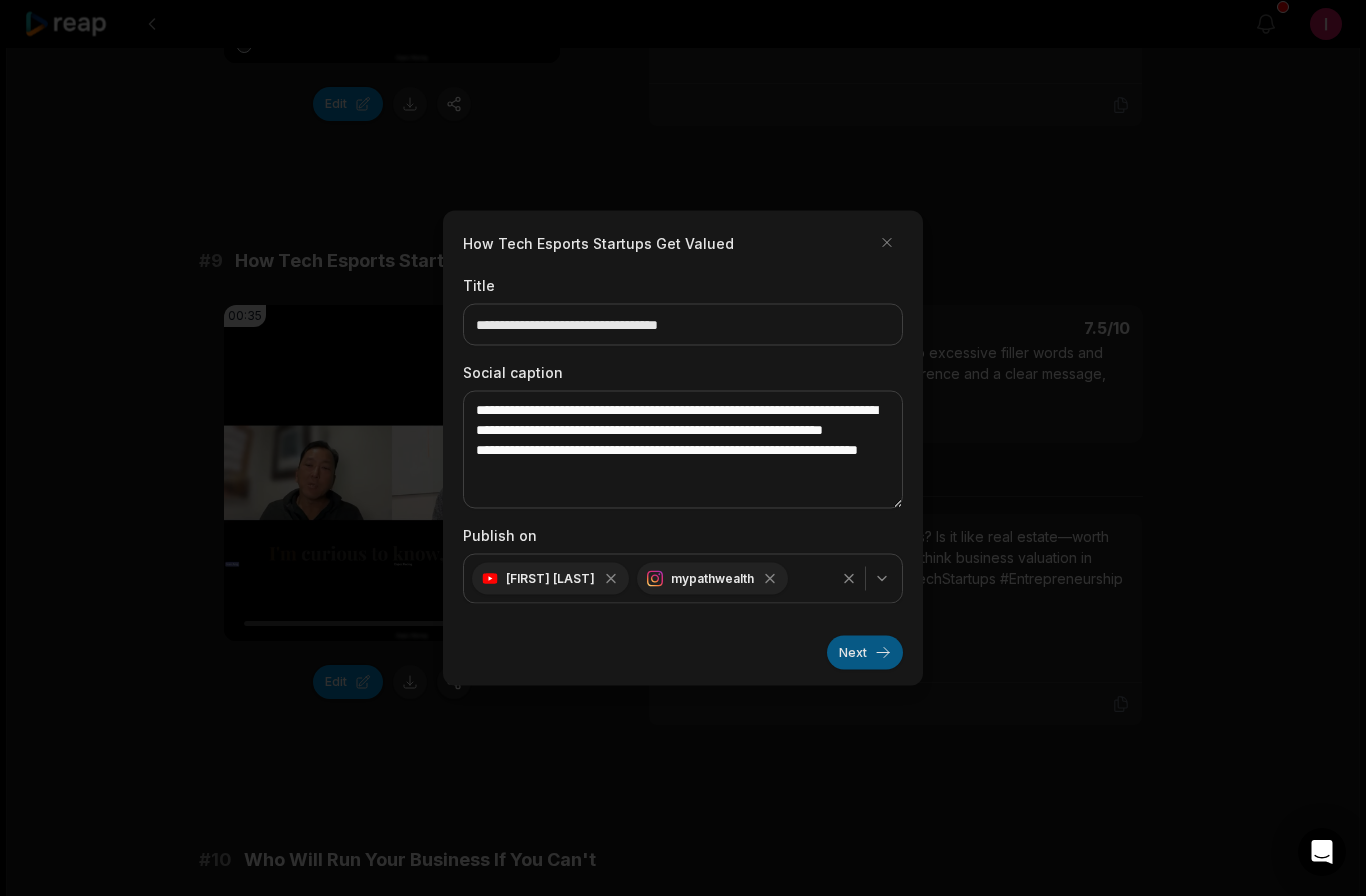 click on "Next" at bounding box center (865, 653) 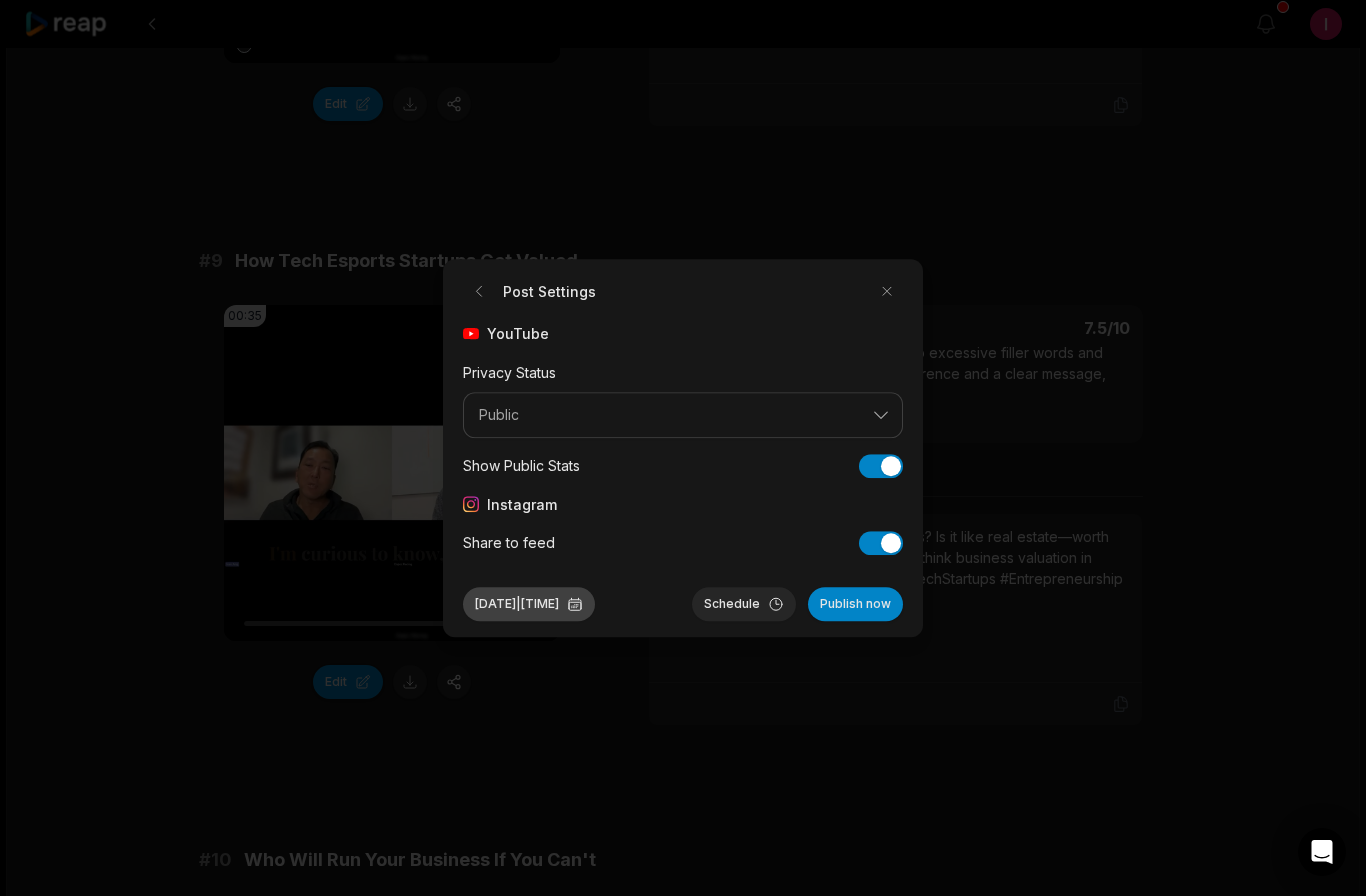 click on "Jul 12, 2025  |  10:16 AM" at bounding box center [529, 604] 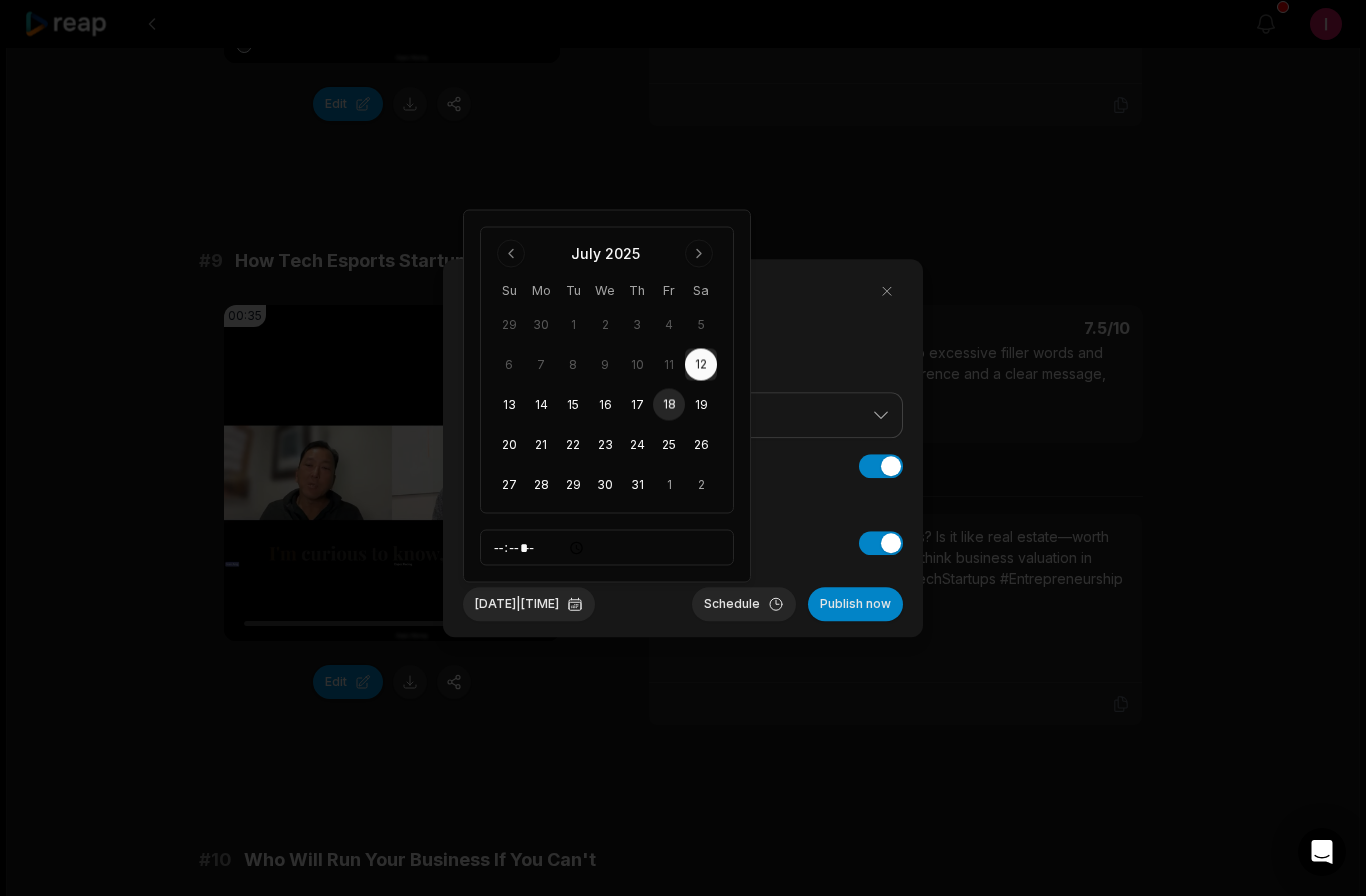 click on "18" at bounding box center (669, 405) 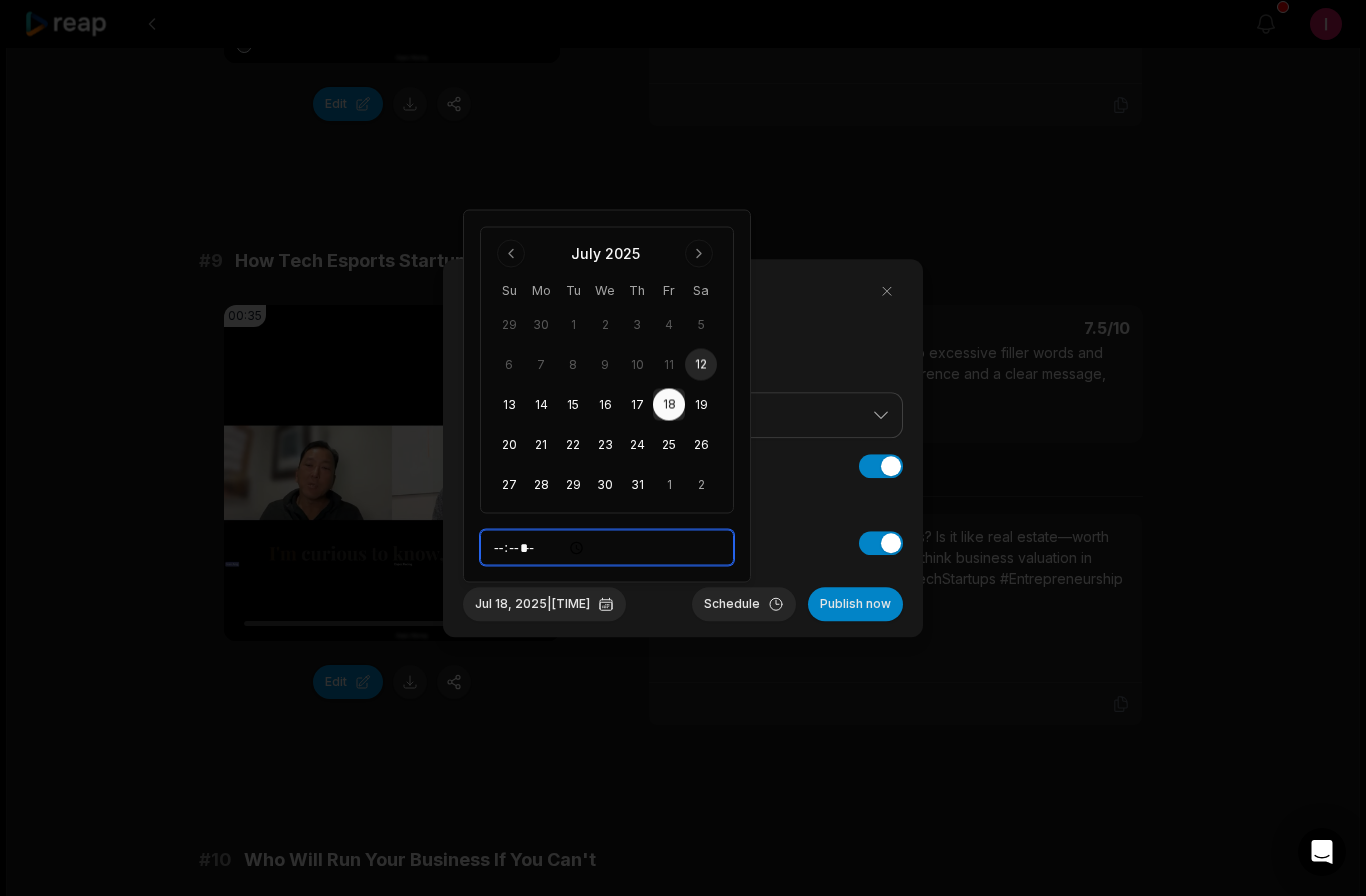 click on "*****" at bounding box center (607, 548) 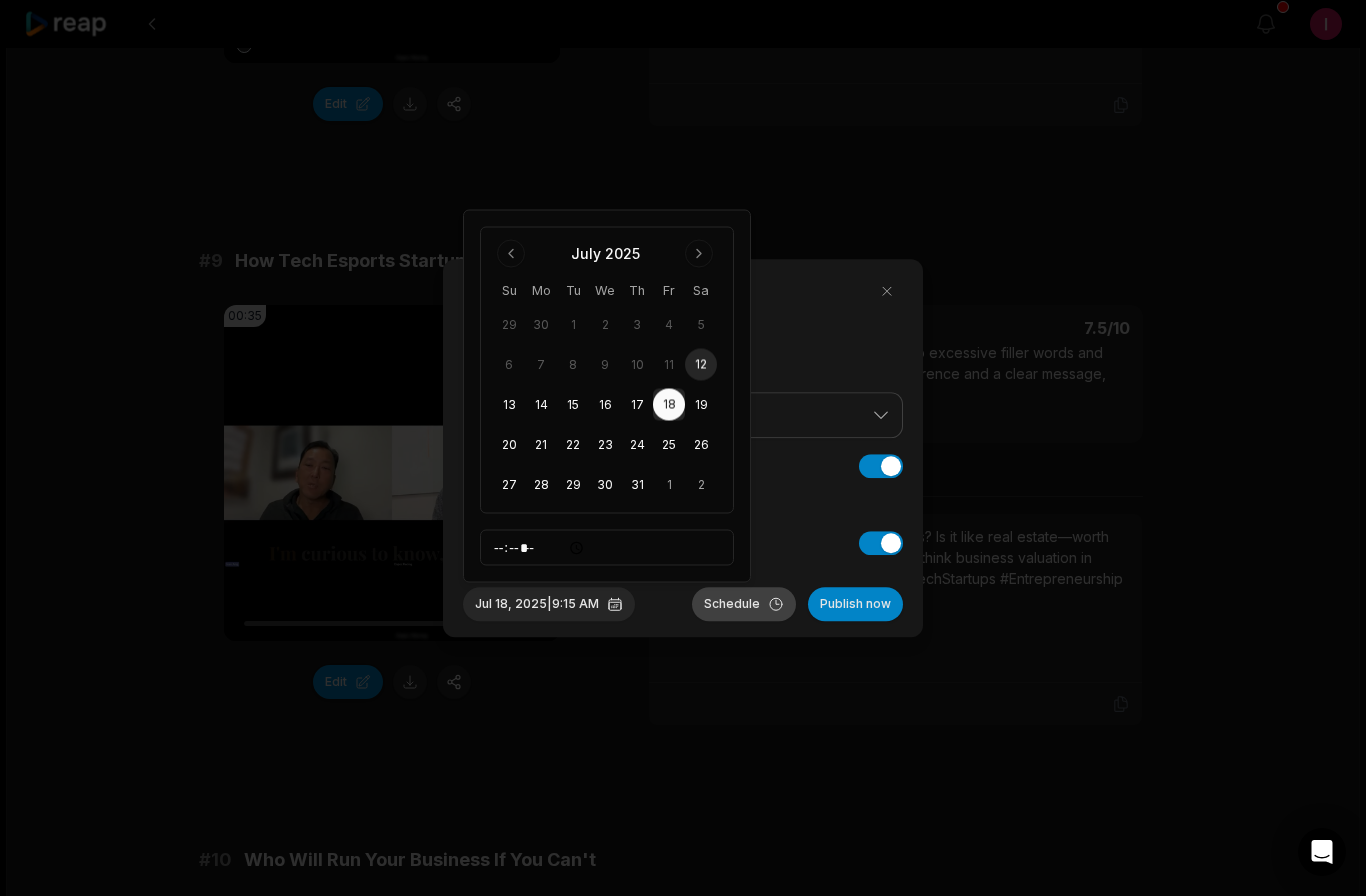 click on "Schedule" at bounding box center (744, 604) 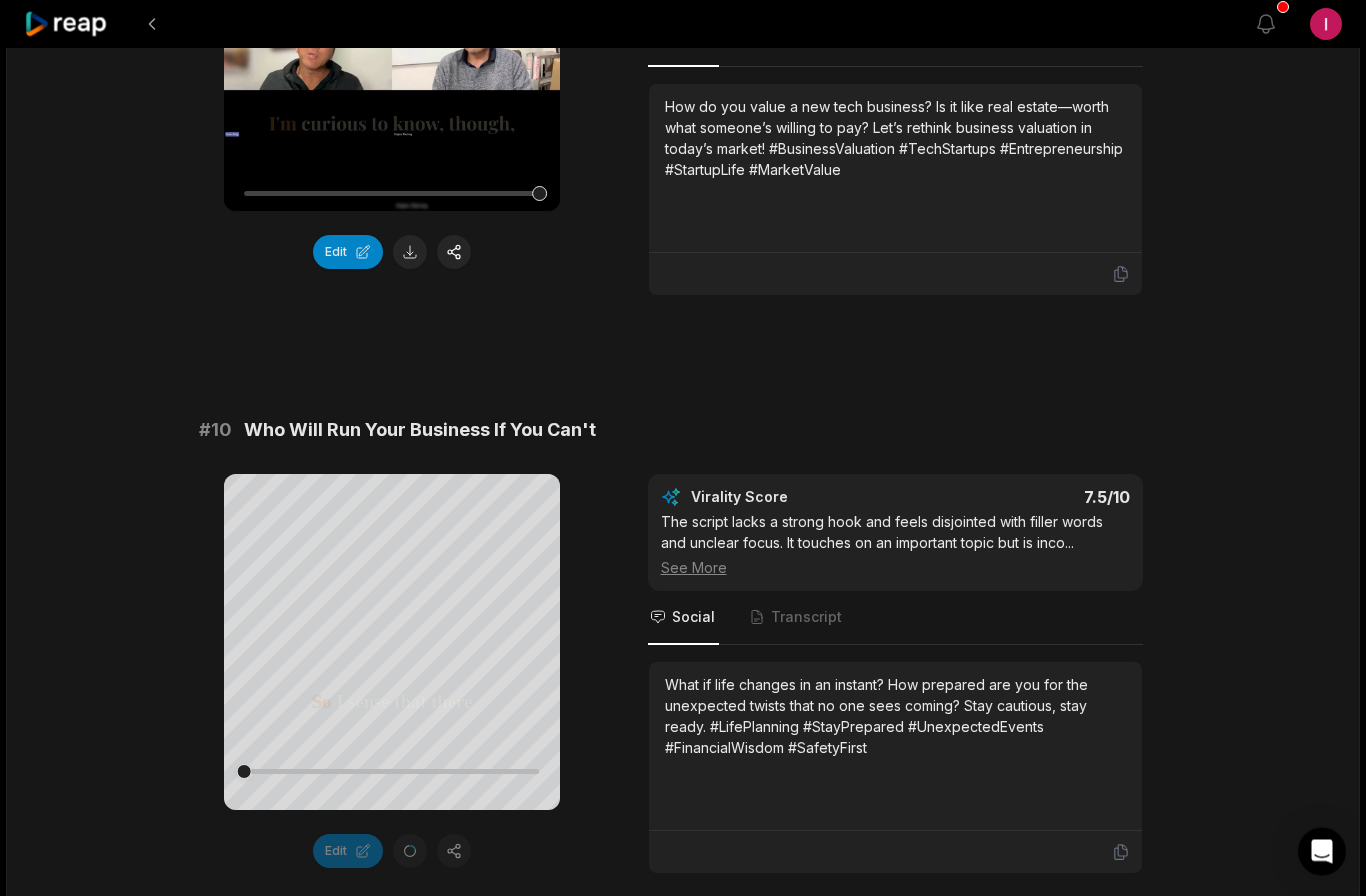 scroll, scrollTop: 5191, scrollLeft: 0, axis: vertical 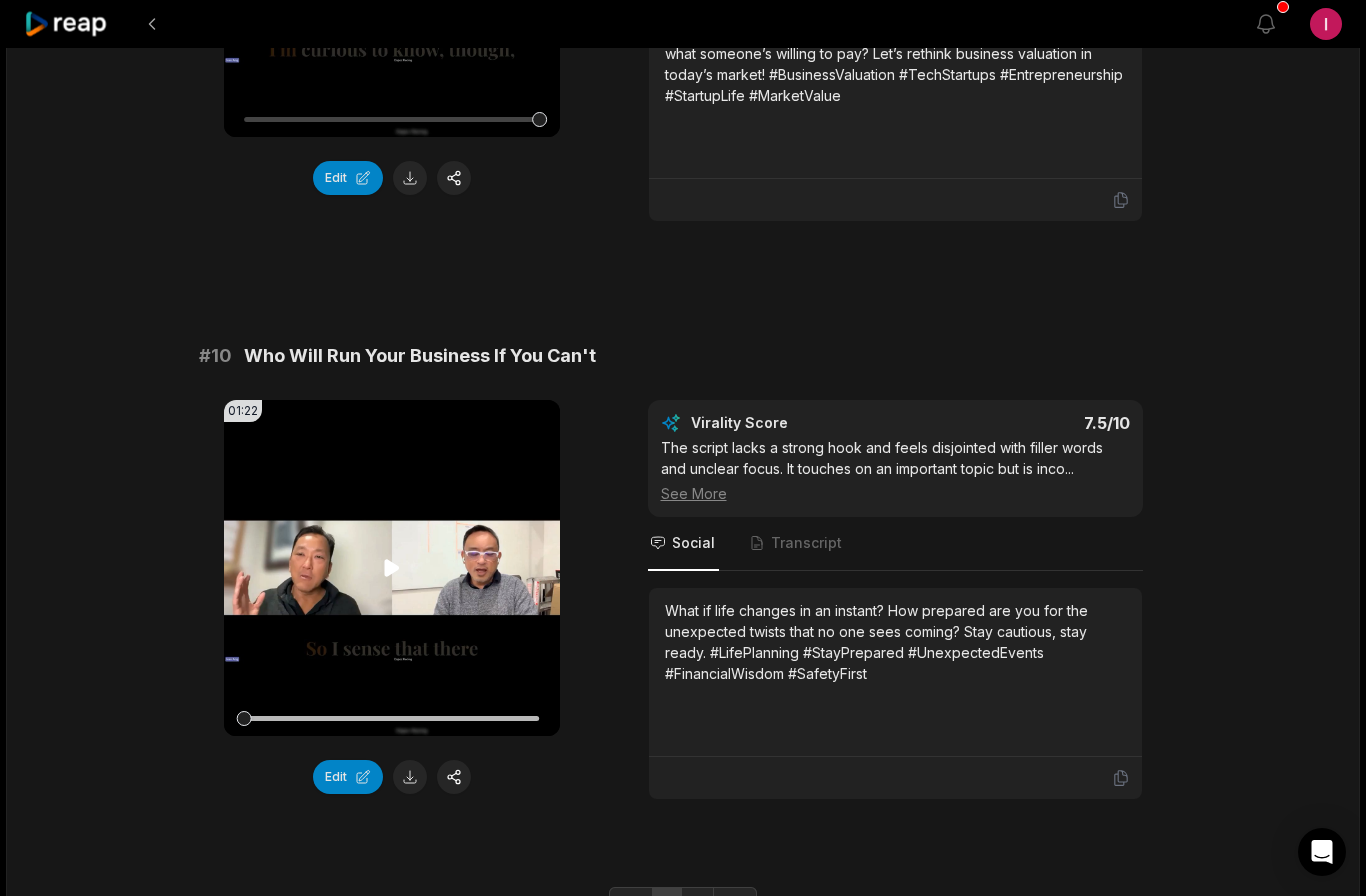 click 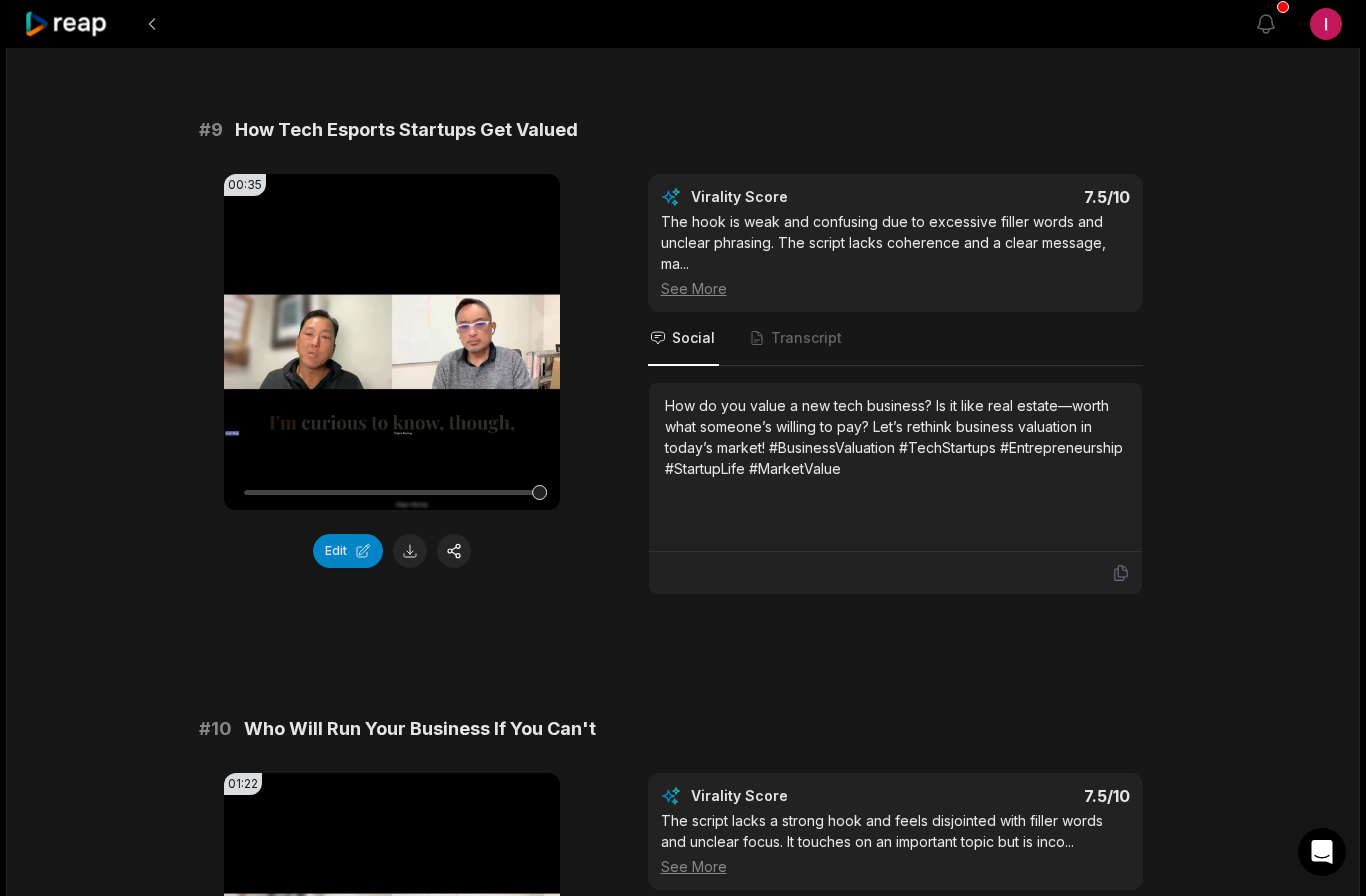 scroll, scrollTop: 5191, scrollLeft: 0, axis: vertical 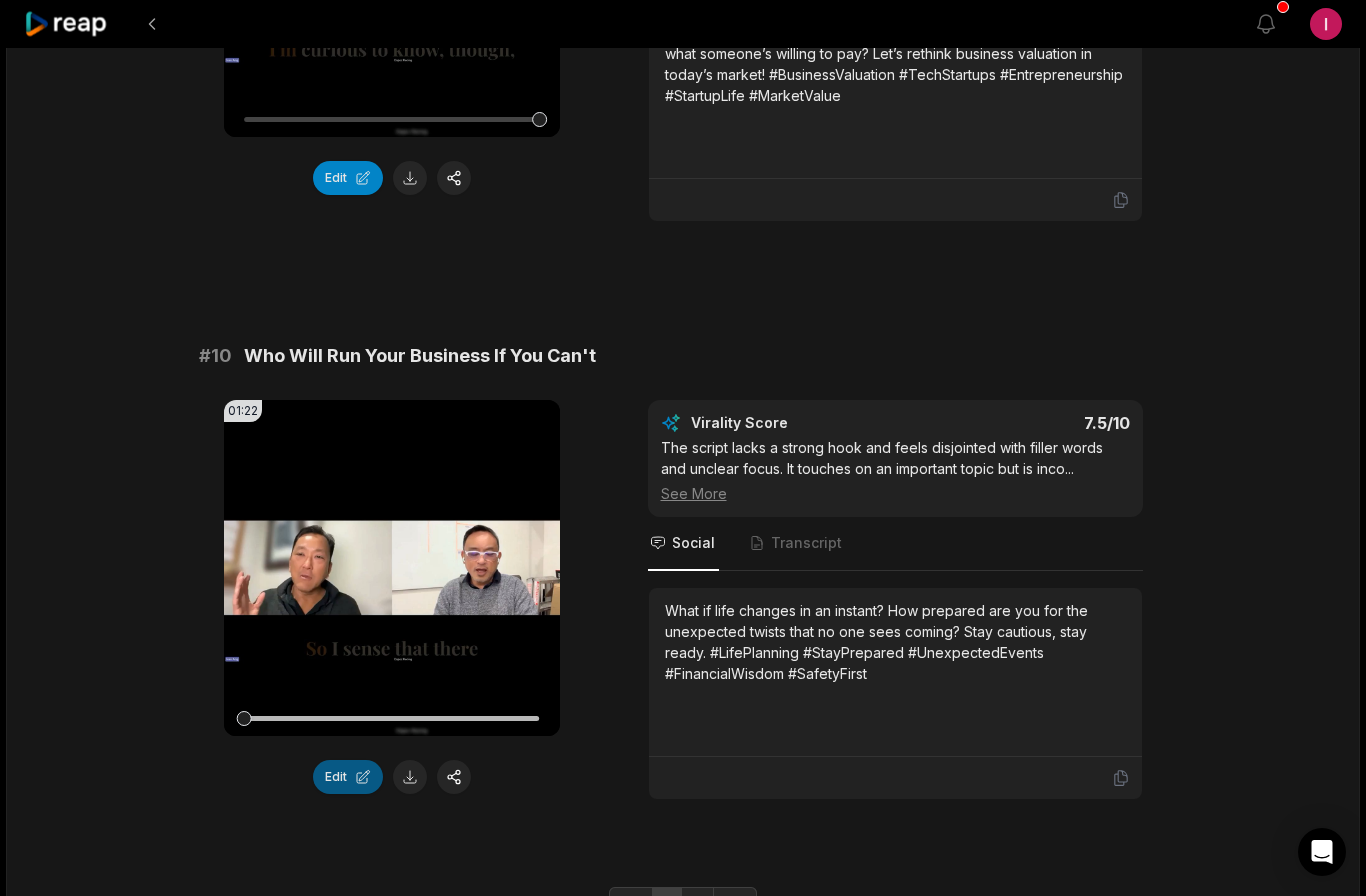 click on "Edit" at bounding box center [348, 777] 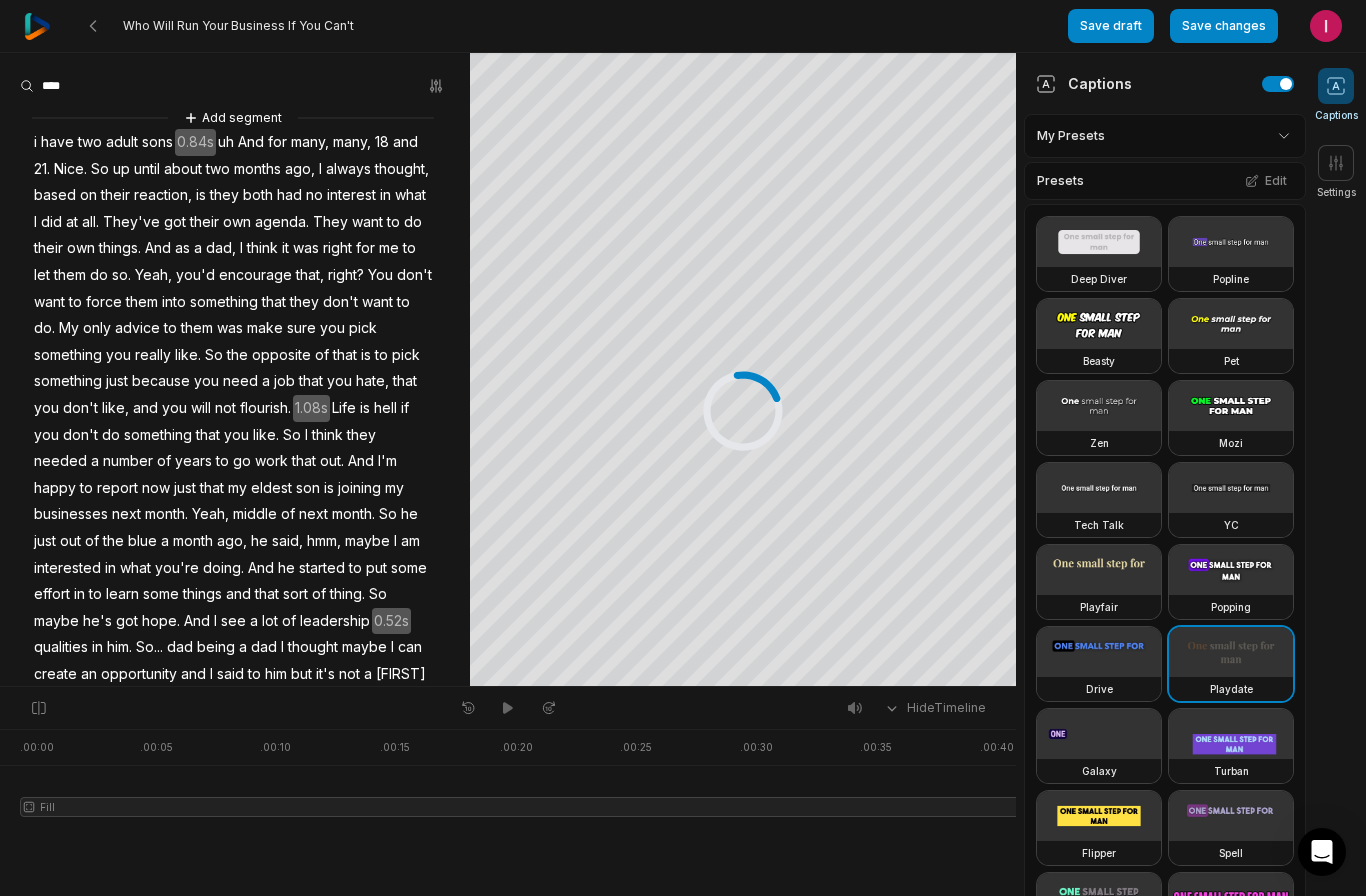 scroll, scrollTop: 0, scrollLeft: 0, axis: both 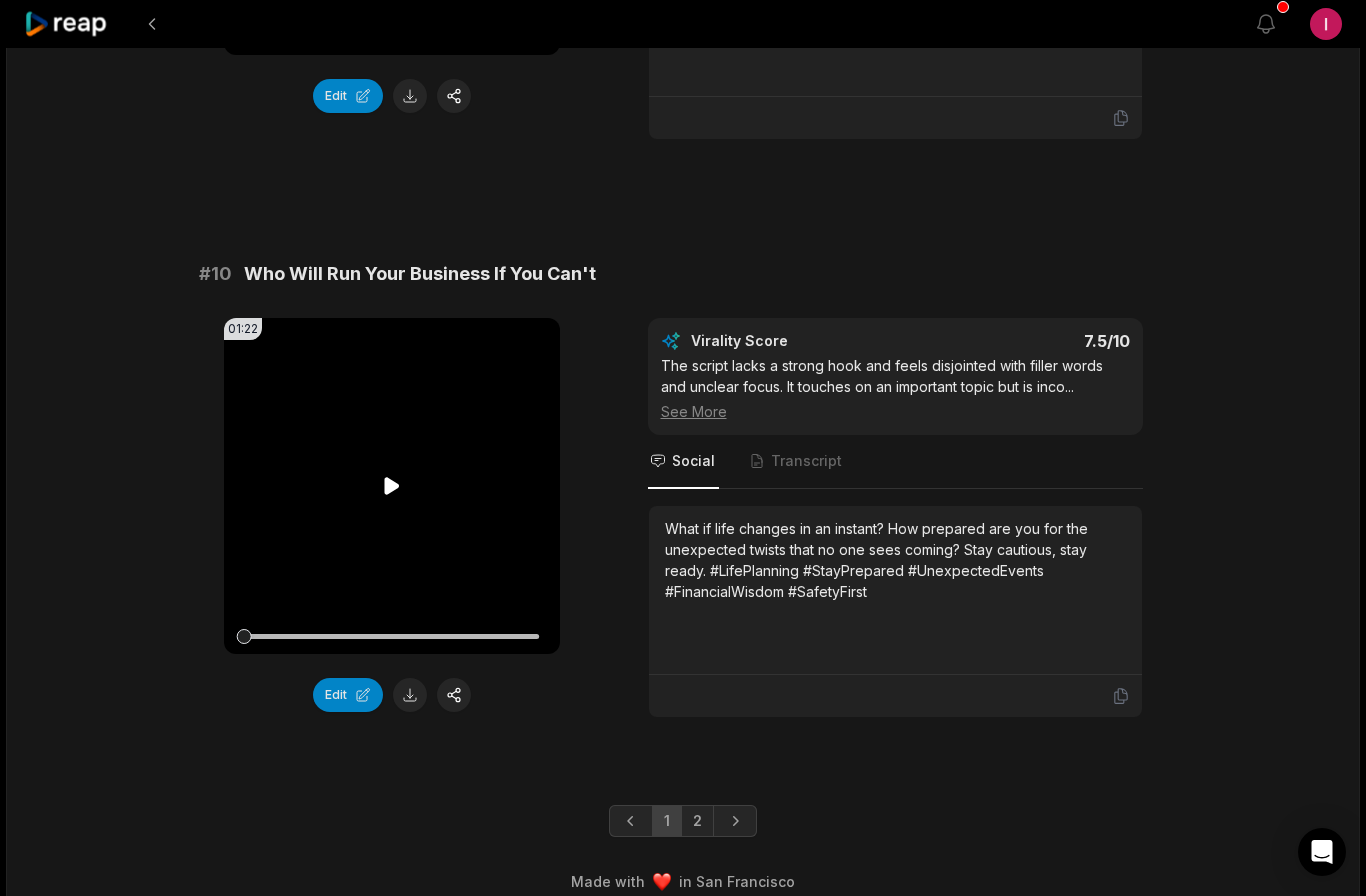click 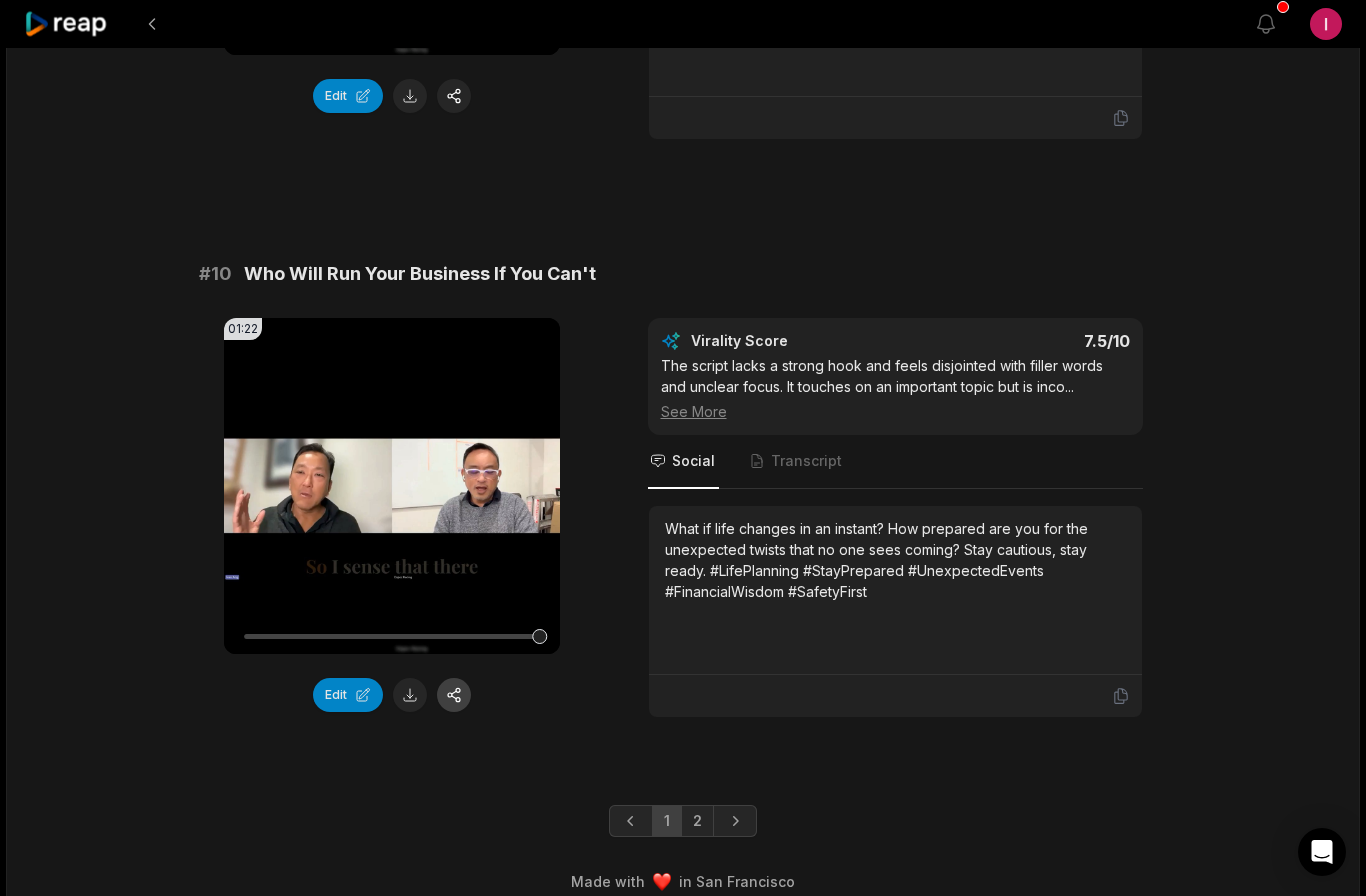 click at bounding box center [454, 695] 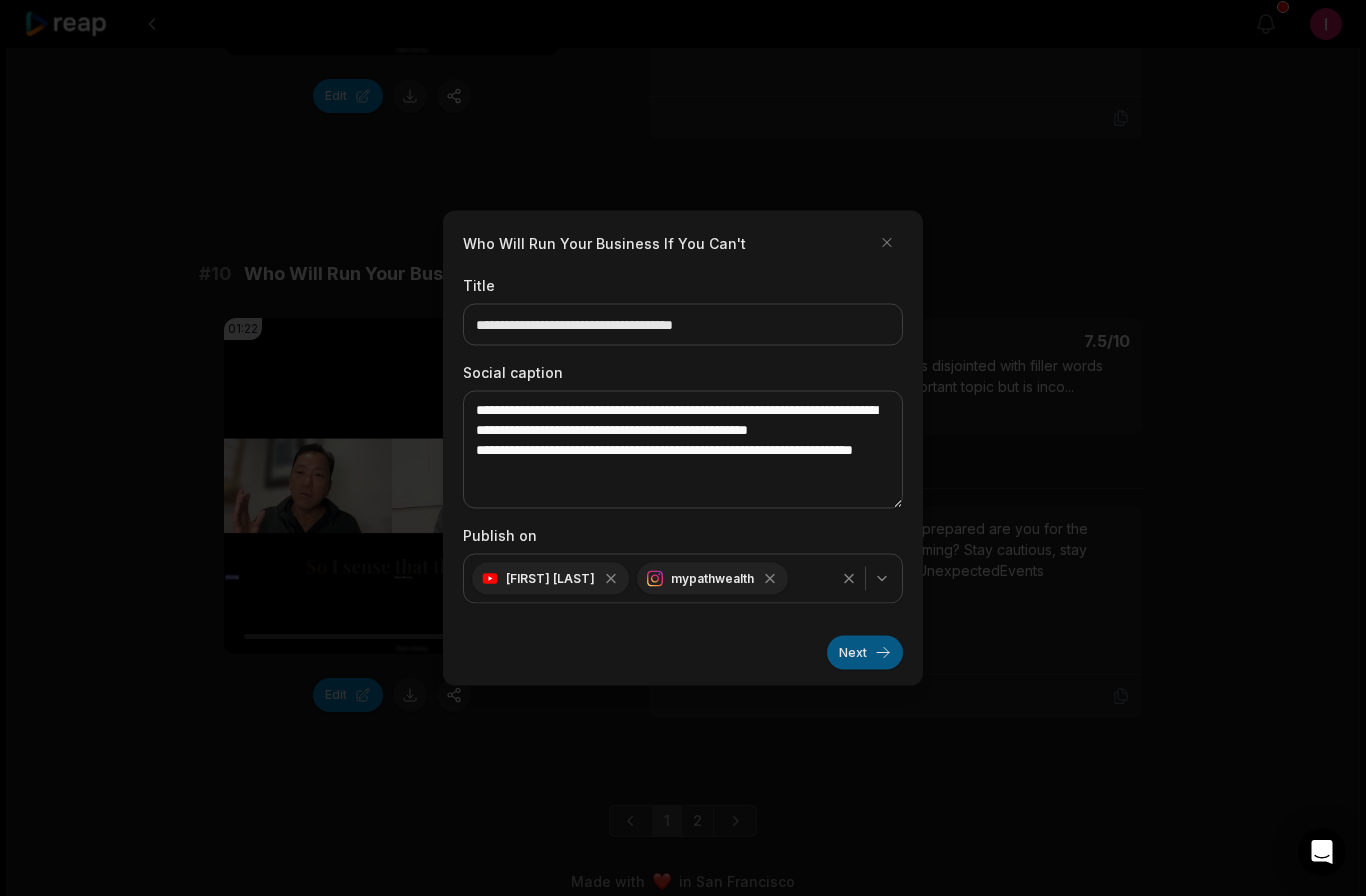 click on "Next" at bounding box center [865, 653] 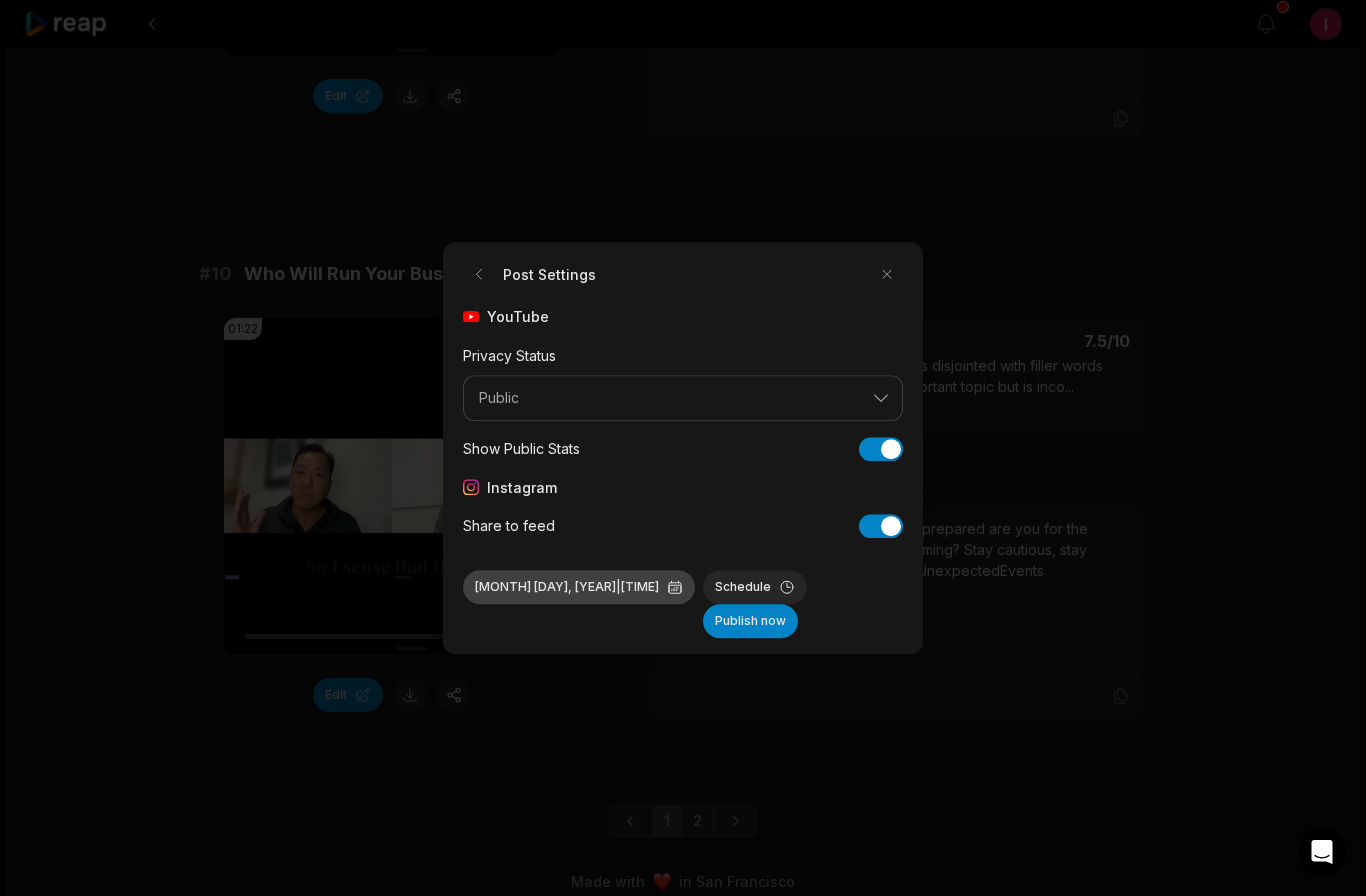 click on "[MONTH] [DAY], [YEAR]  |  [TIME]" at bounding box center (579, 587) 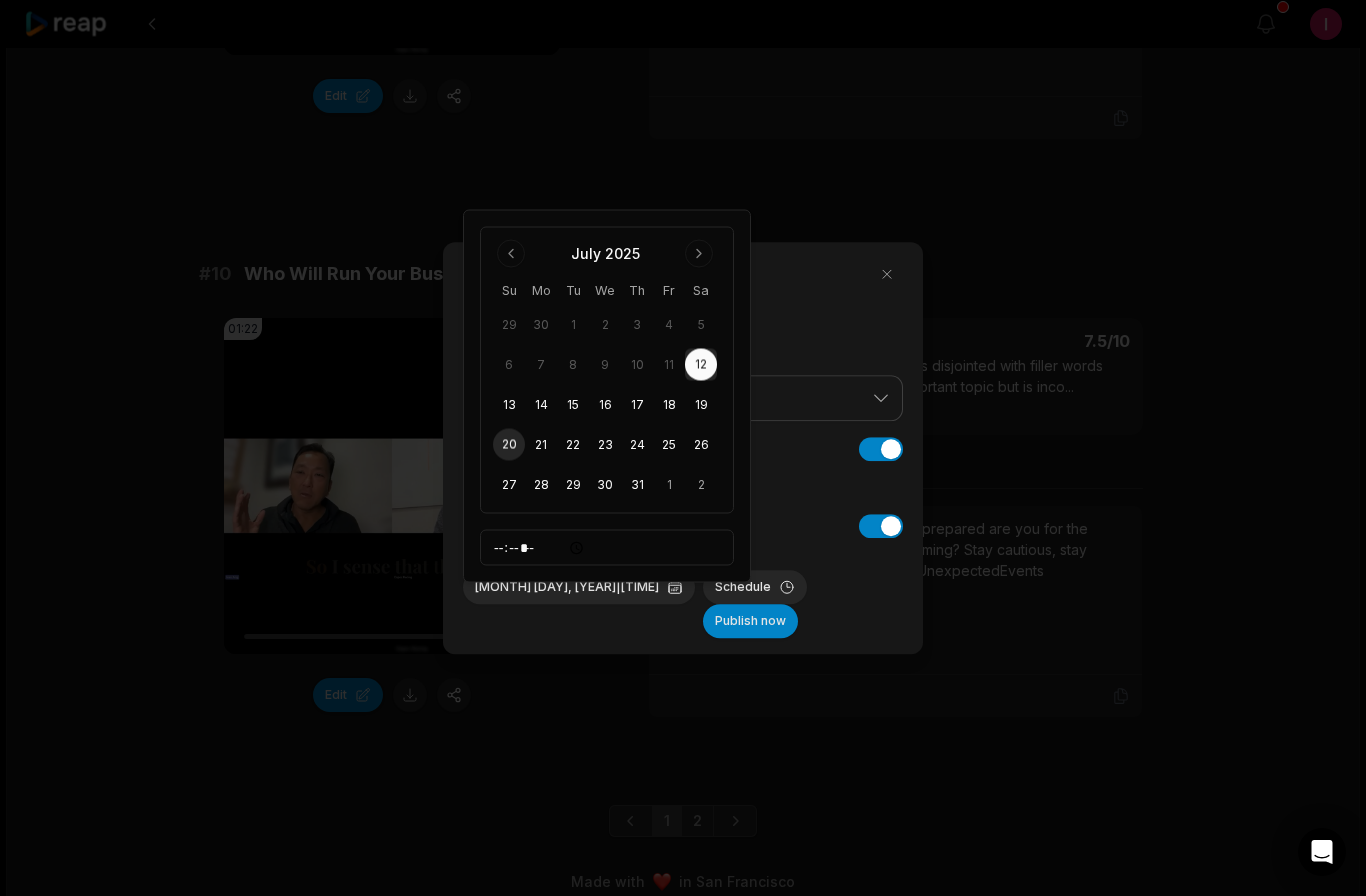 click on "20" at bounding box center [509, 445] 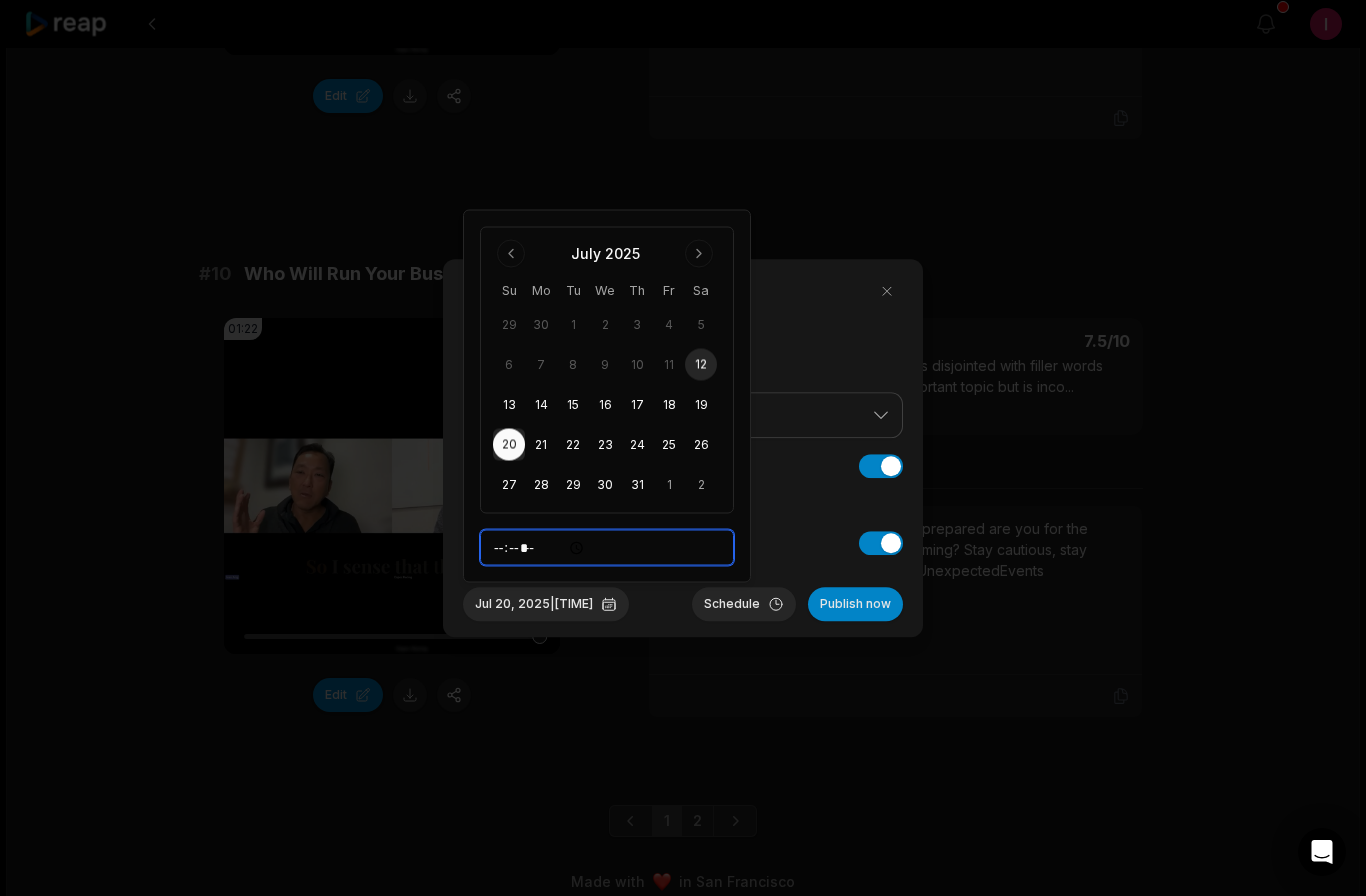 click on "*****" at bounding box center [607, 548] 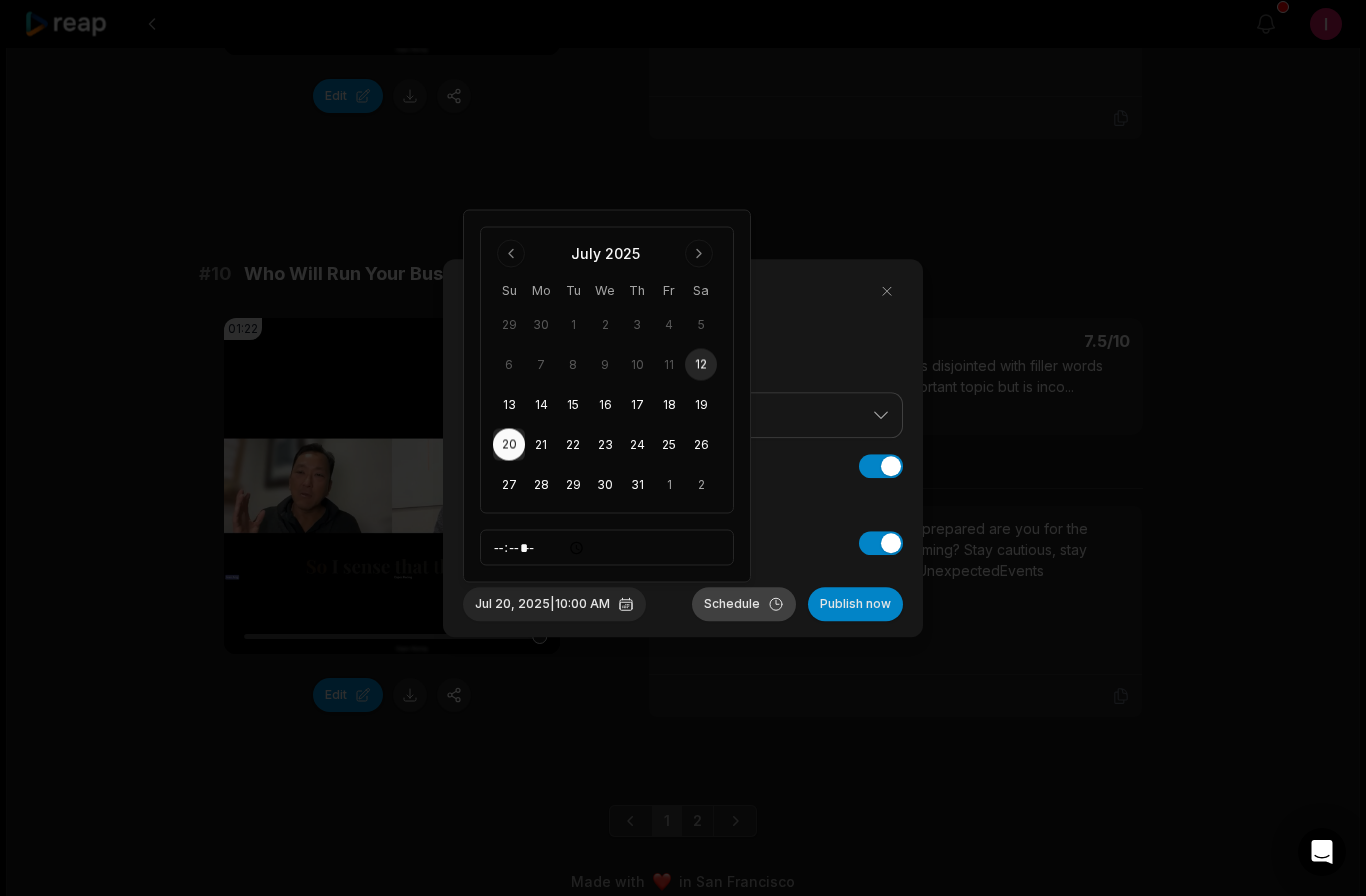 click on "Schedule" at bounding box center [744, 604] 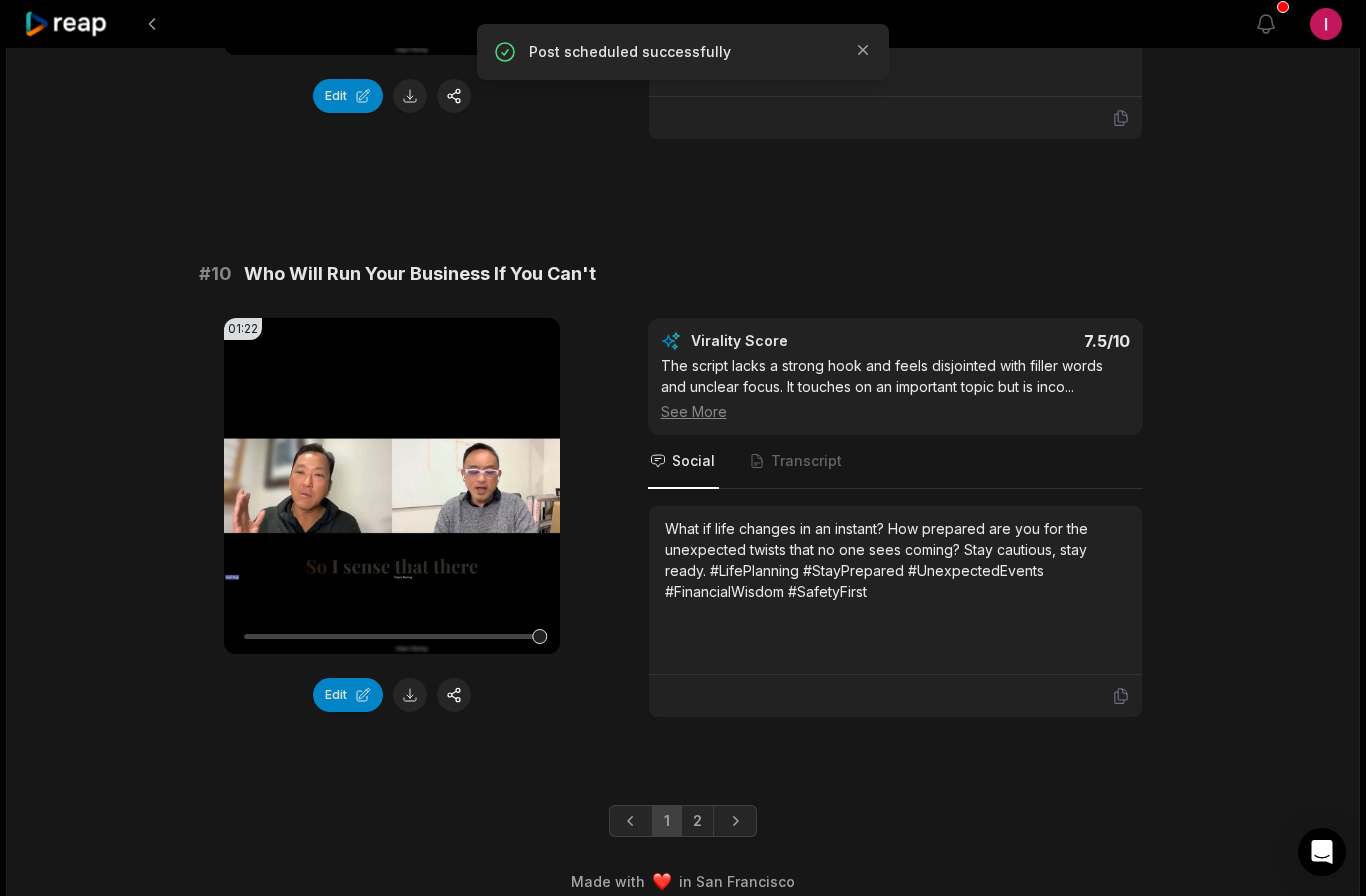 click at bounding box center (410, 695) 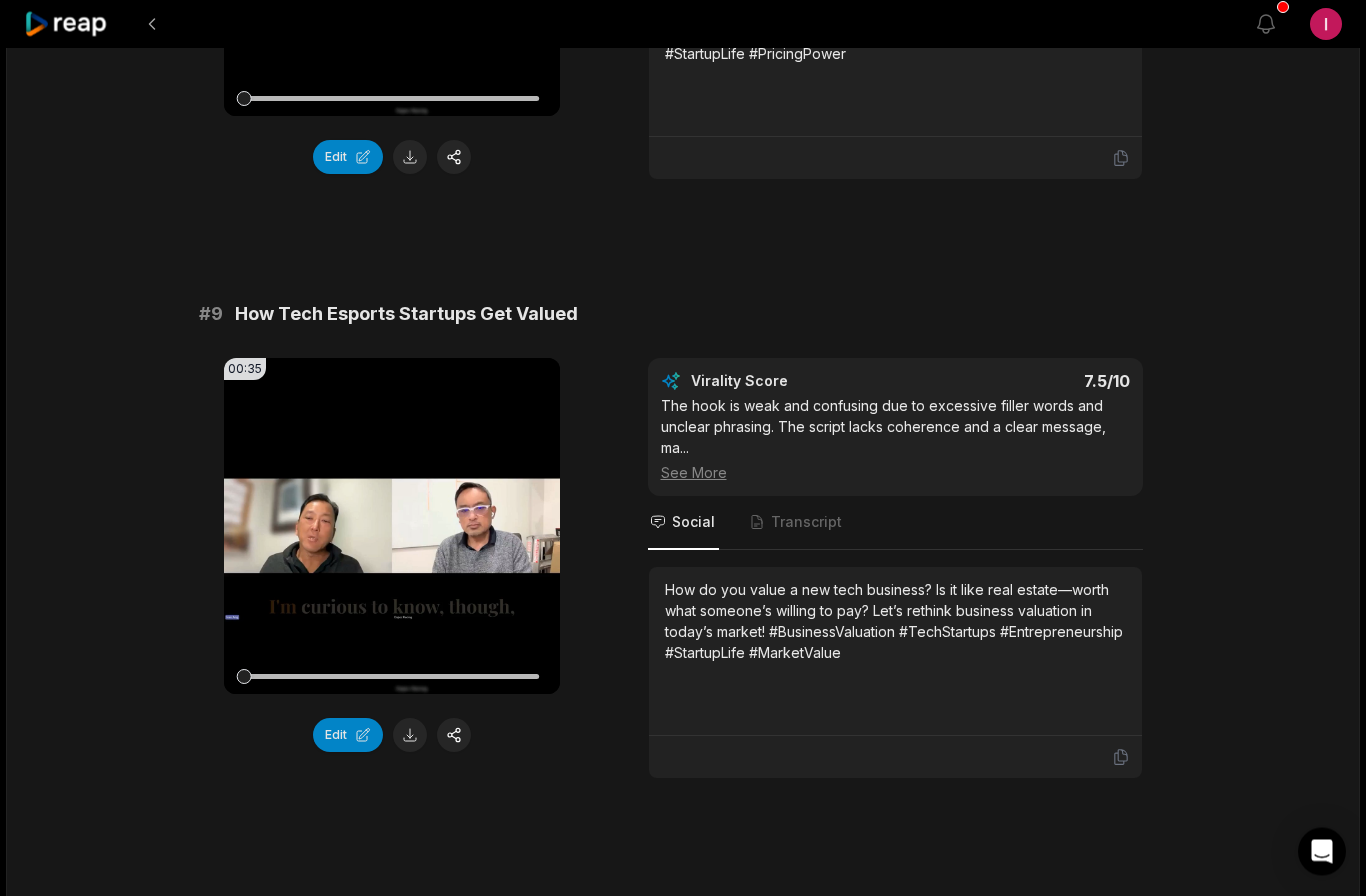 scroll, scrollTop: 4634, scrollLeft: 0, axis: vertical 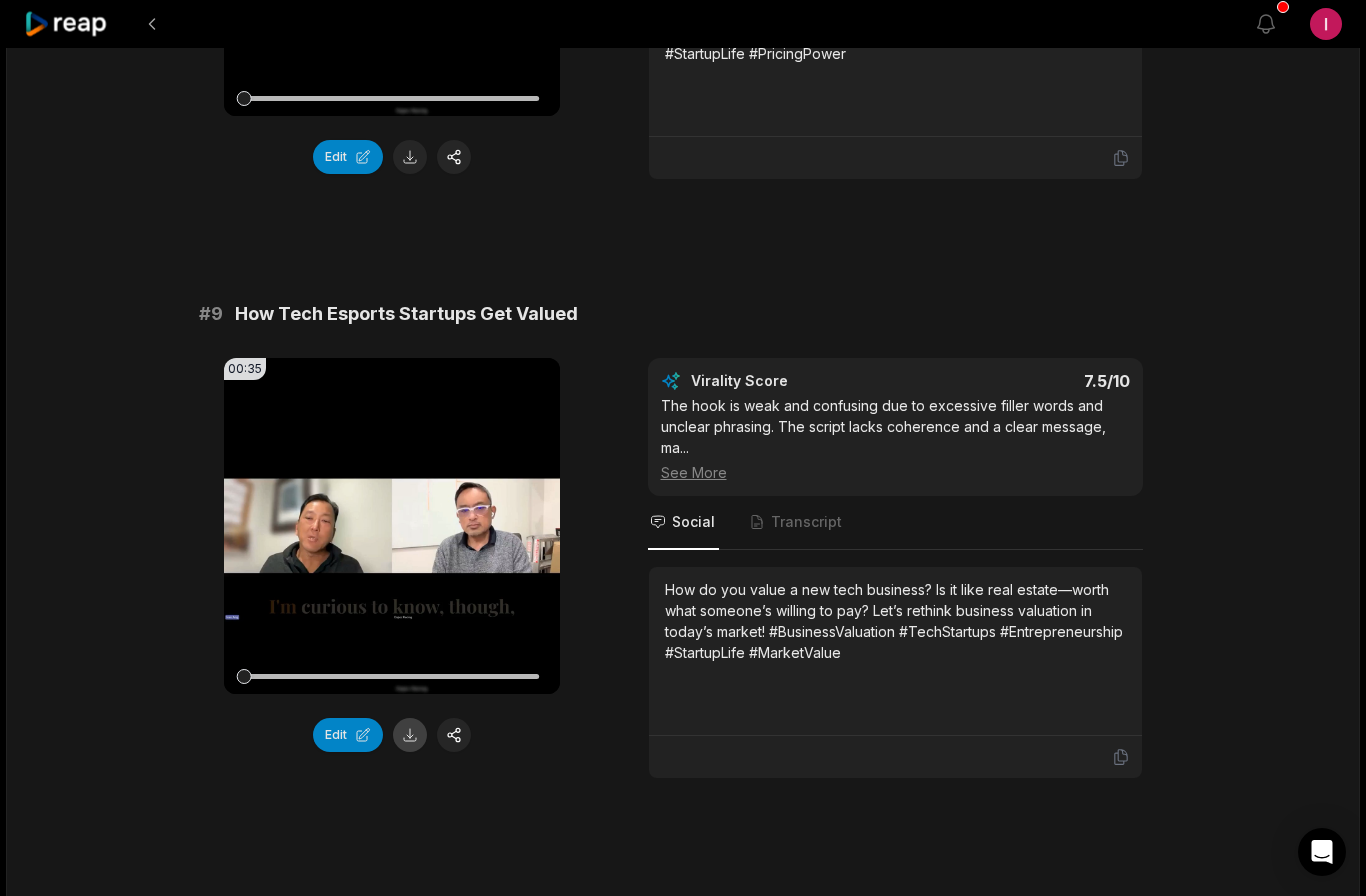 click at bounding box center [410, 735] 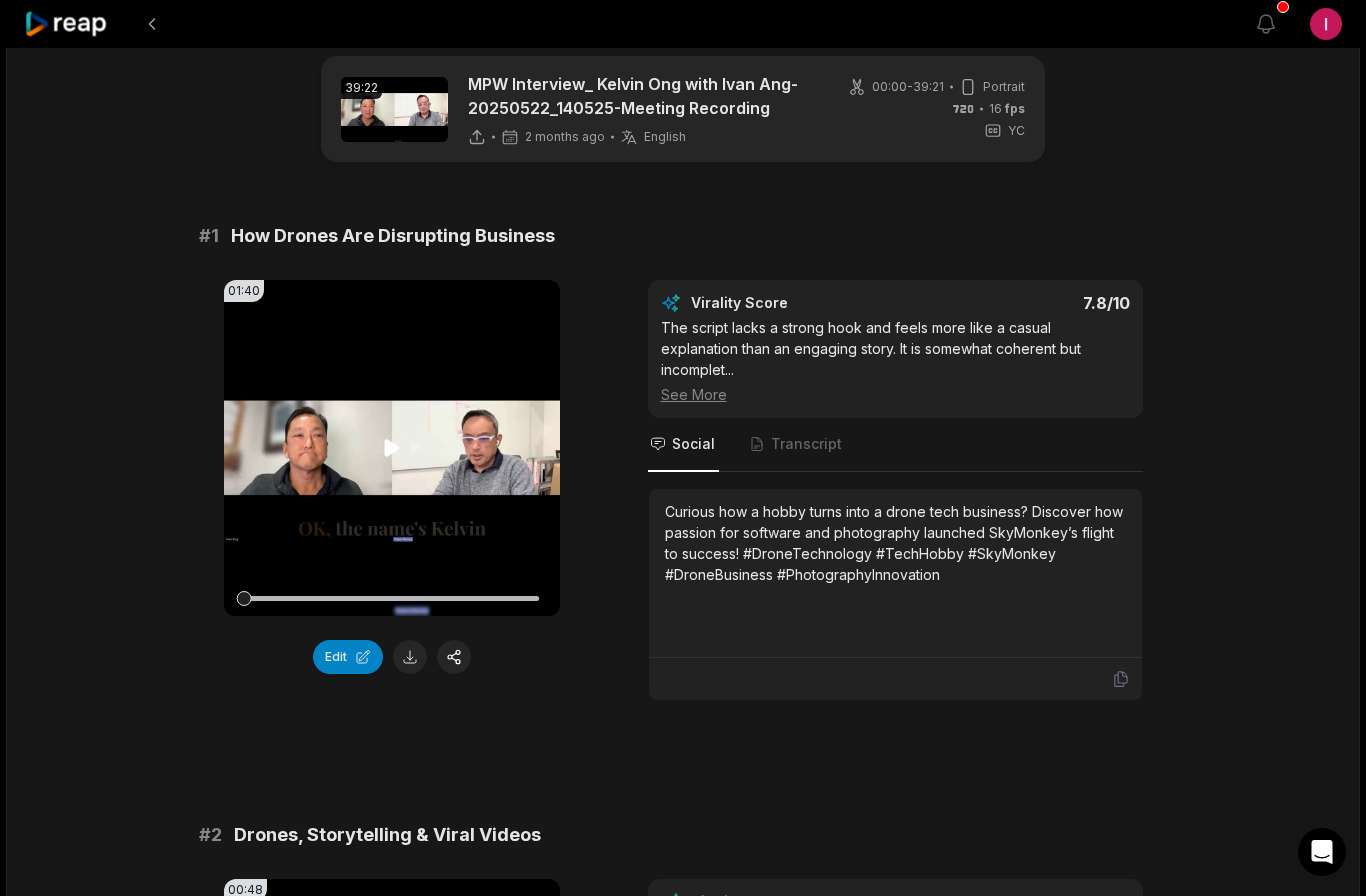 scroll, scrollTop: 72, scrollLeft: 0, axis: vertical 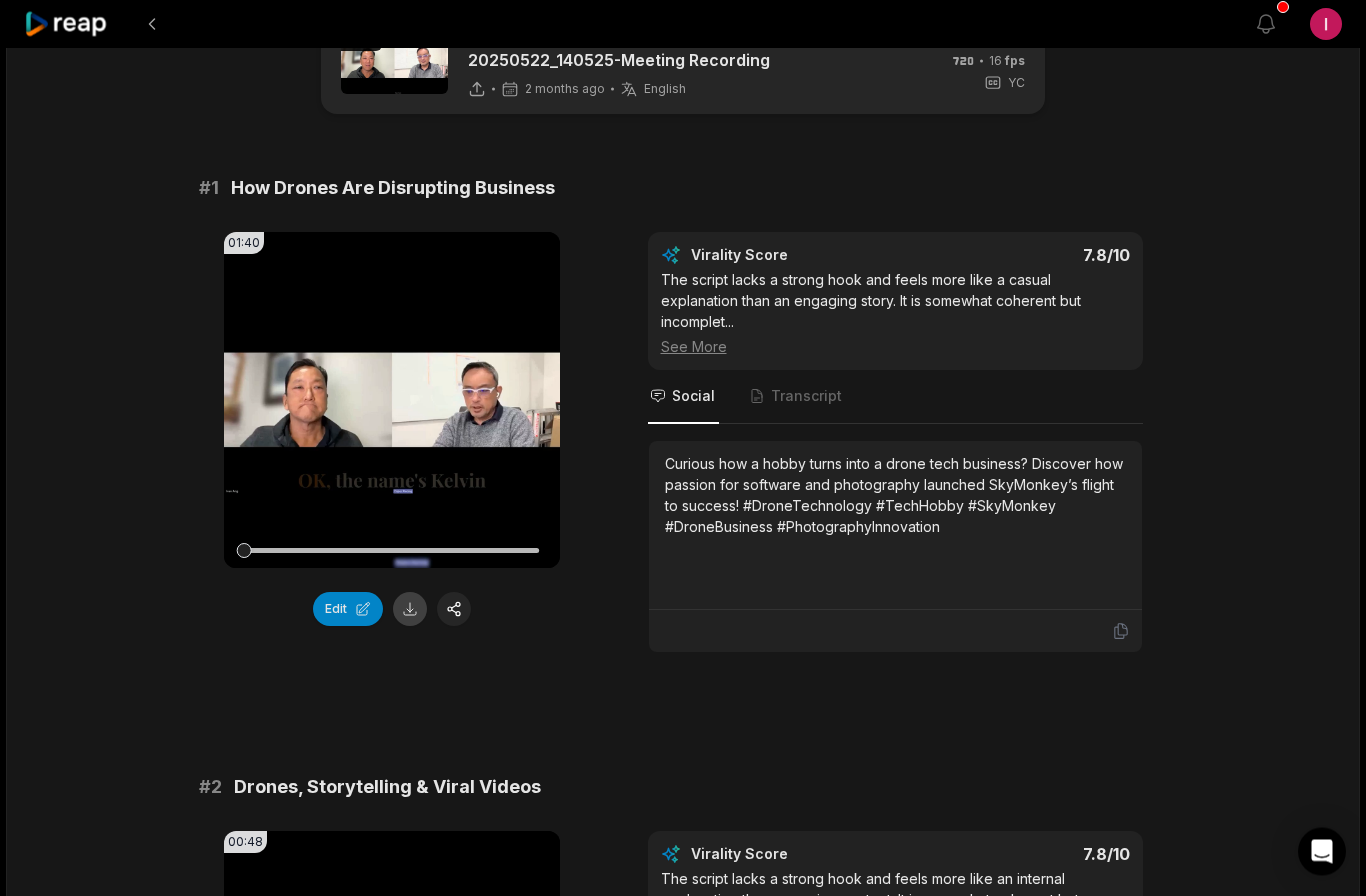 click at bounding box center [410, 610] 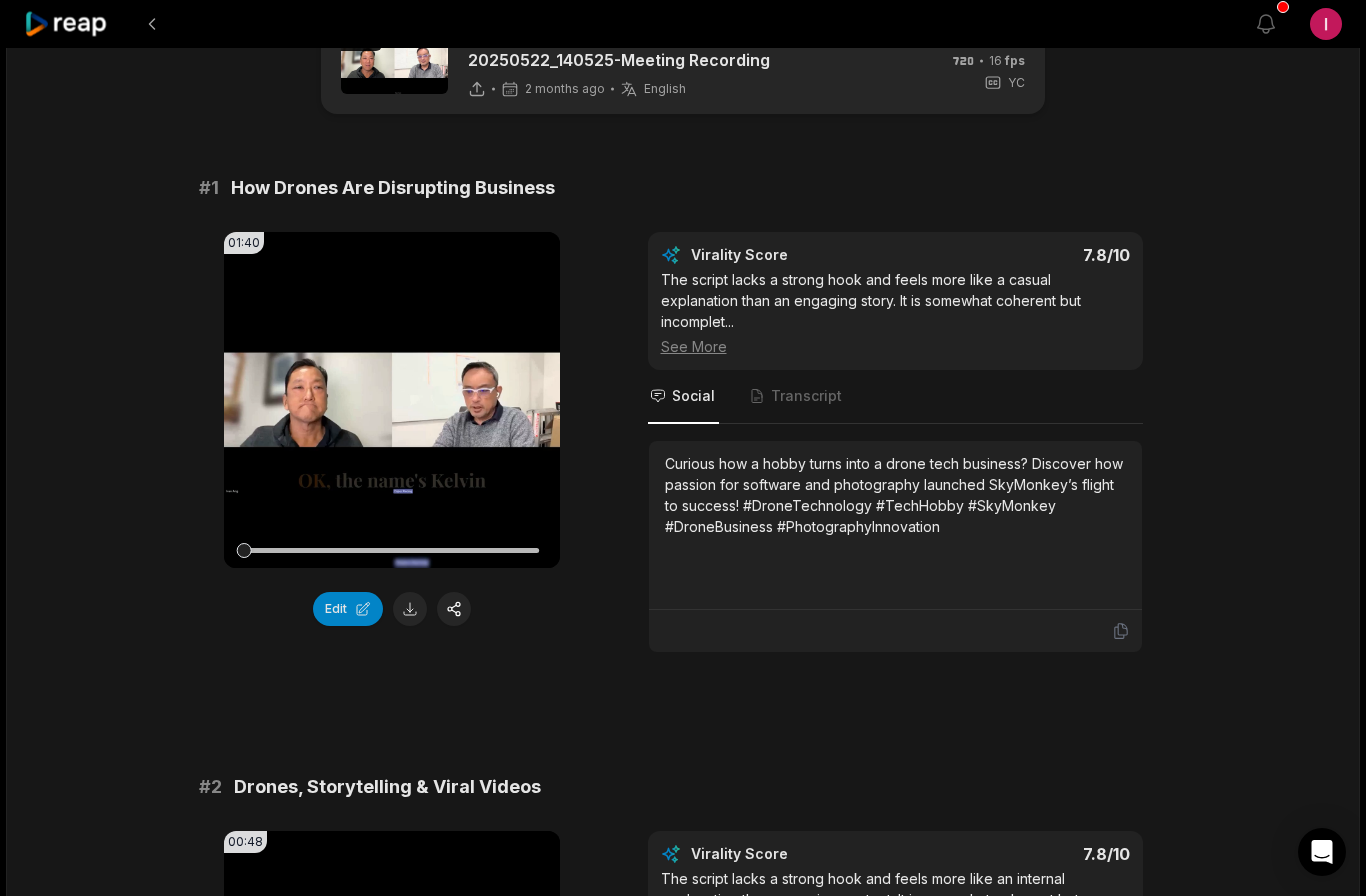 scroll, scrollTop: 155, scrollLeft: 0, axis: vertical 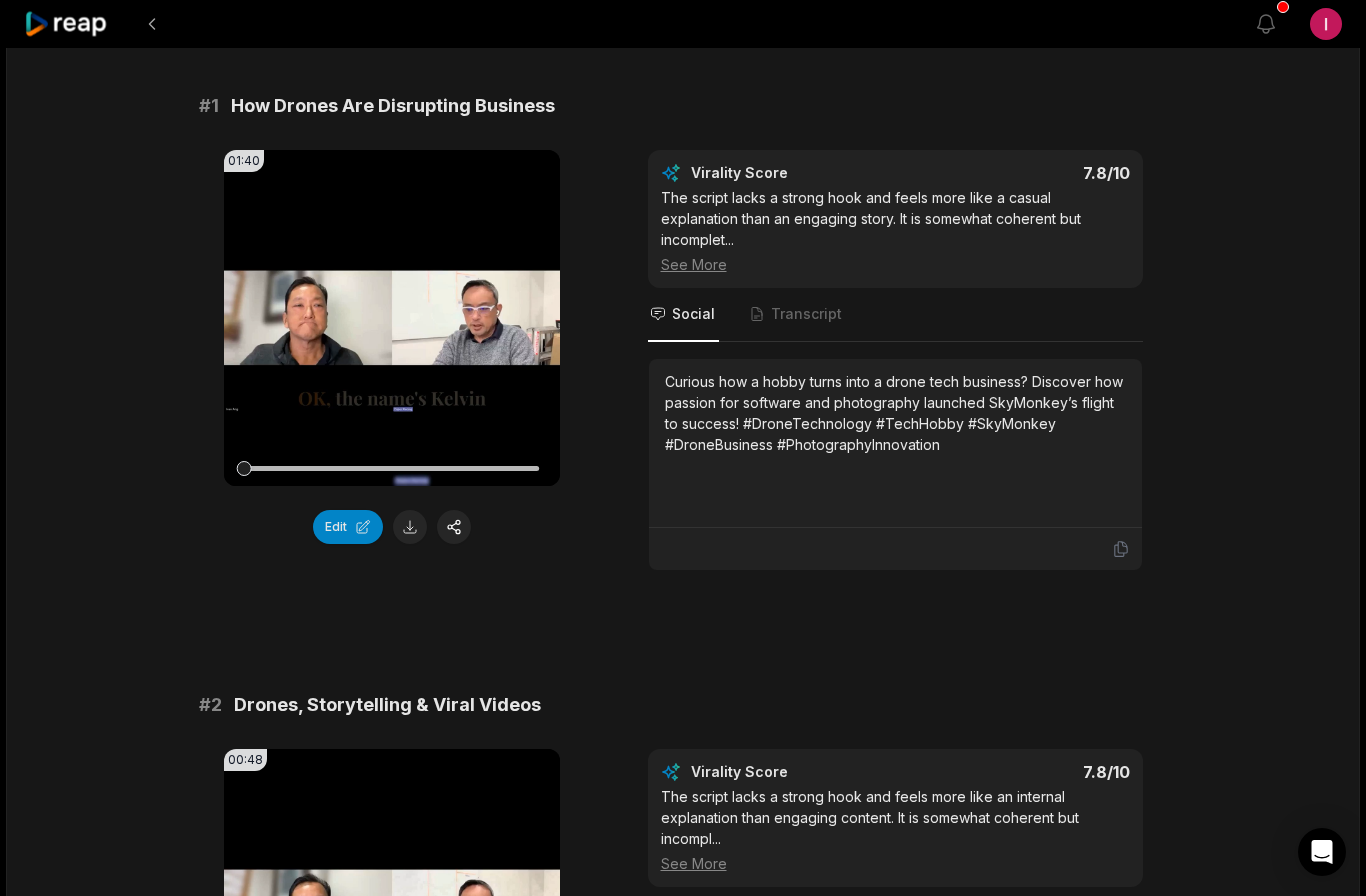 drag, startPoint x: 1011, startPoint y: 813, endPoint x: 608, endPoint y: 629, distance: 443.01807 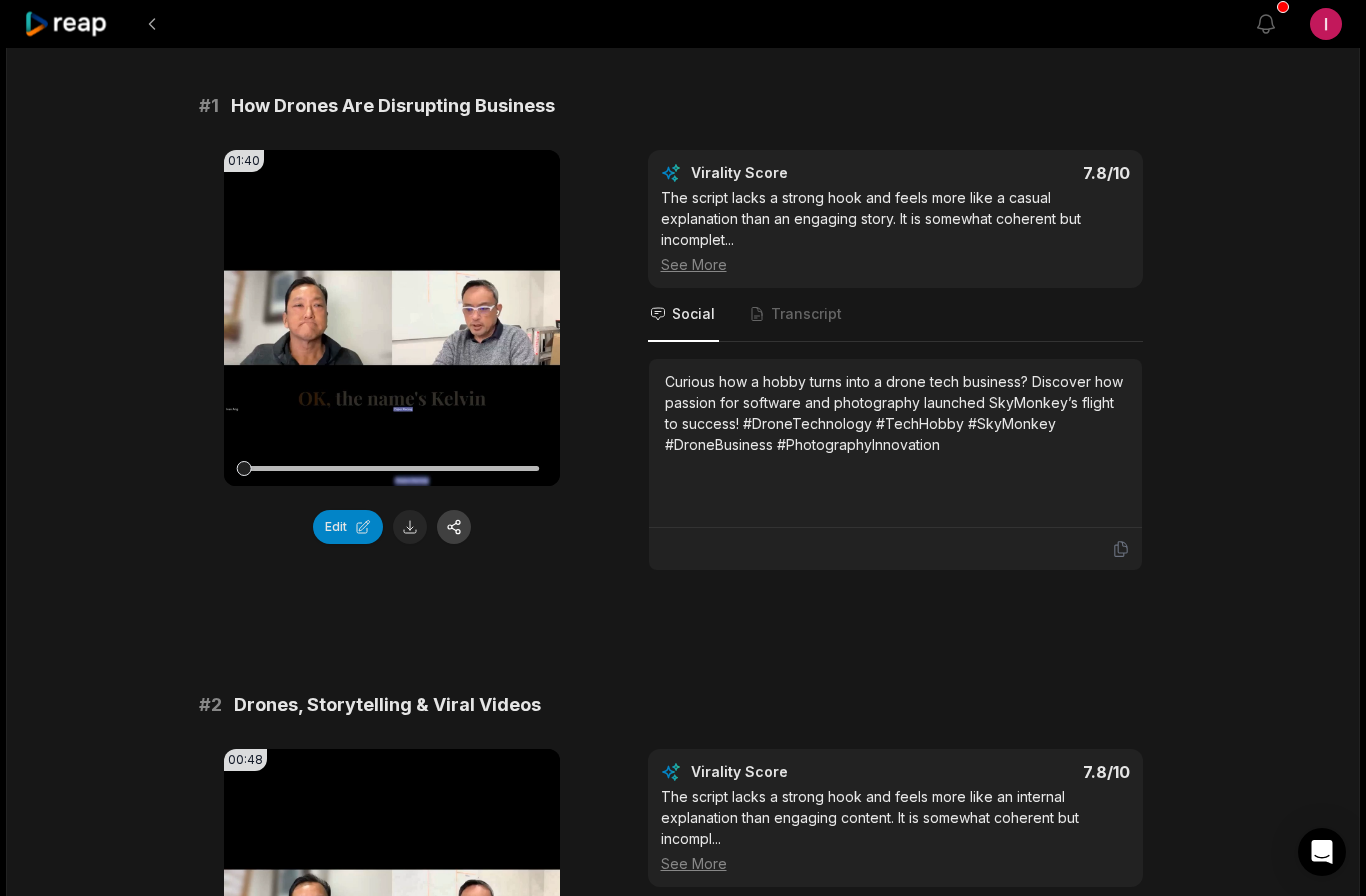 click at bounding box center (454, 527) 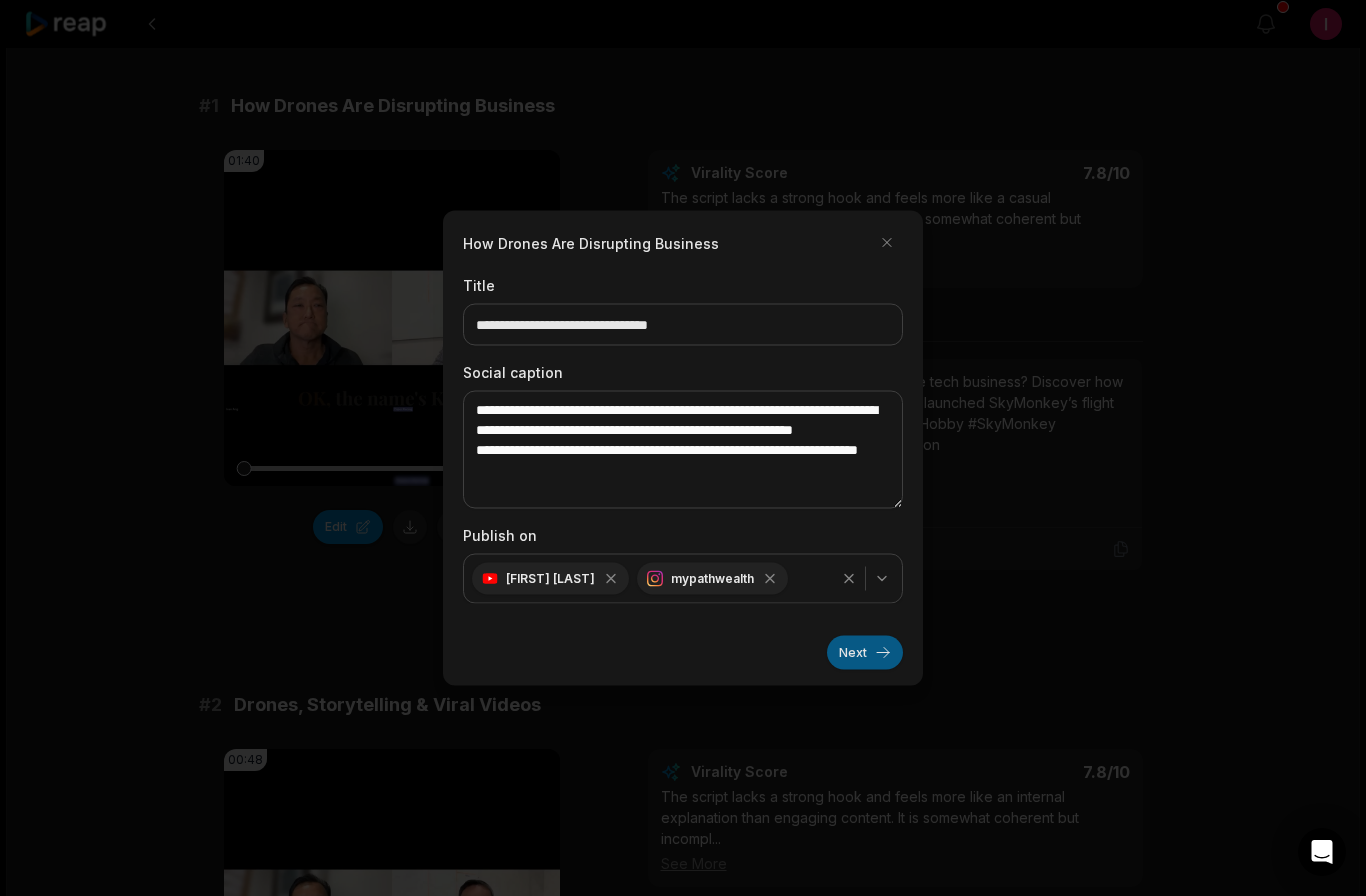 click on "Next" at bounding box center [865, 653] 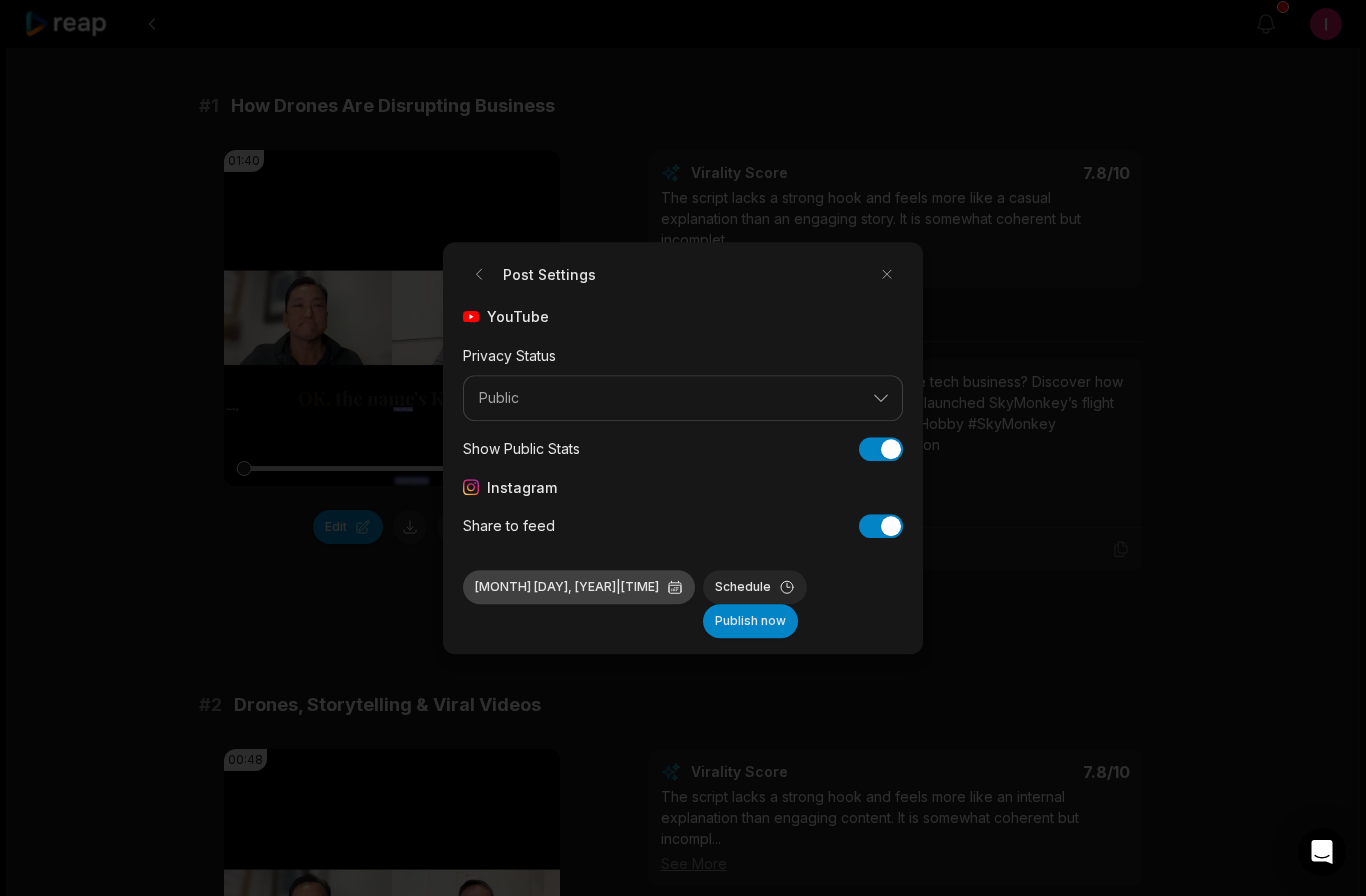 click on "[MONTH] [DAY], [YEAR]  |  [TIME]" at bounding box center (579, 587) 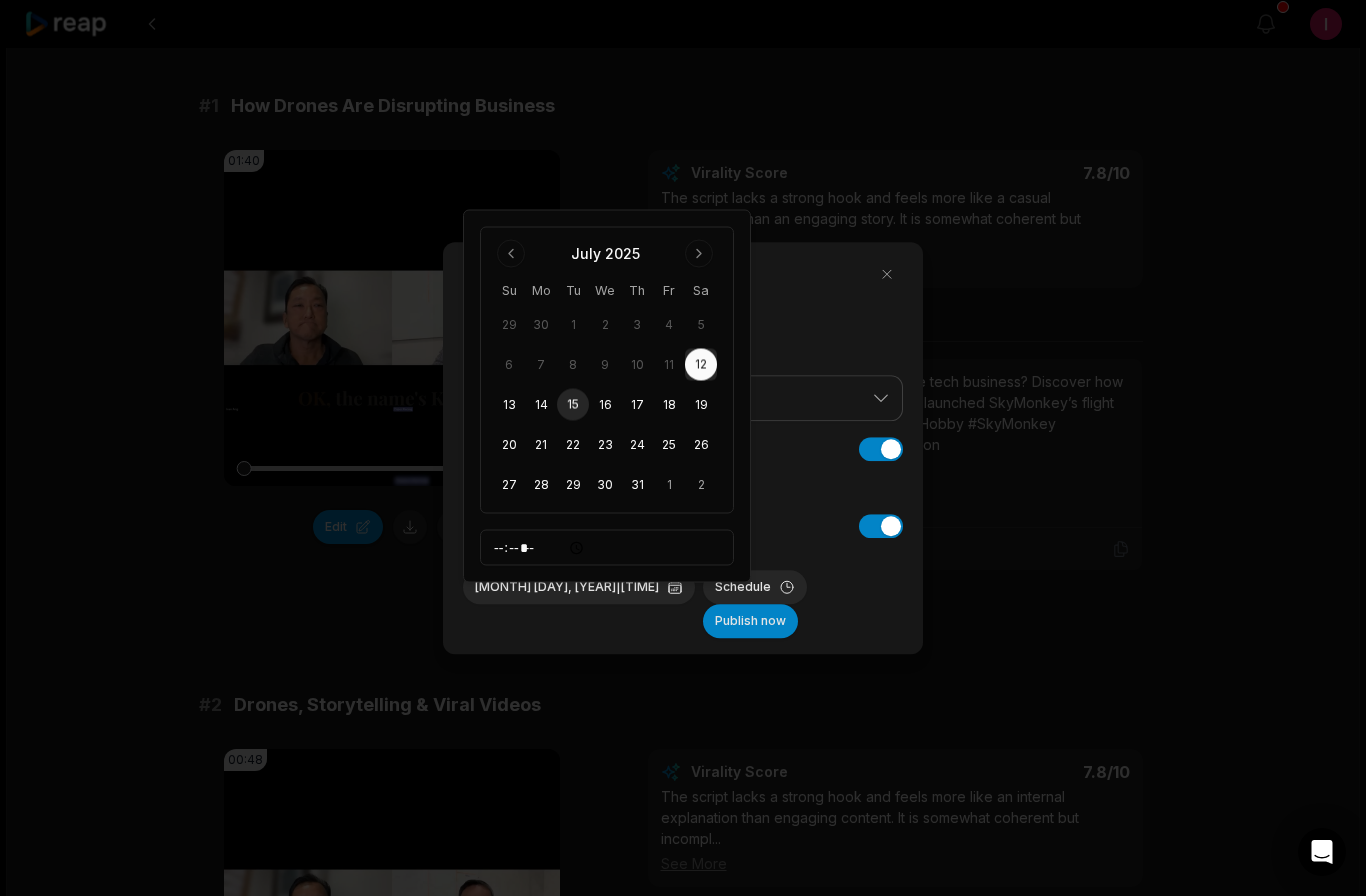 click on "15" at bounding box center [573, 405] 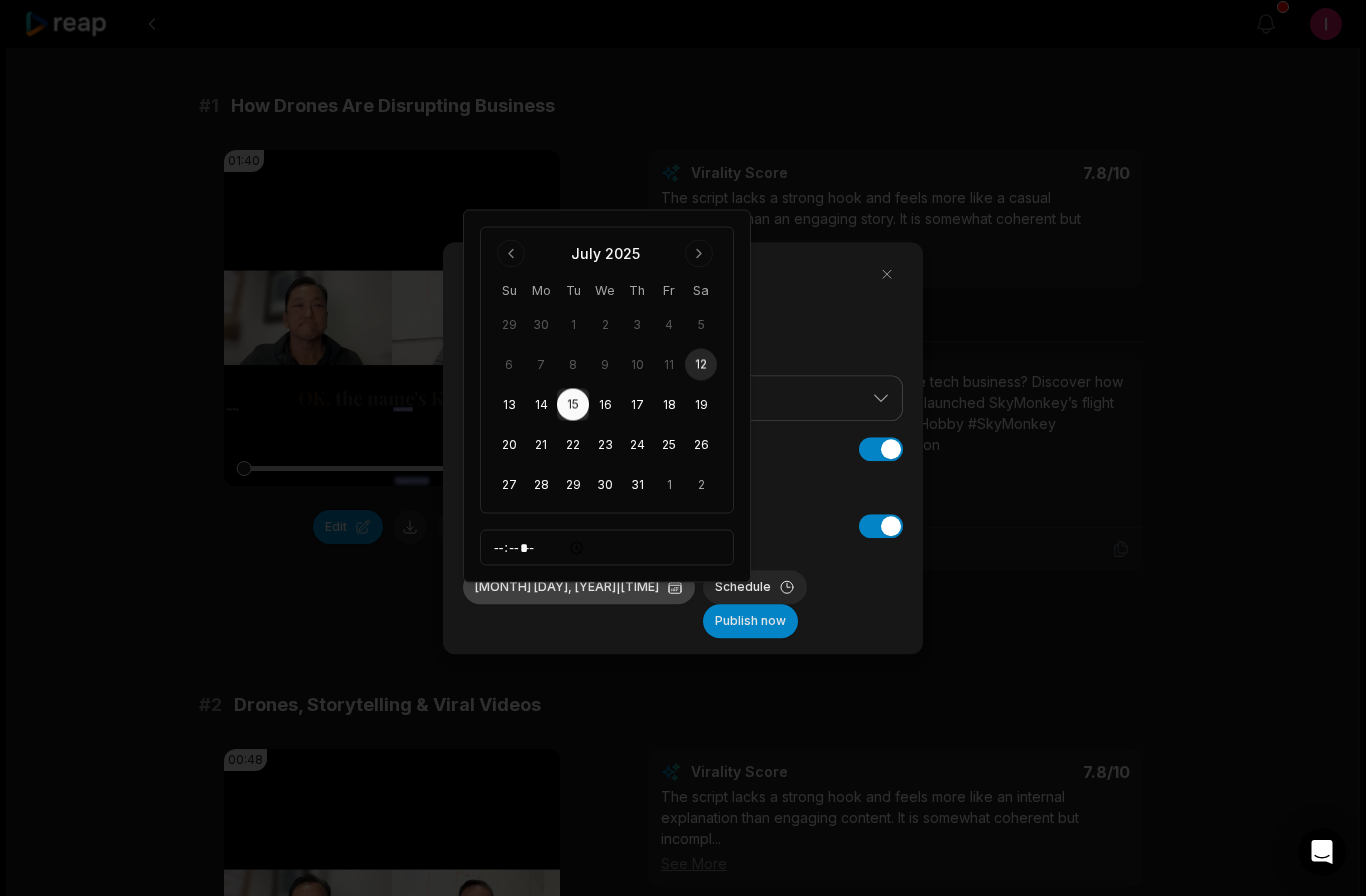 click on "[MONTH] [DAY], [YEAR]  |  [TIME]" at bounding box center (579, 587) 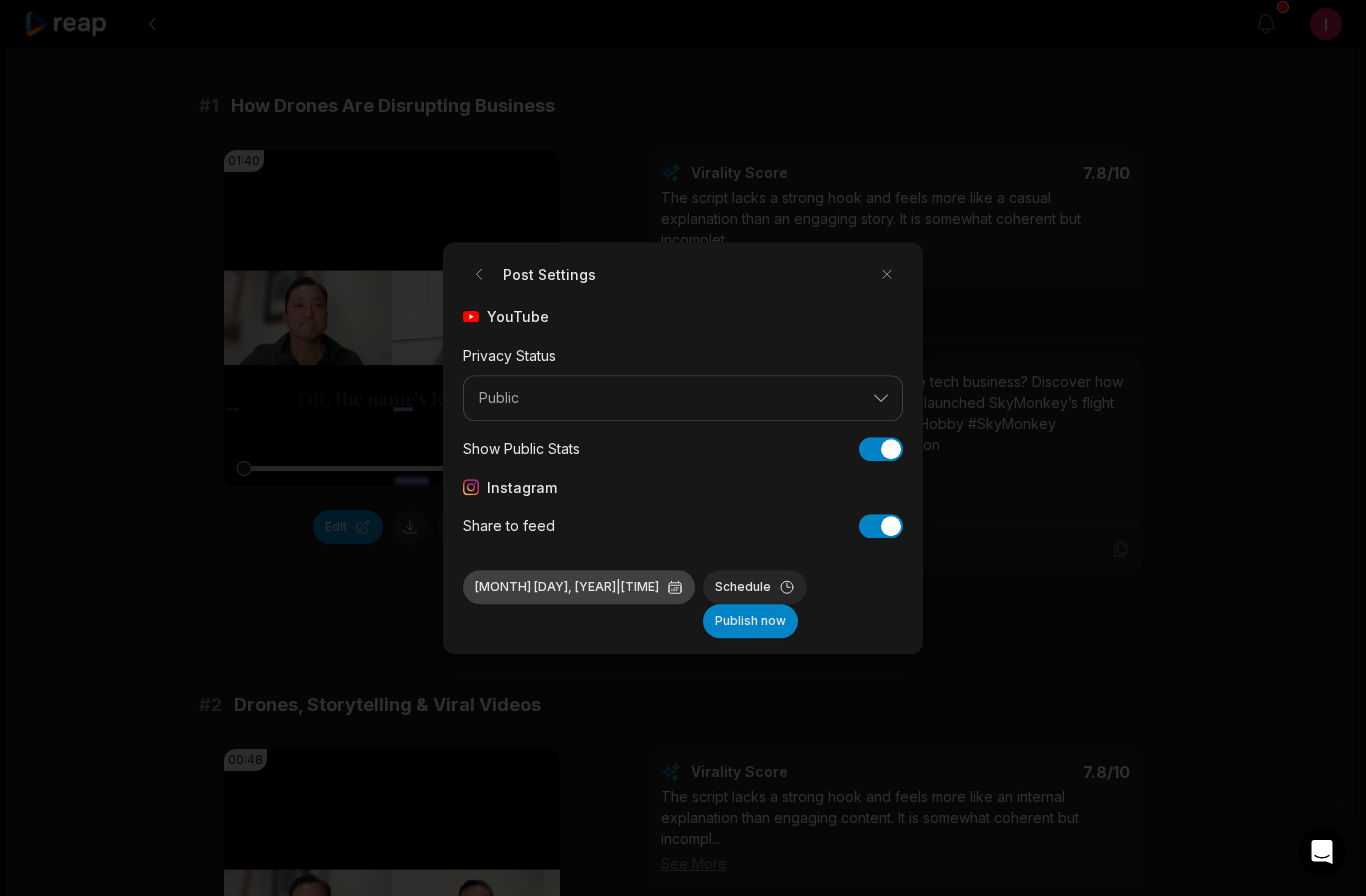 click on "[MONTH] [DAY], [YEAR]  |  [TIME]" at bounding box center (579, 587) 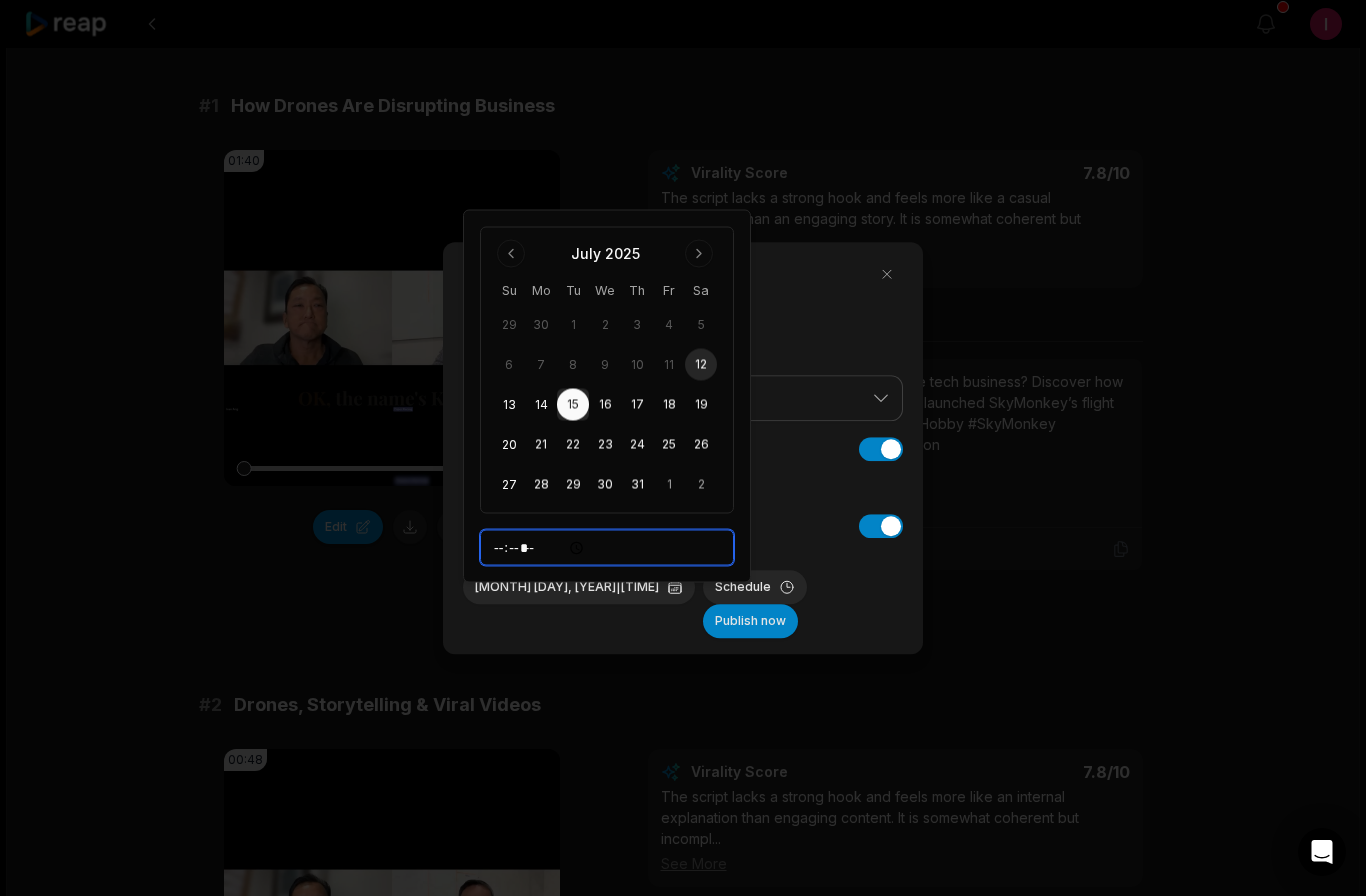 click on "*****" at bounding box center (607, 548) 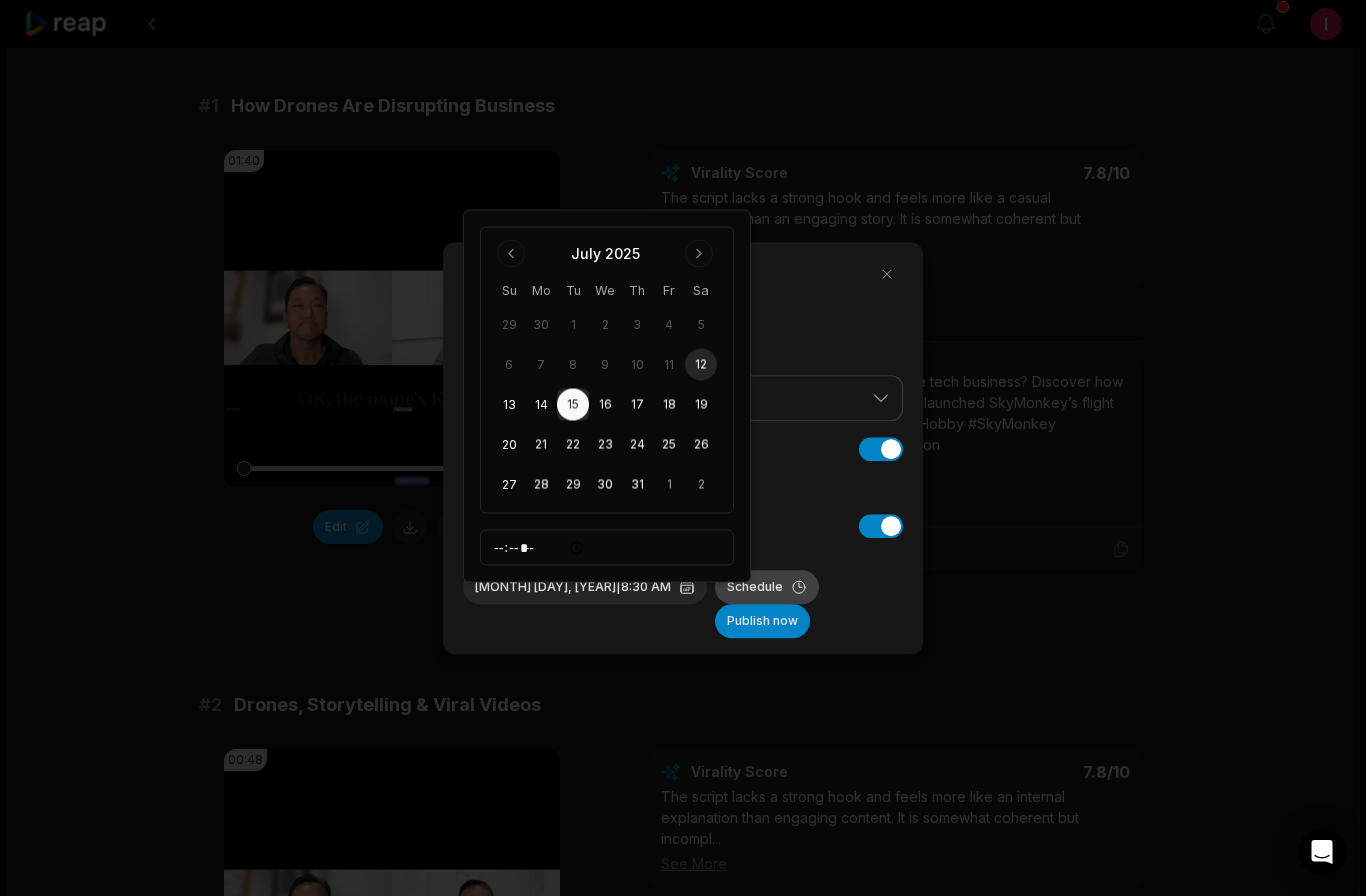 click on "Schedule" at bounding box center [767, 587] 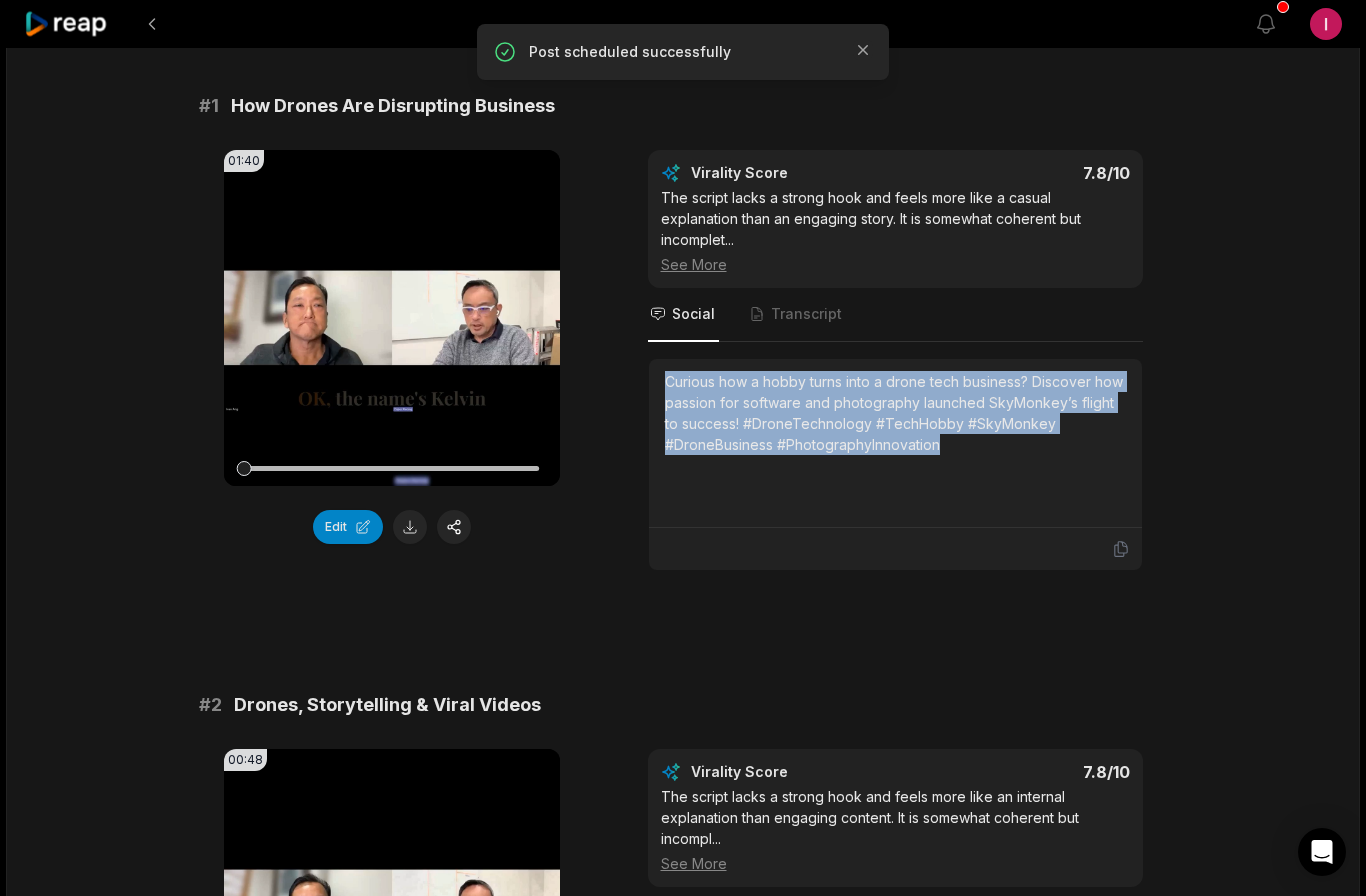 drag, startPoint x: 960, startPoint y: 425, endPoint x: 663, endPoint y: 342, distance: 308.37964 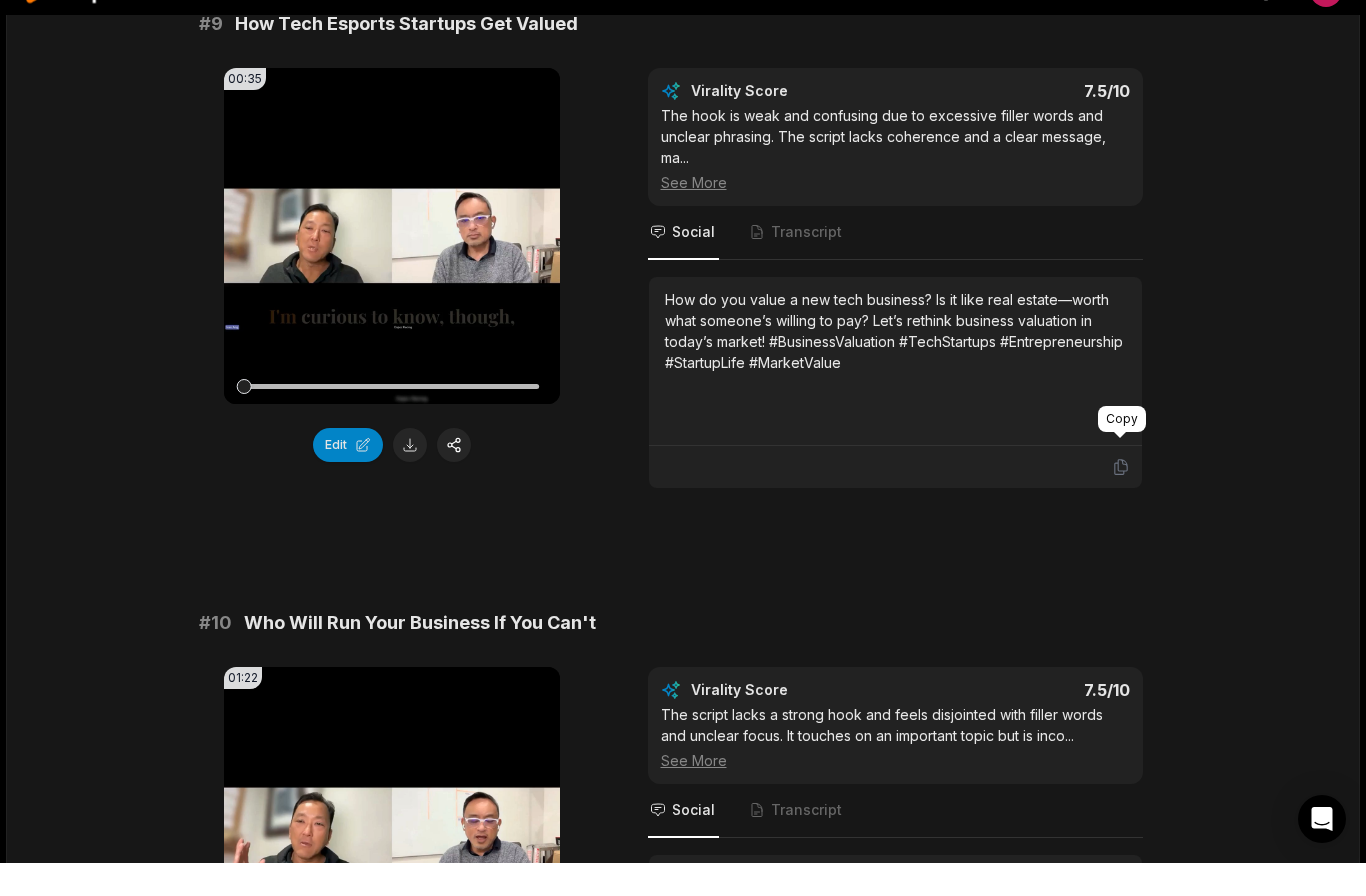 scroll, scrollTop: 4924, scrollLeft: 0, axis: vertical 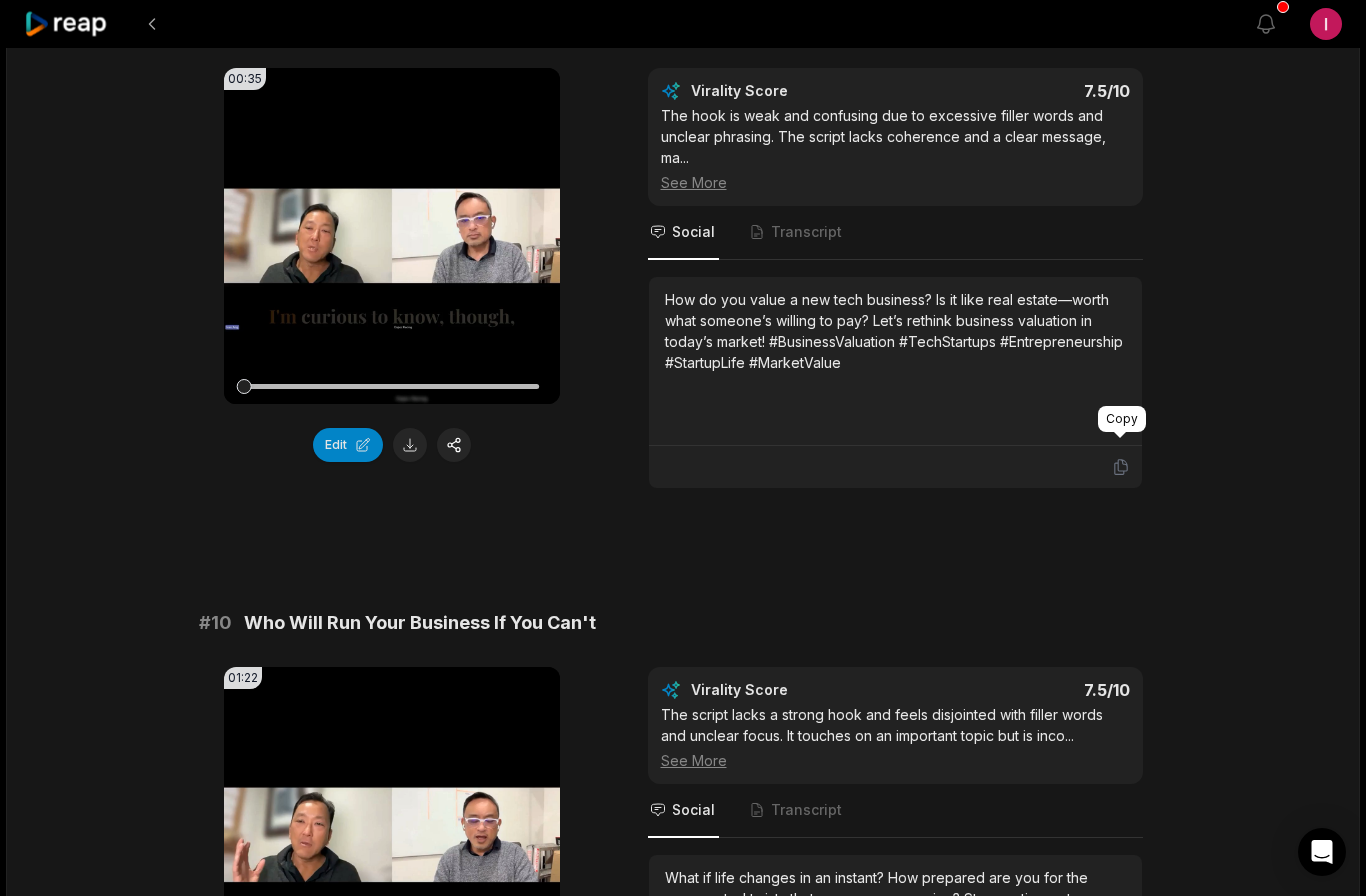 click 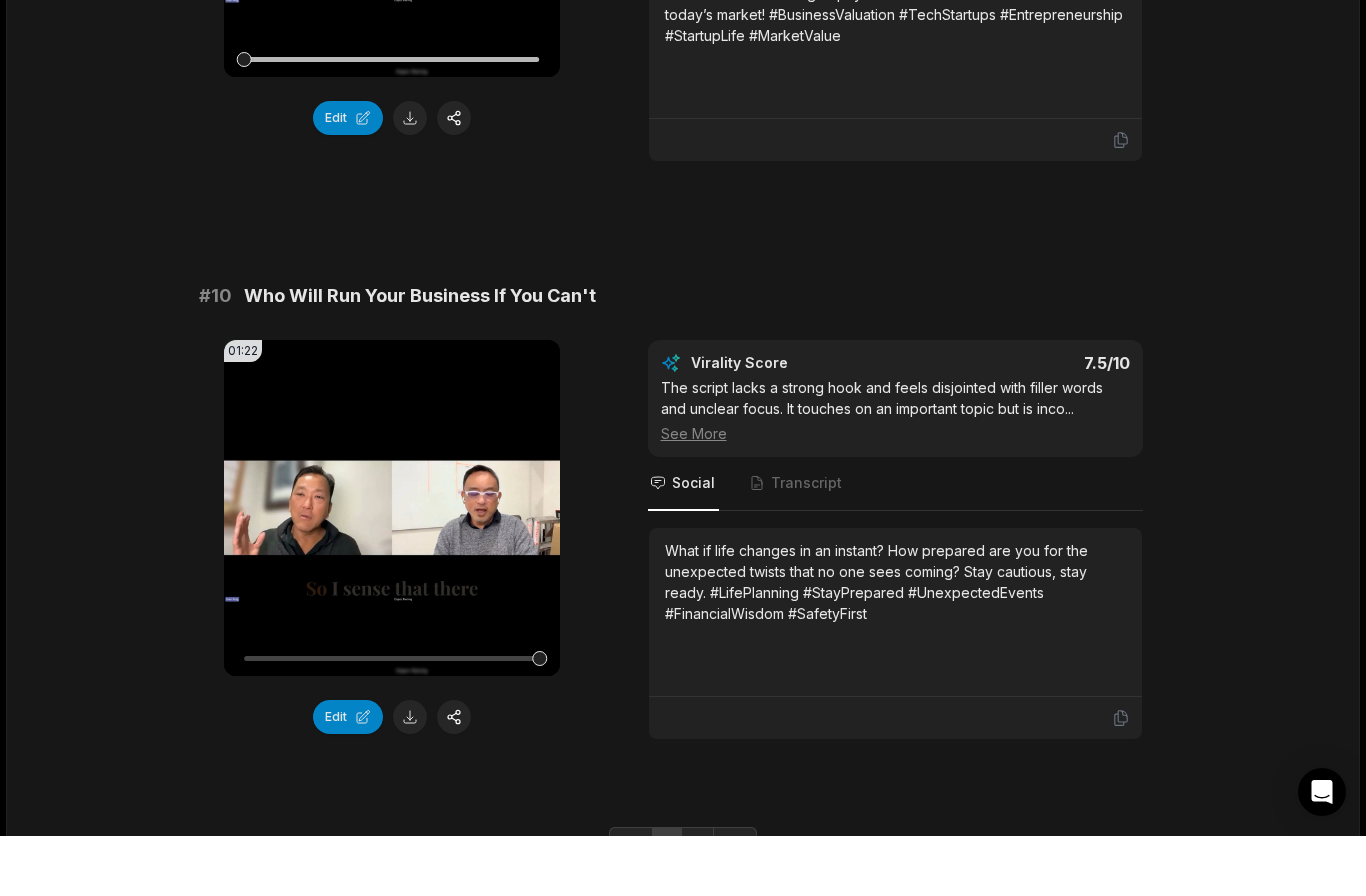 scroll, scrollTop: 5273, scrollLeft: 0, axis: vertical 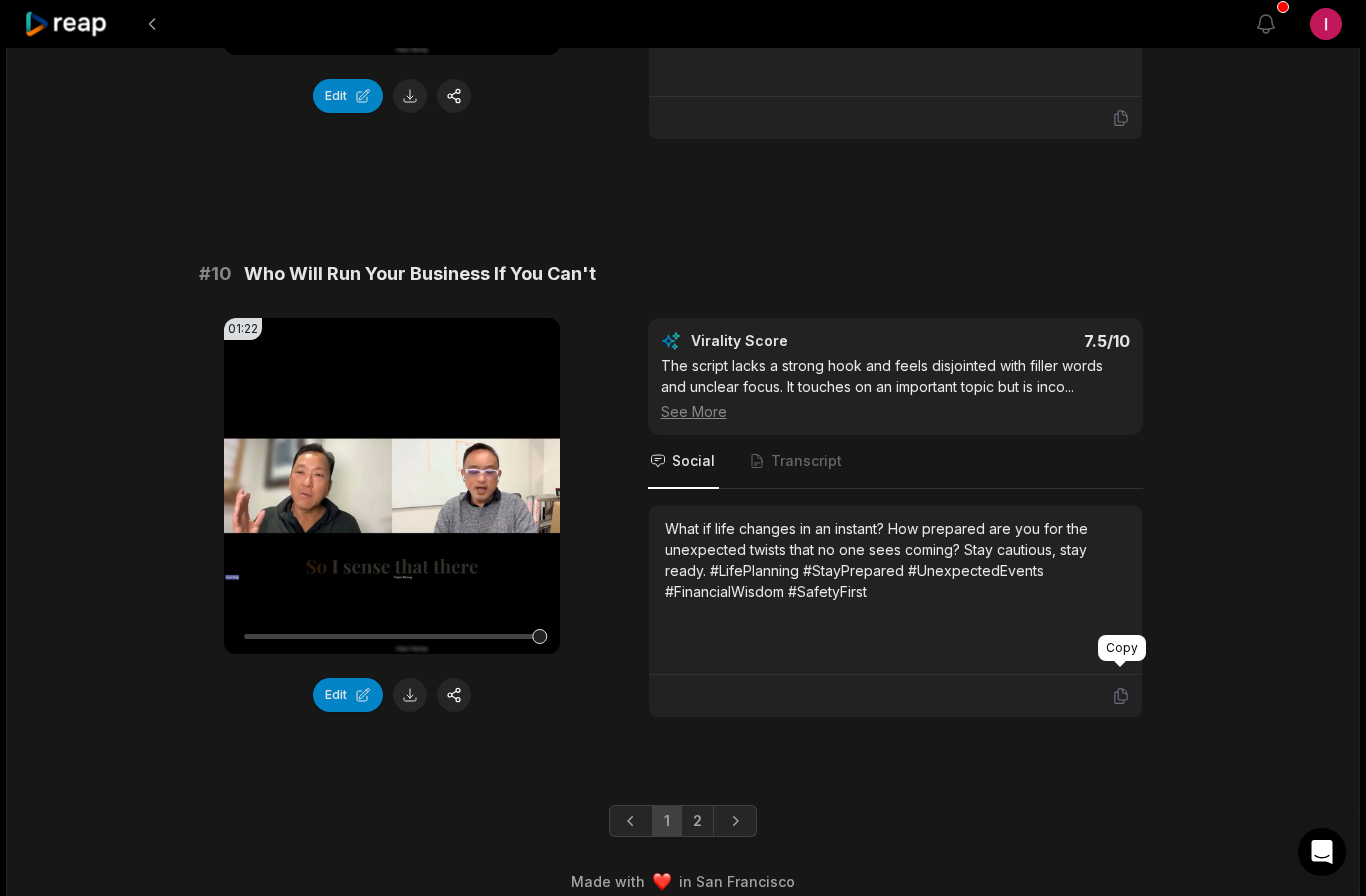 click 